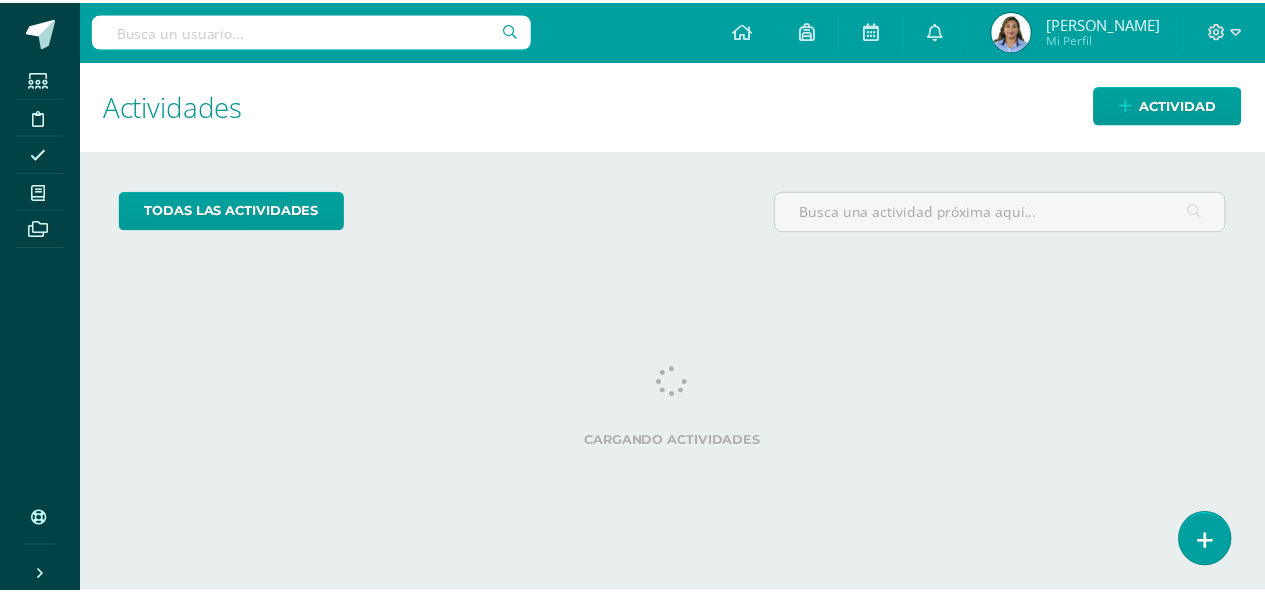 scroll, scrollTop: 0, scrollLeft: 0, axis: both 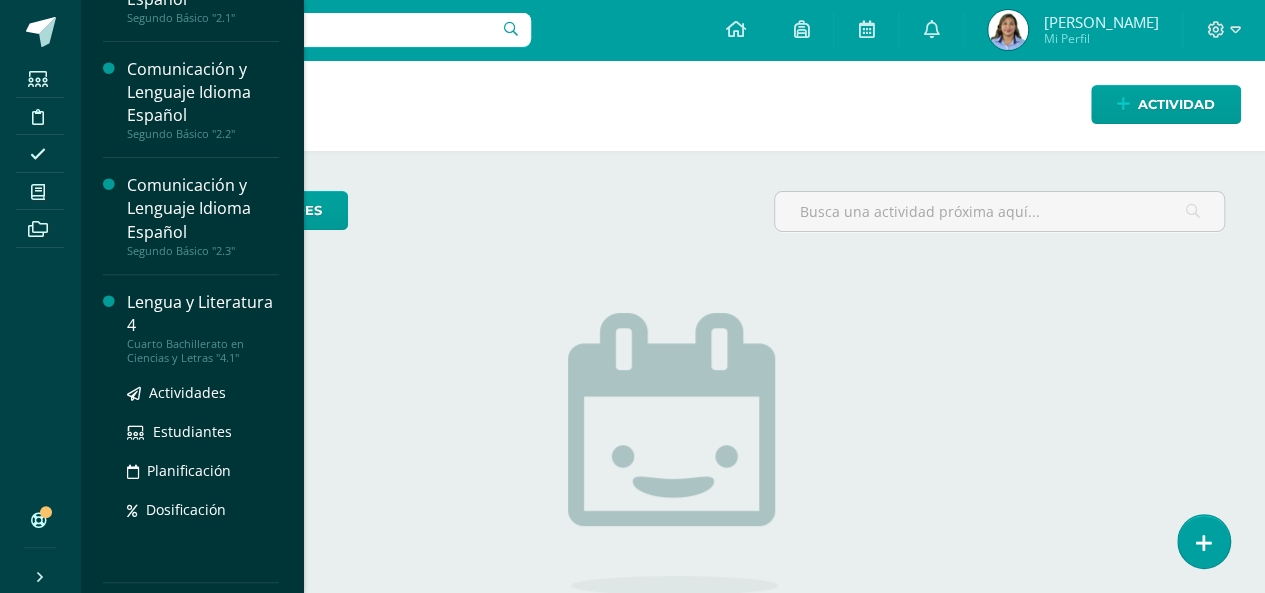 click on "Lengua y Literatura 4" at bounding box center [203, 314] 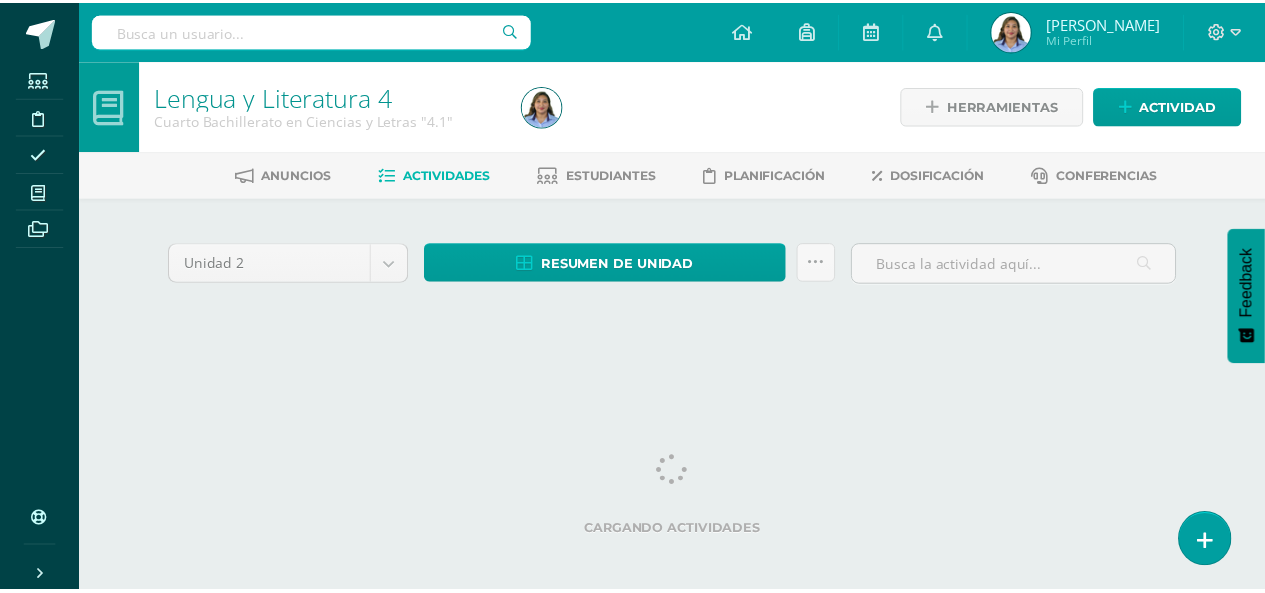 scroll, scrollTop: 0, scrollLeft: 0, axis: both 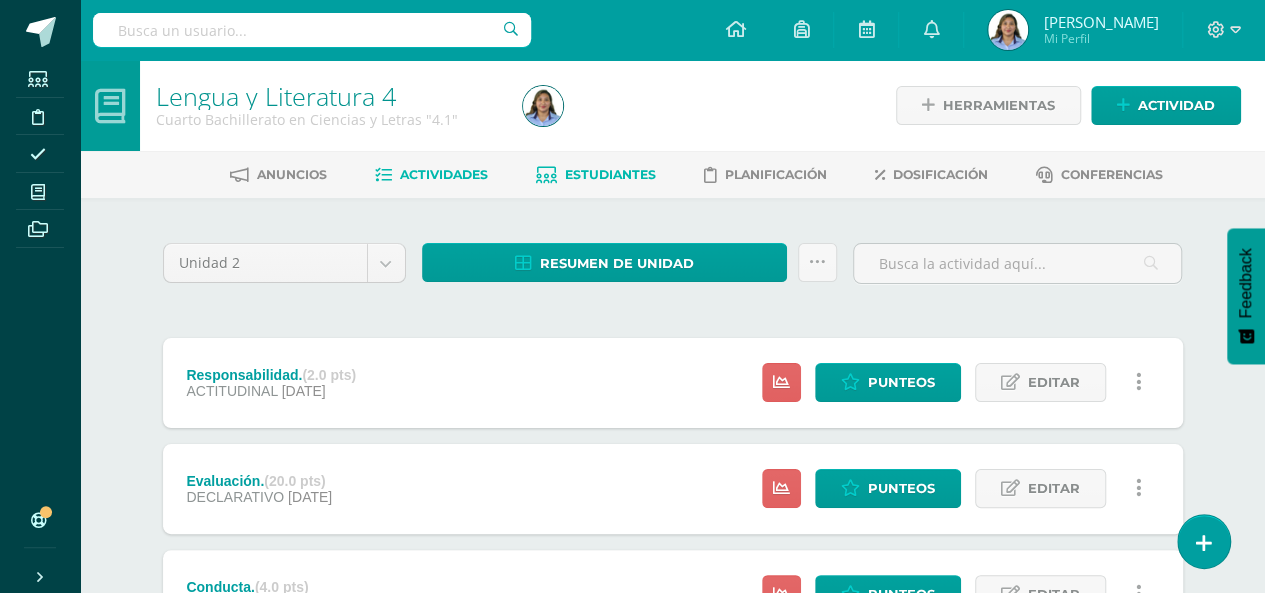 click on "Estudiantes" at bounding box center (610, 174) 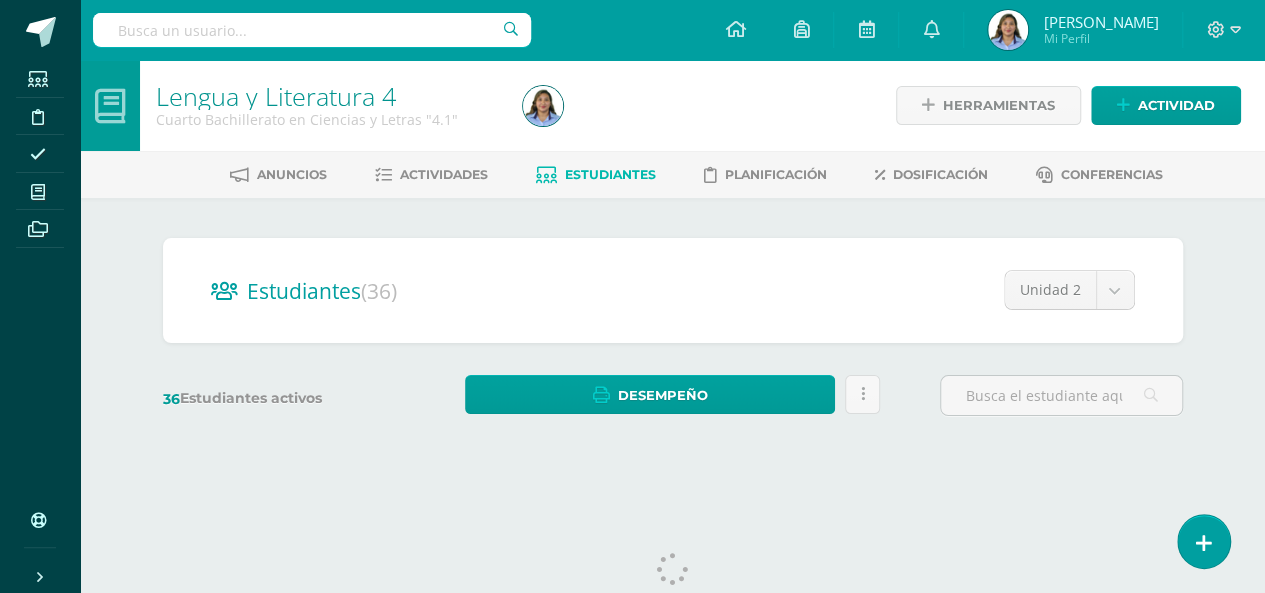 scroll, scrollTop: 0, scrollLeft: 0, axis: both 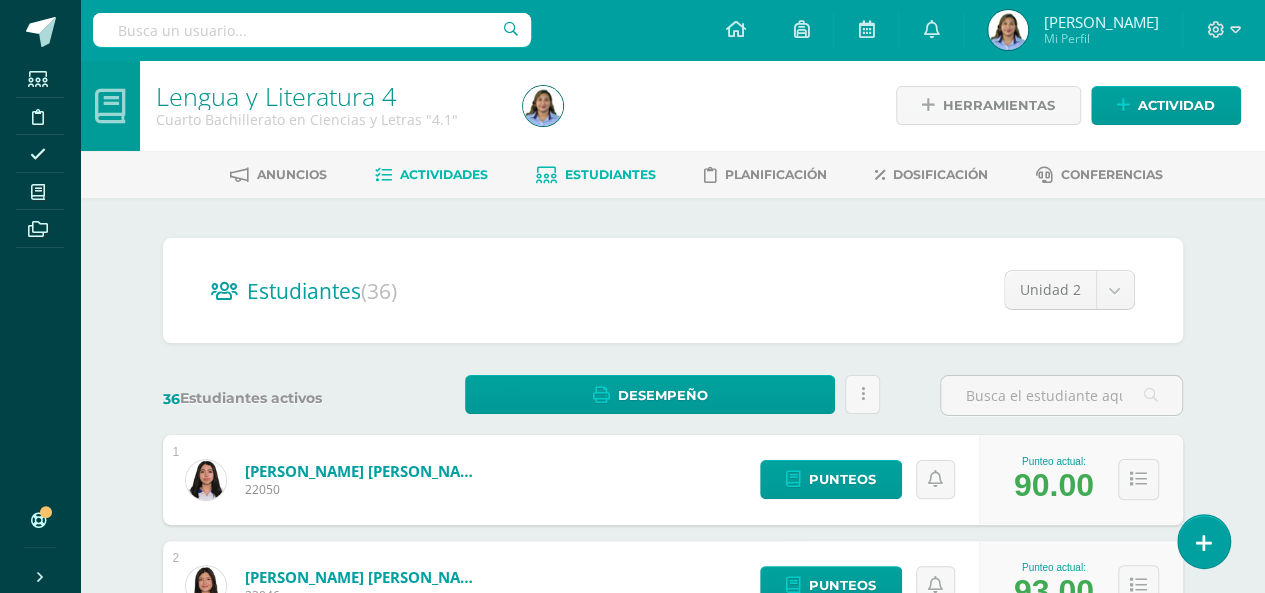 click on "Actividades" at bounding box center [444, 174] 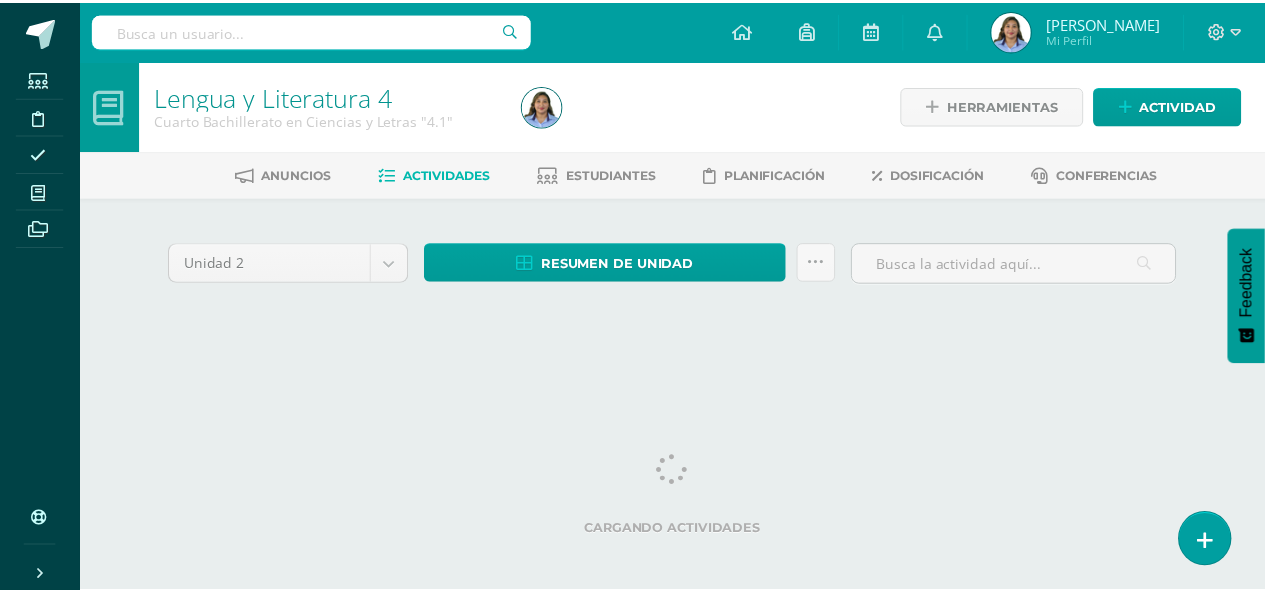 scroll, scrollTop: 0, scrollLeft: 0, axis: both 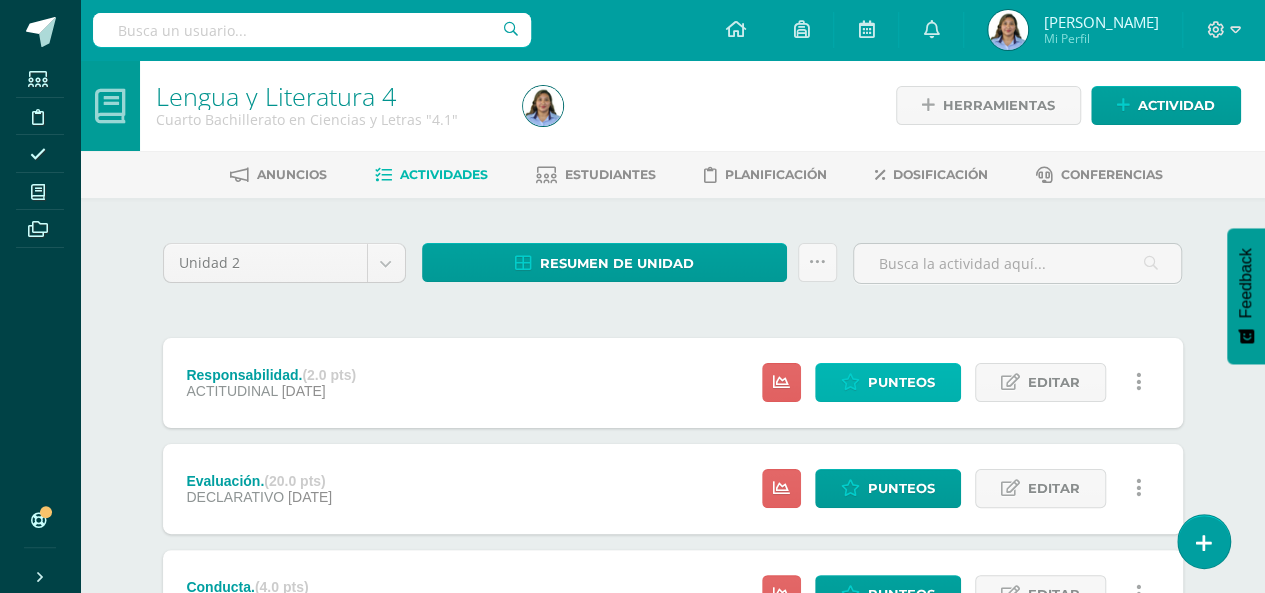 click on "Punteos" at bounding box center [901, 382] 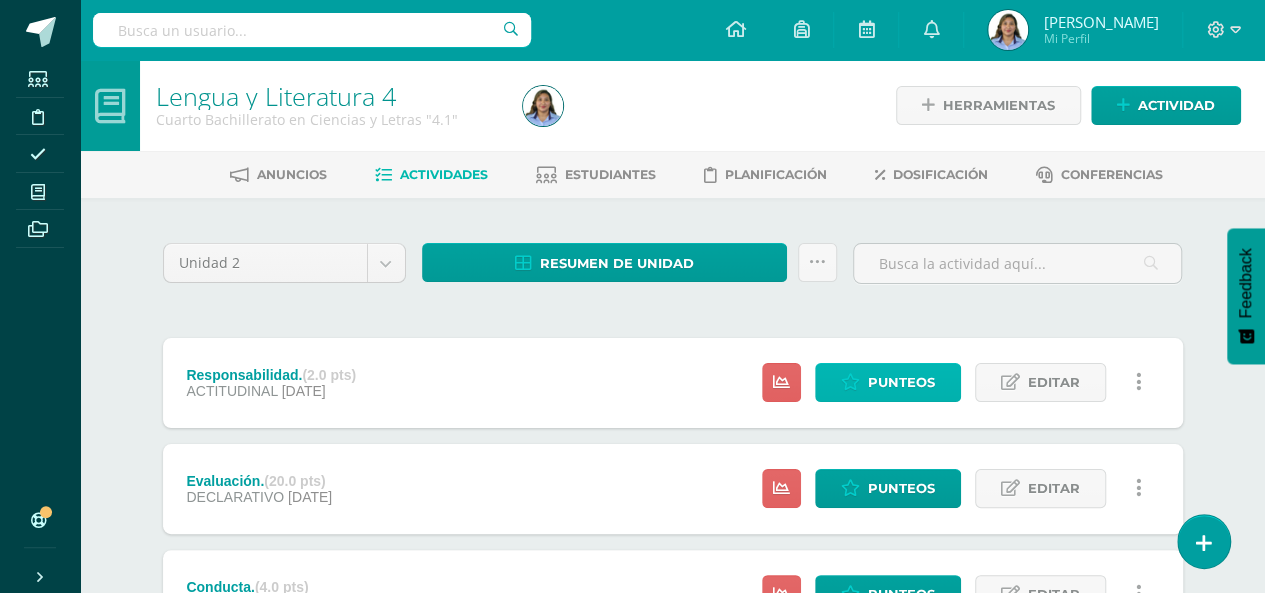 click on "Punteos" at bounding box center (901, 382) 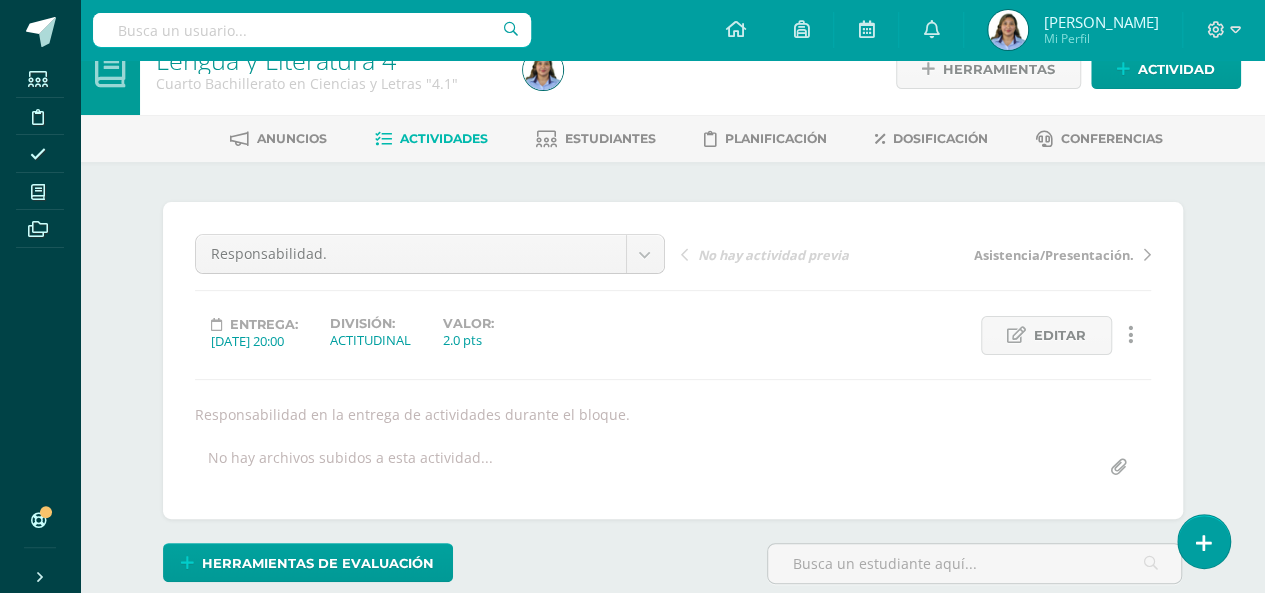 scroll, scrollTop: 37, scrollLeft: 0, axis: vertical 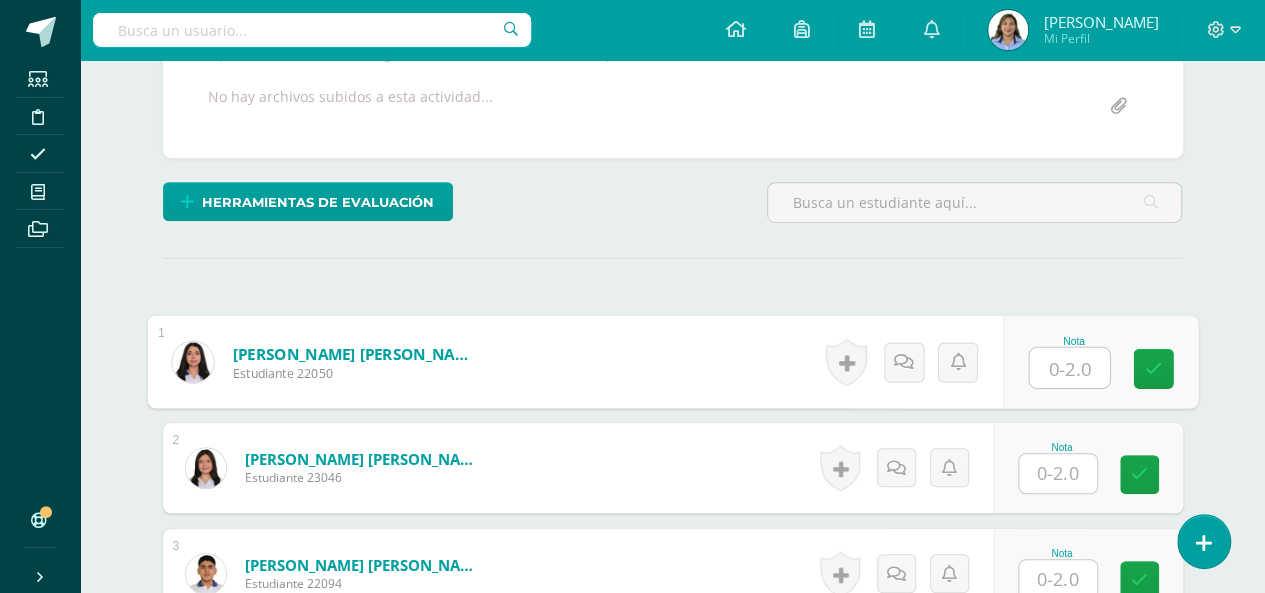 click at bounding box center [1069, 368] 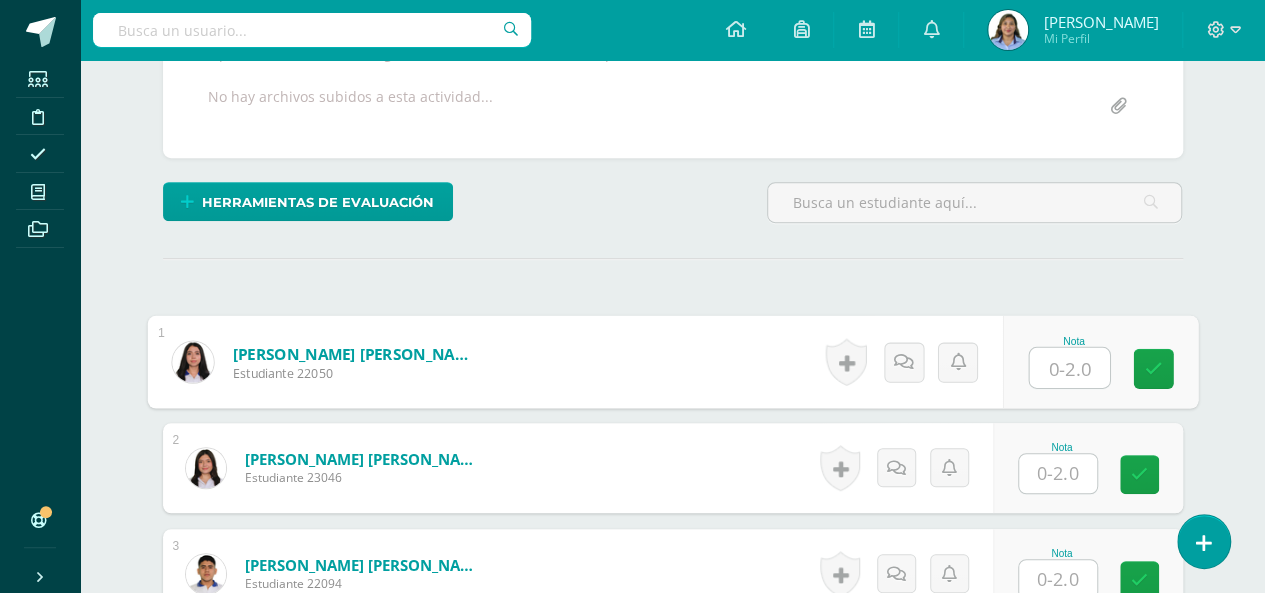 type on "2" 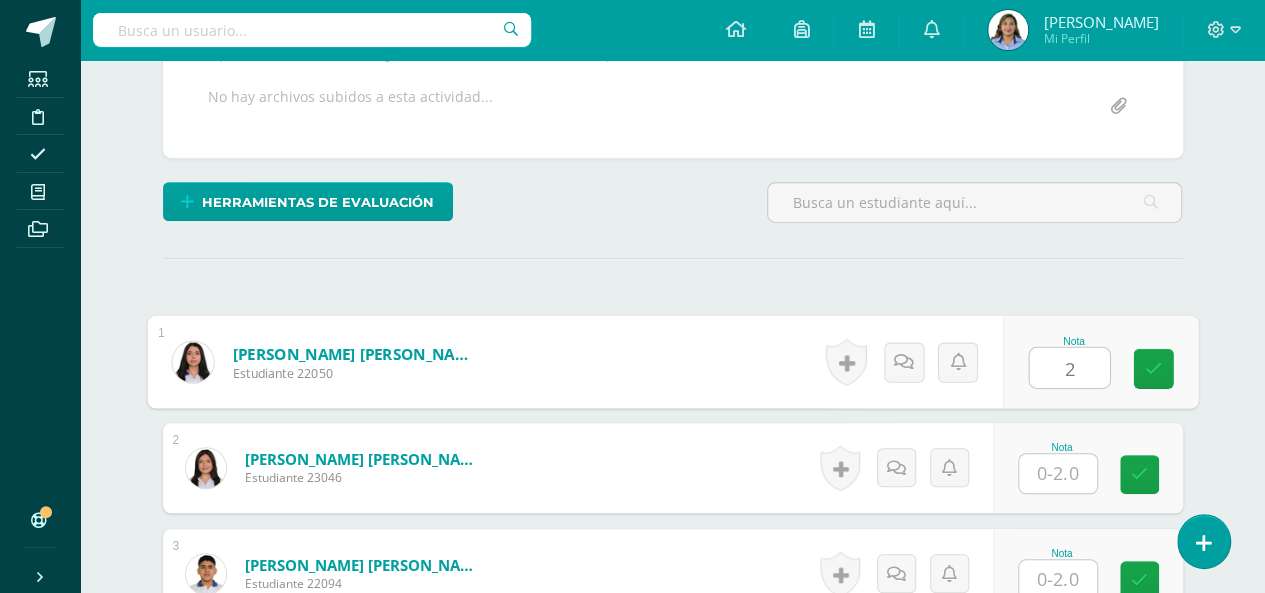 type on "2" 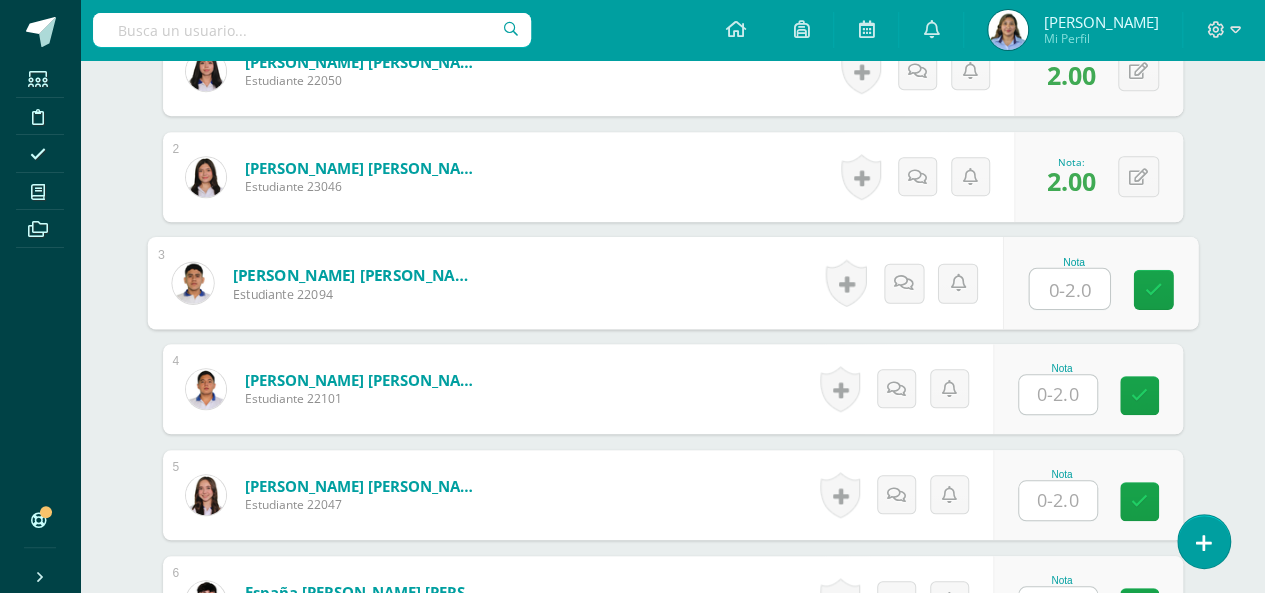 scroll, scrollTop: 717, scrollLeft: 0, axis: vertical 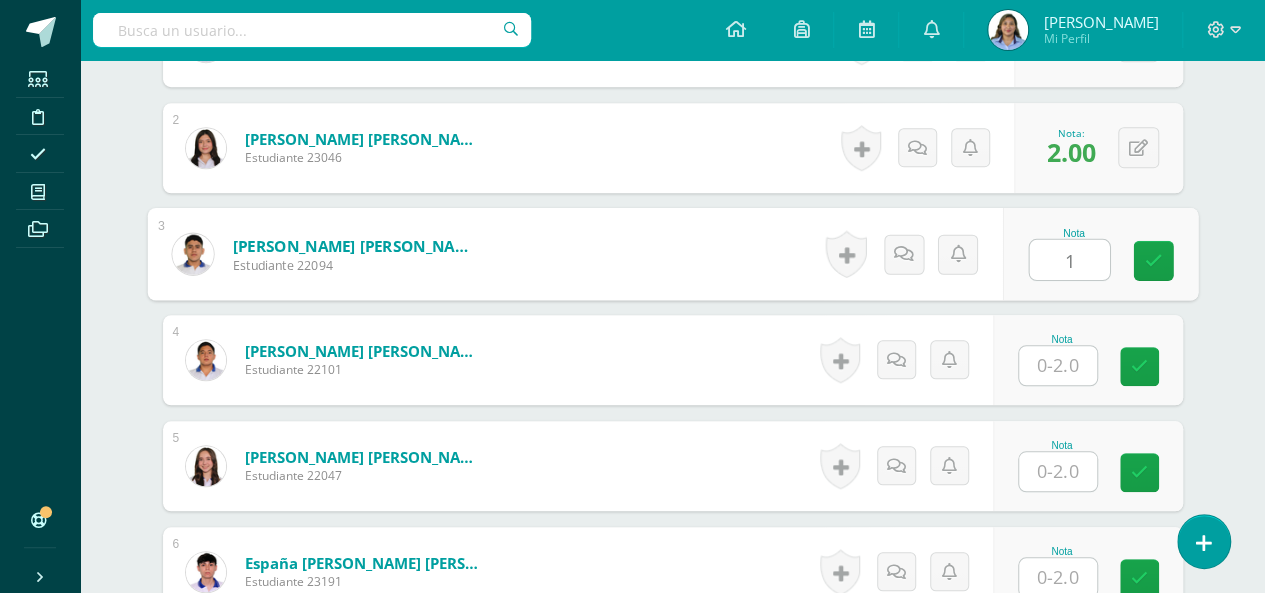 type on "1" 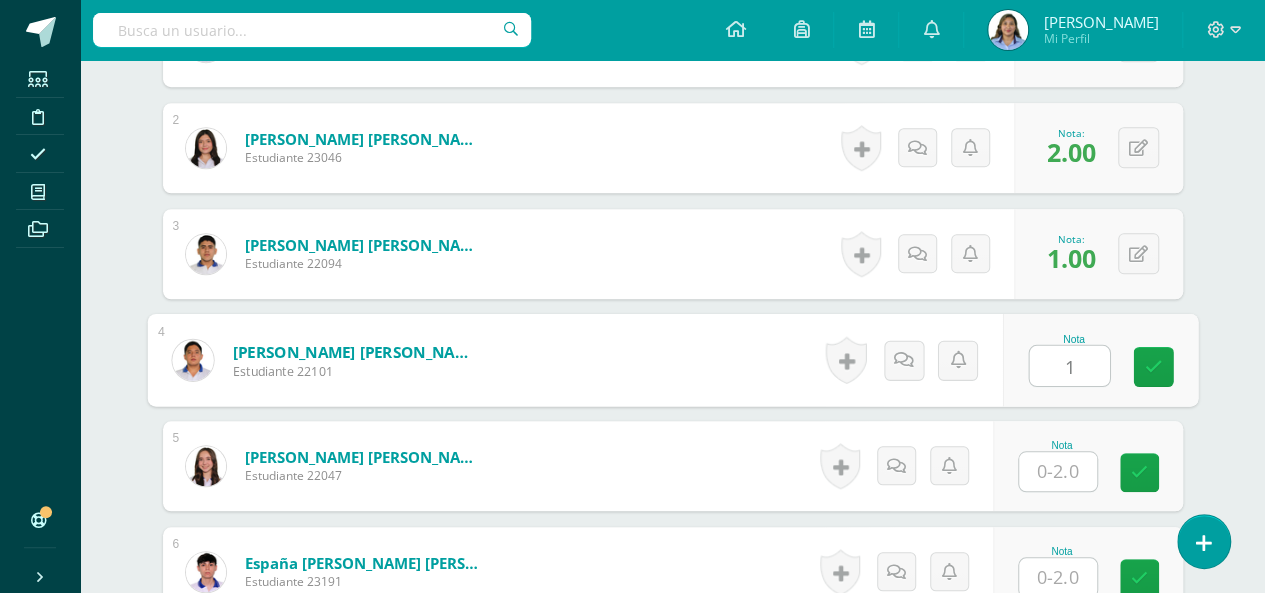 type on "1" 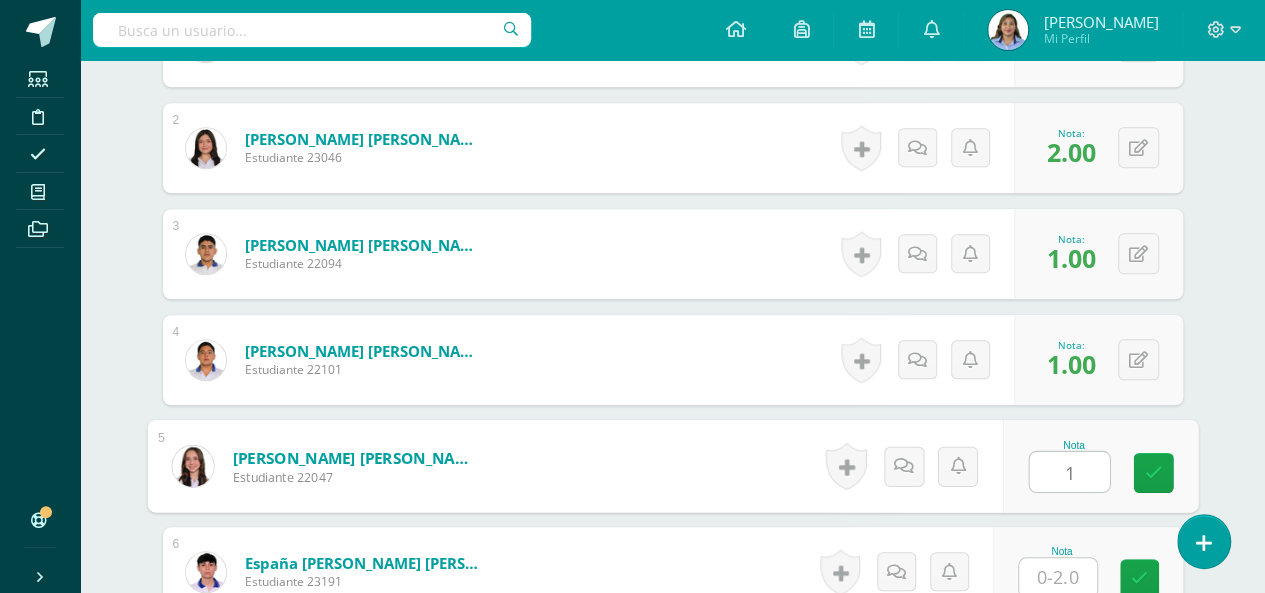 type on "1" 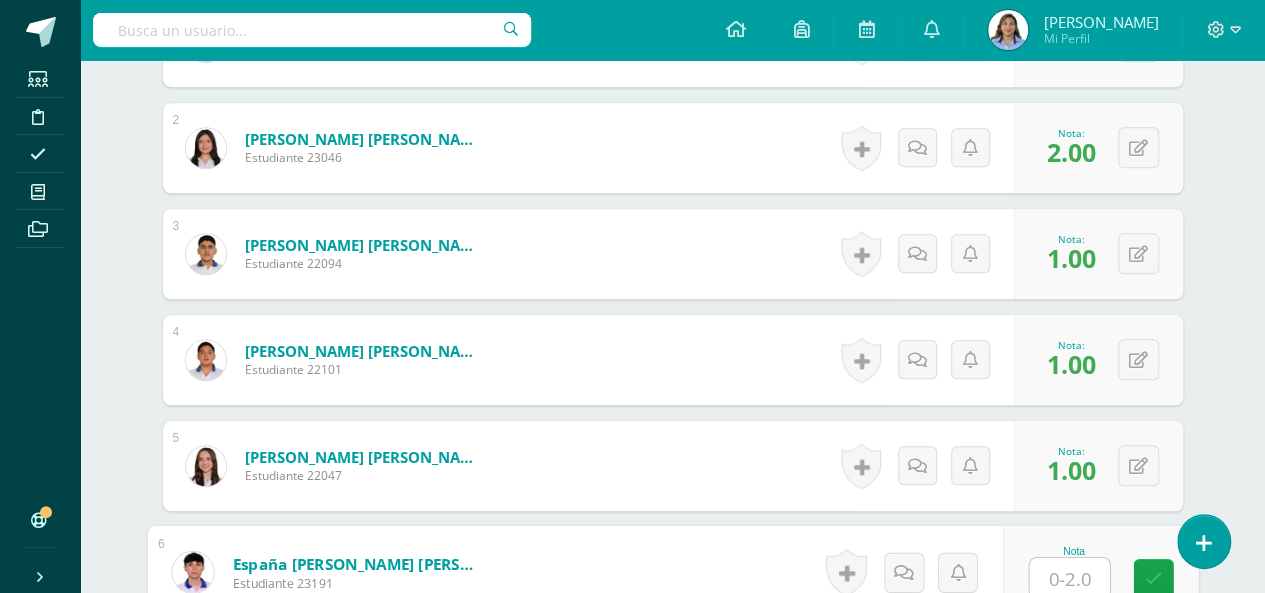 type on "0" 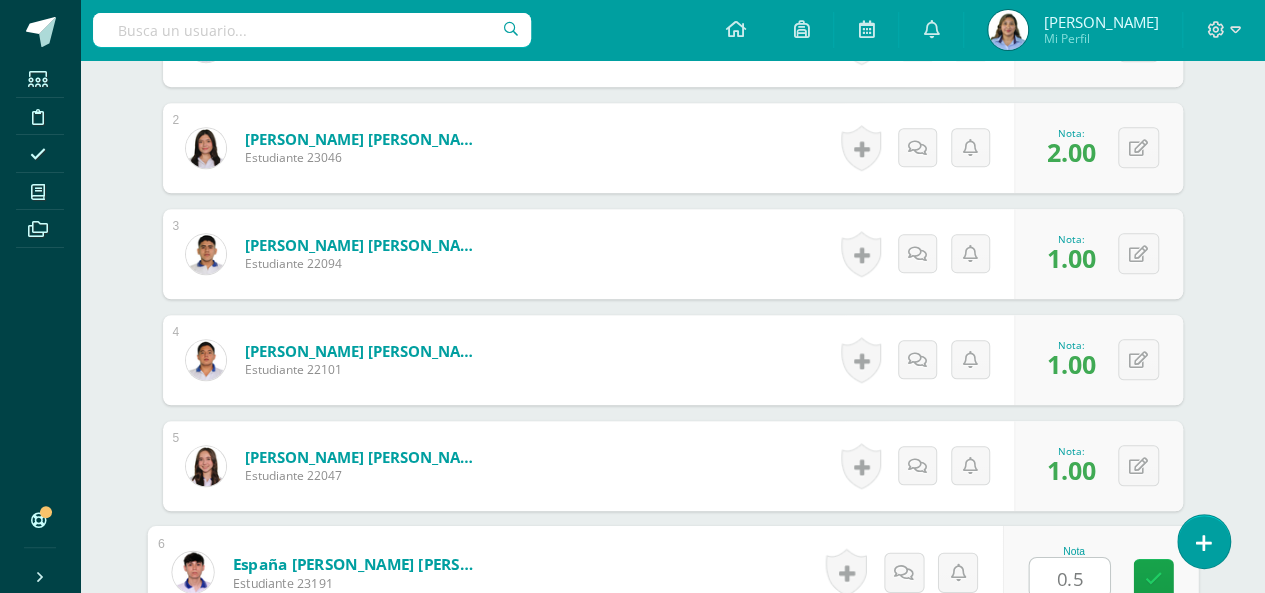 type on "0.5" 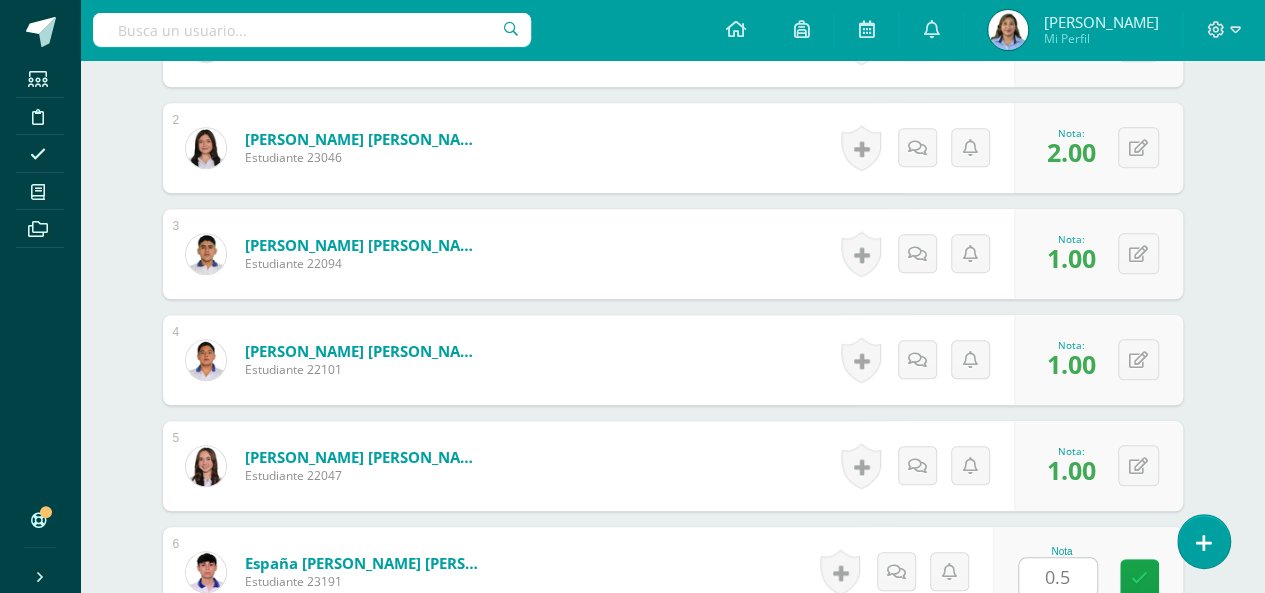 scroll, scrollTop: 1098, scrollLeft: 0, axis: vertical 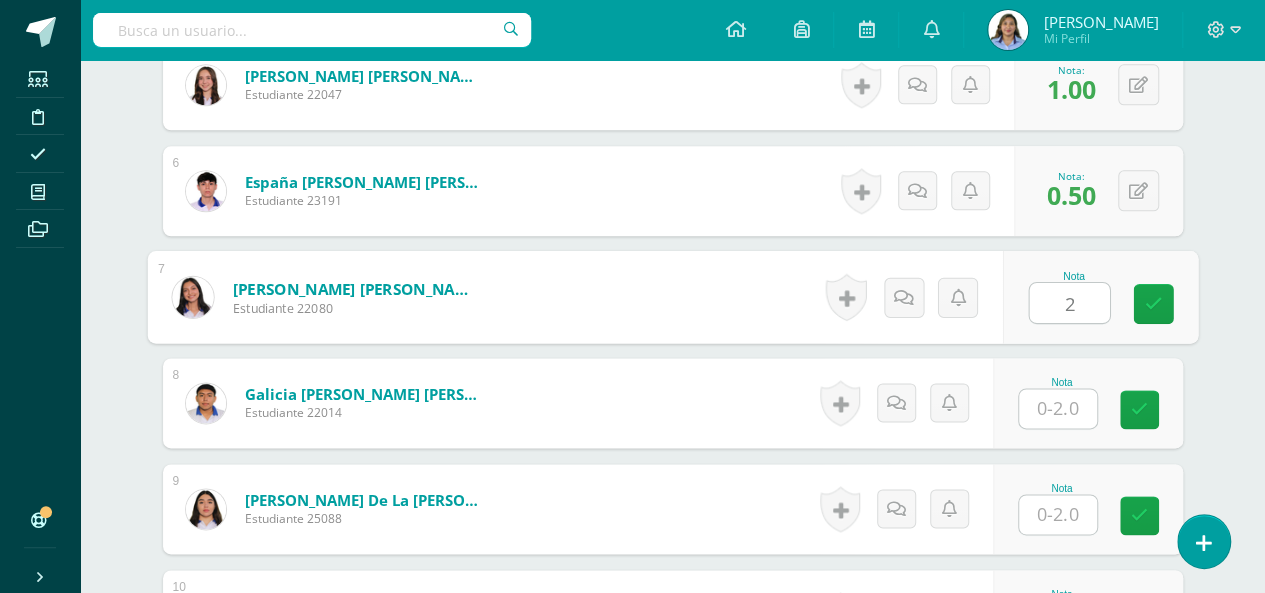 type on "2" 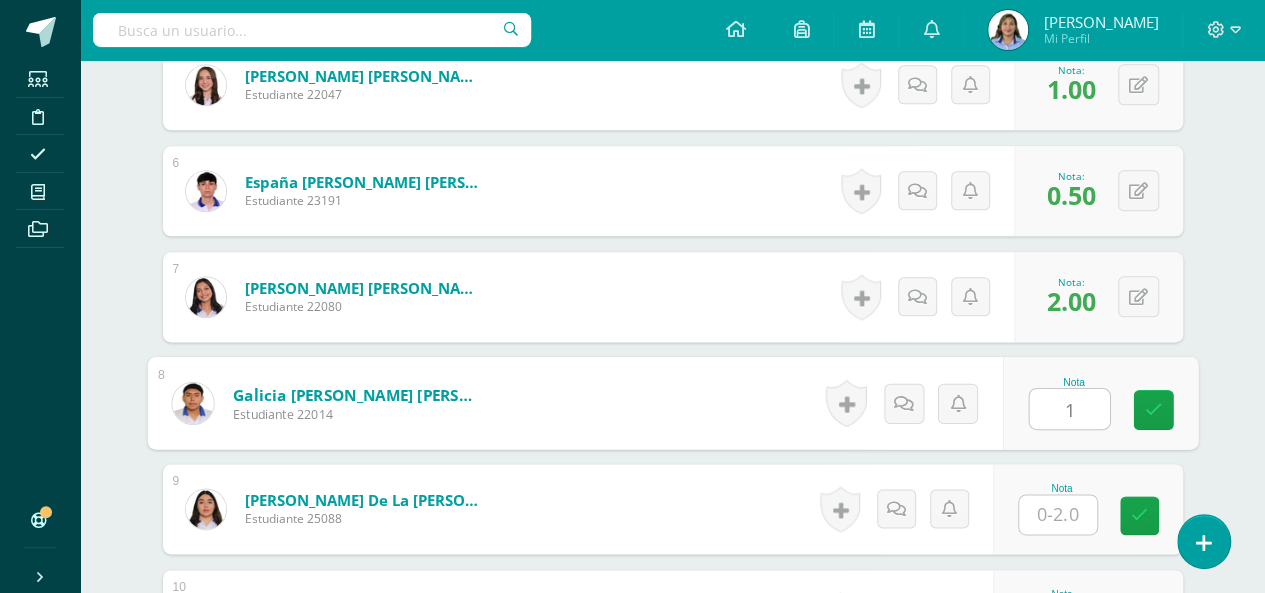 type on "1" 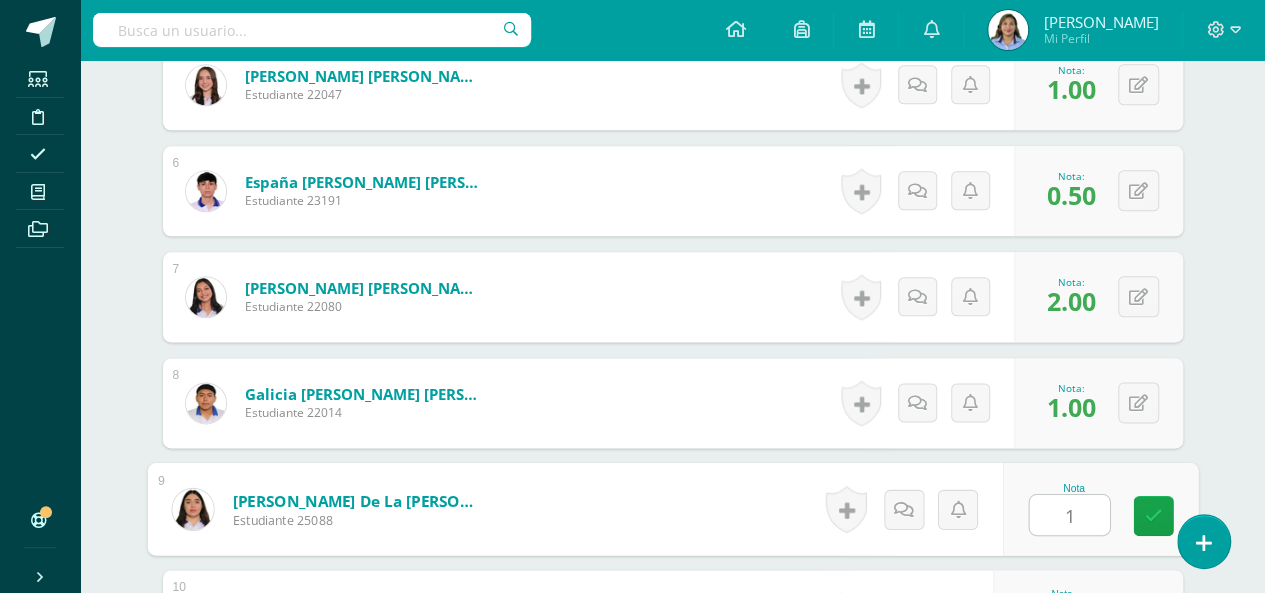 type on "1" 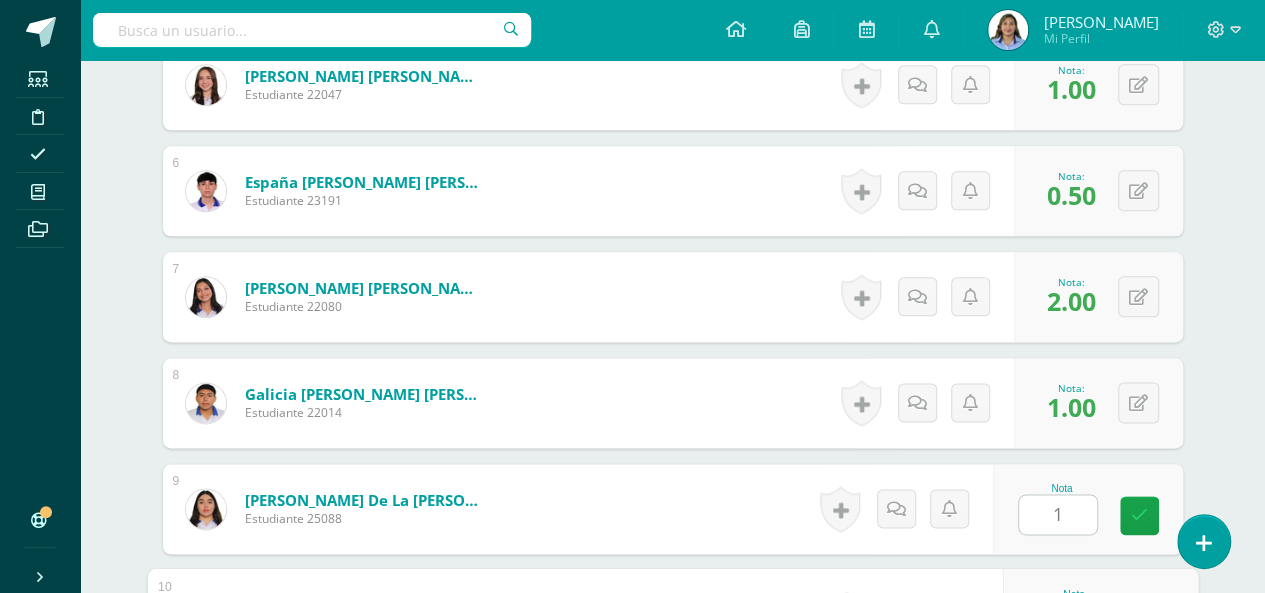 scroll, scrollTop: 1416, scrollLeft: 0, axis: vertical 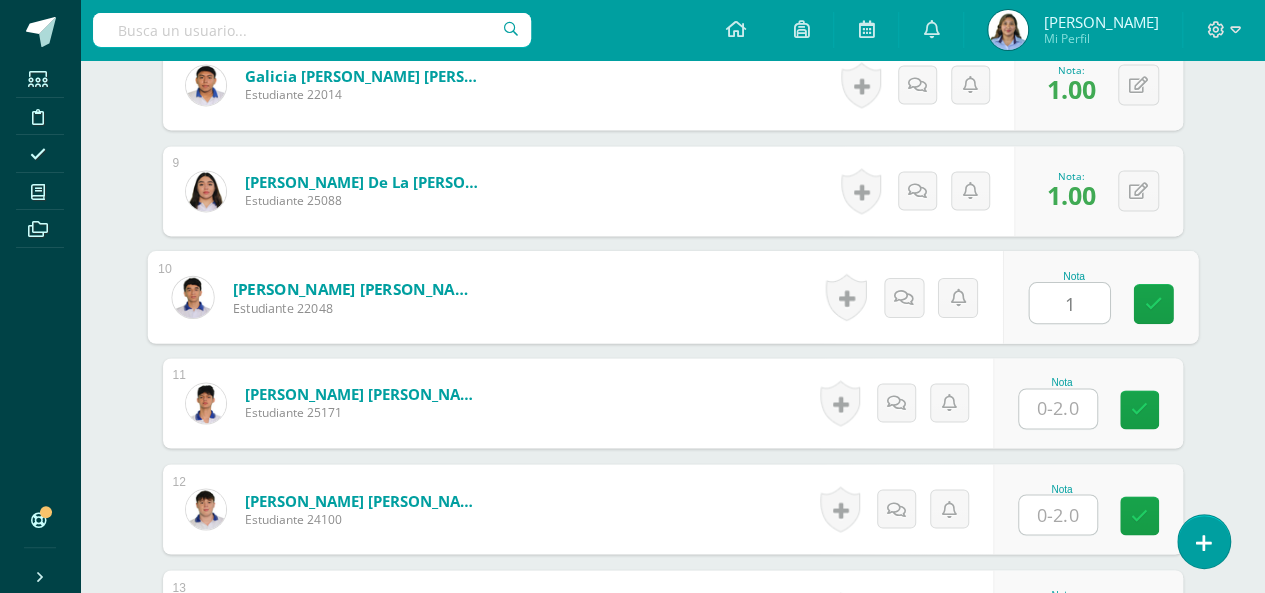 type on "1" 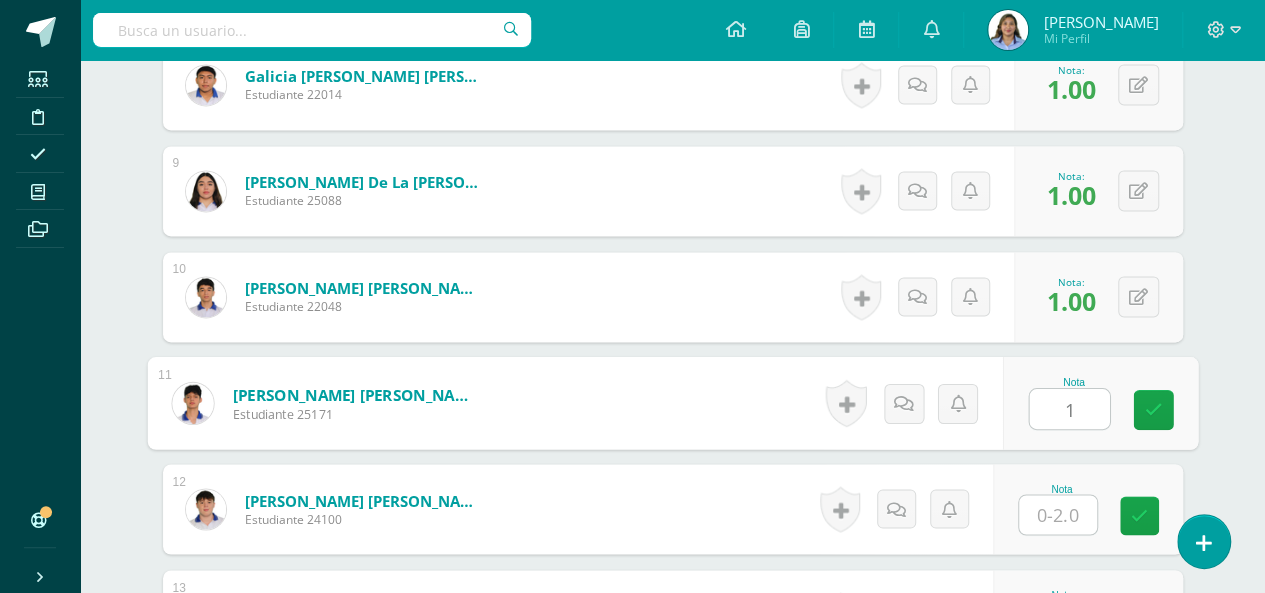 type on "1" 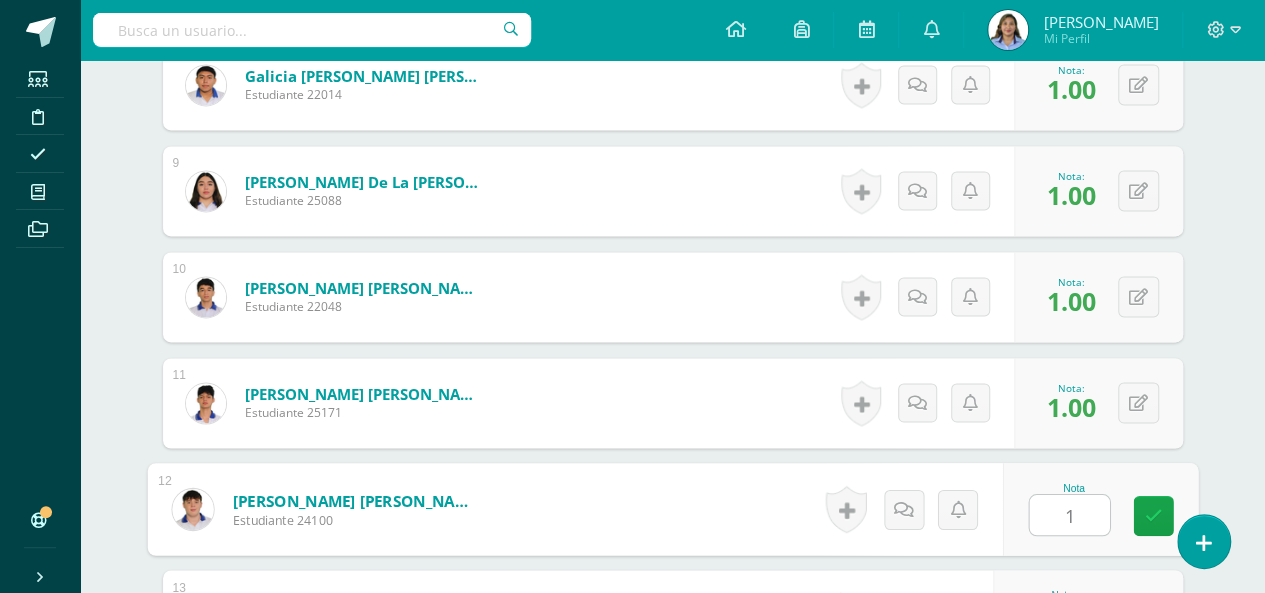 type on "1" 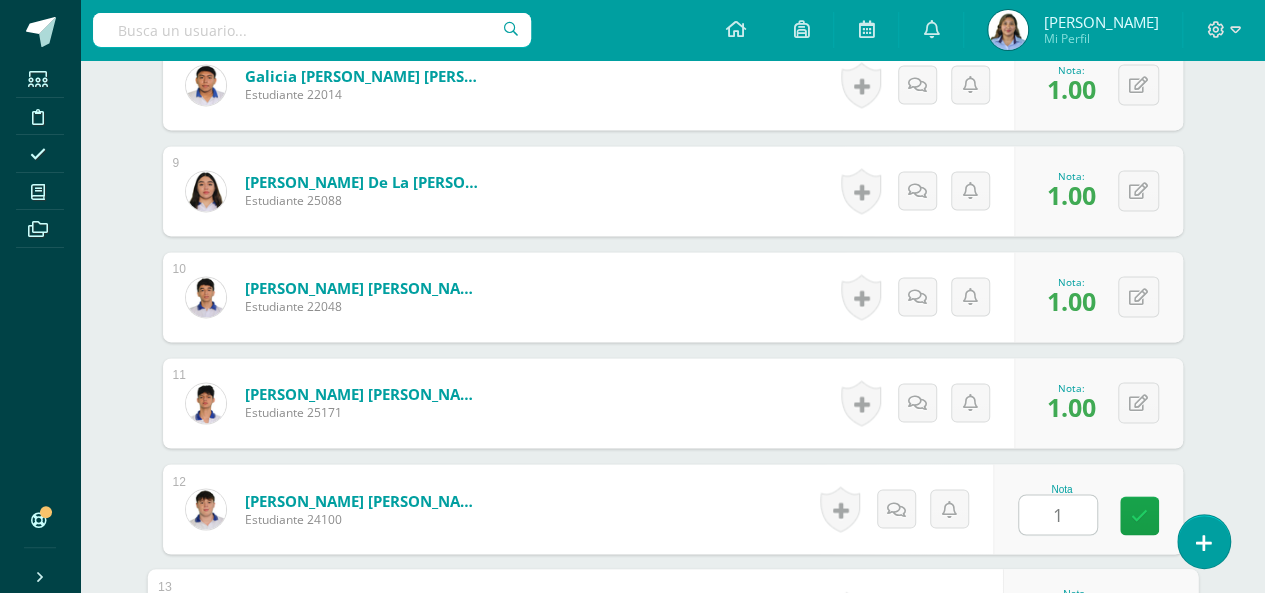 scroll, scrollTop: 1734, scrollLeft: 0, axis: vertical 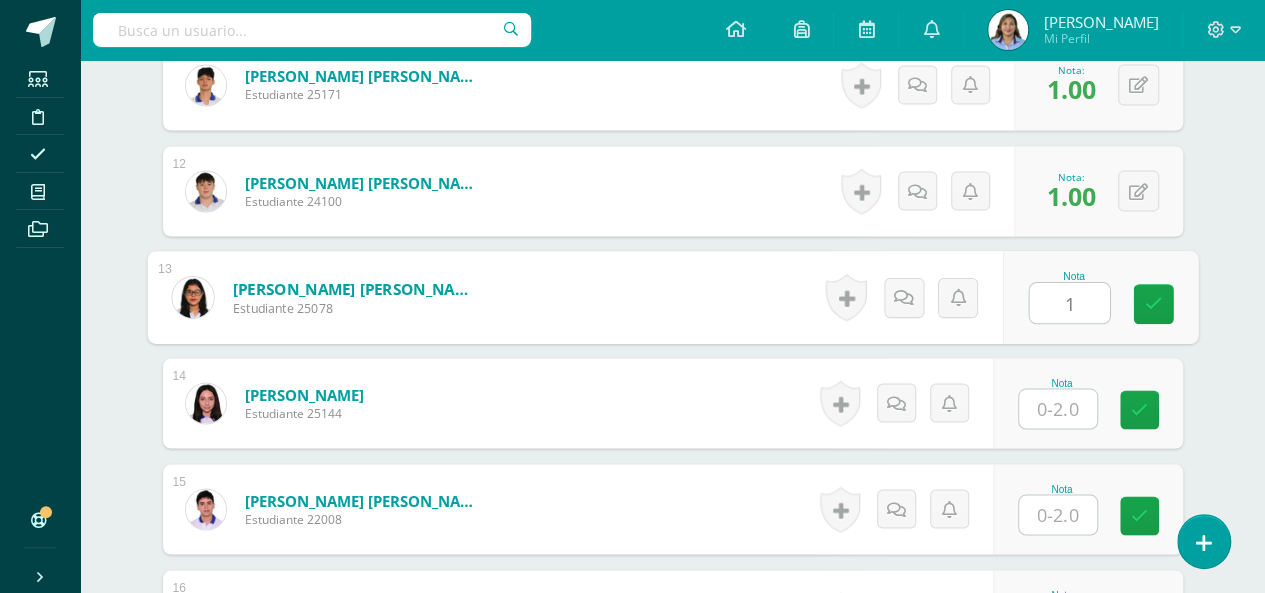 type on "1" 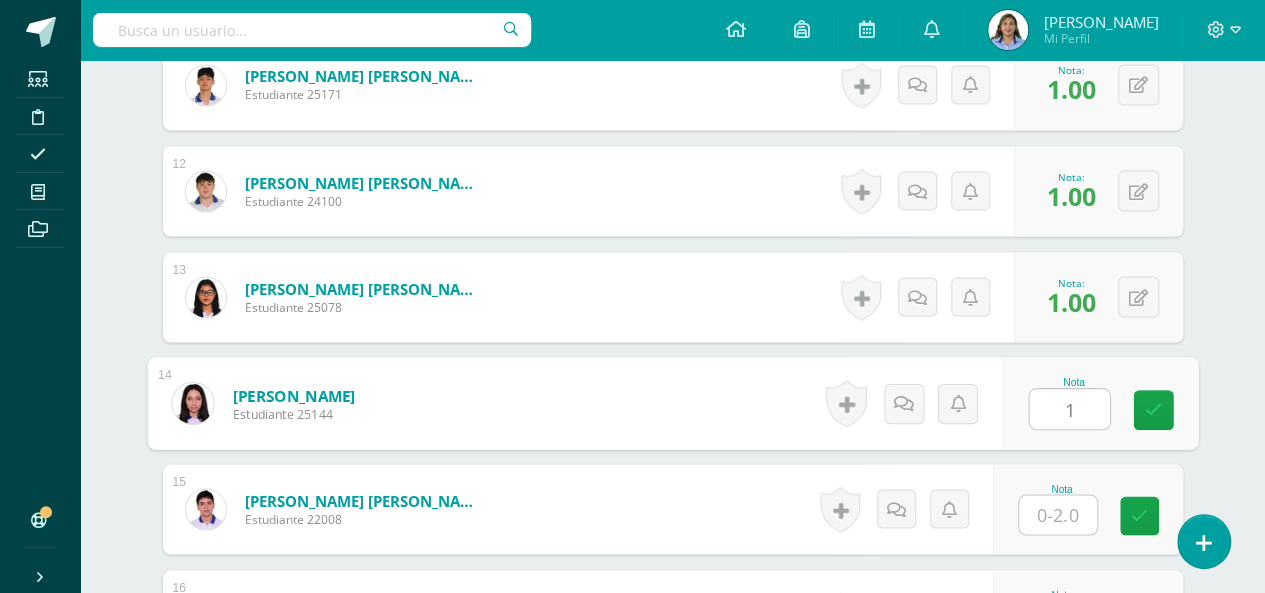 type on "1" 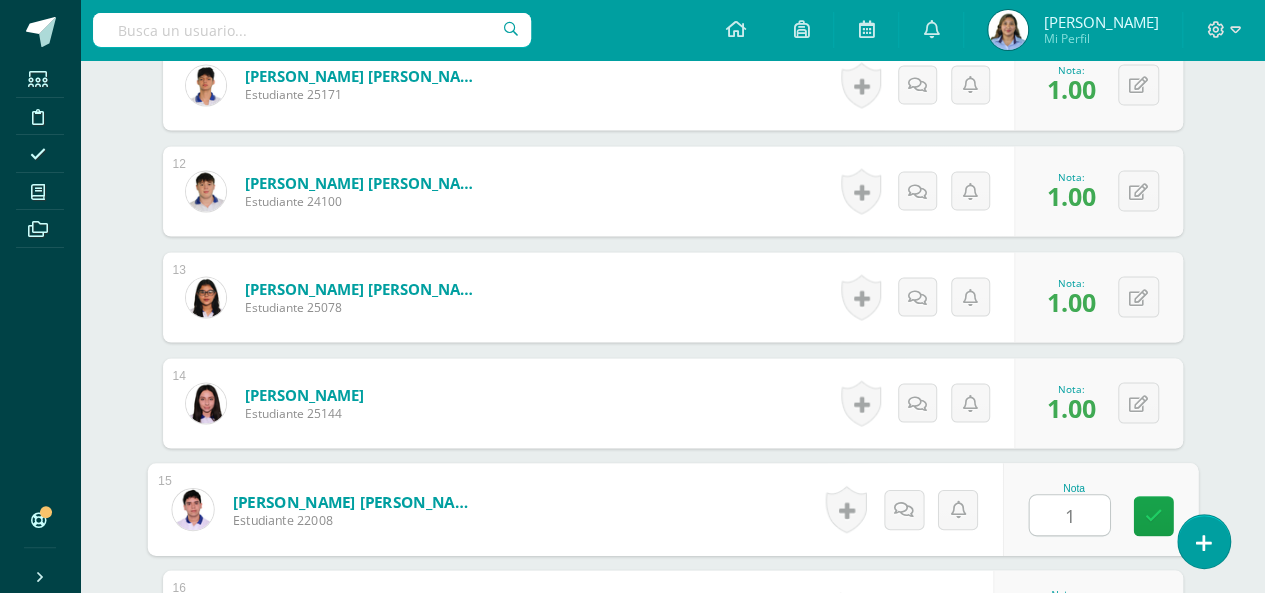 type on "1" 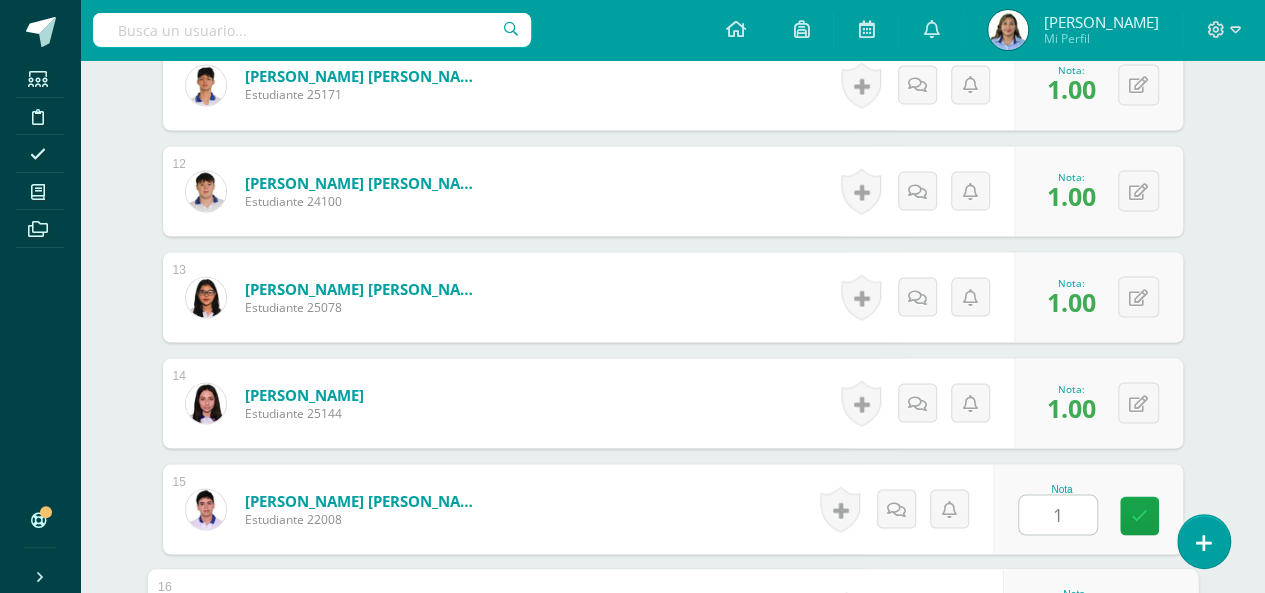 scroll, scrollTop: 2052, scrollLeft: 0, axis: vertical 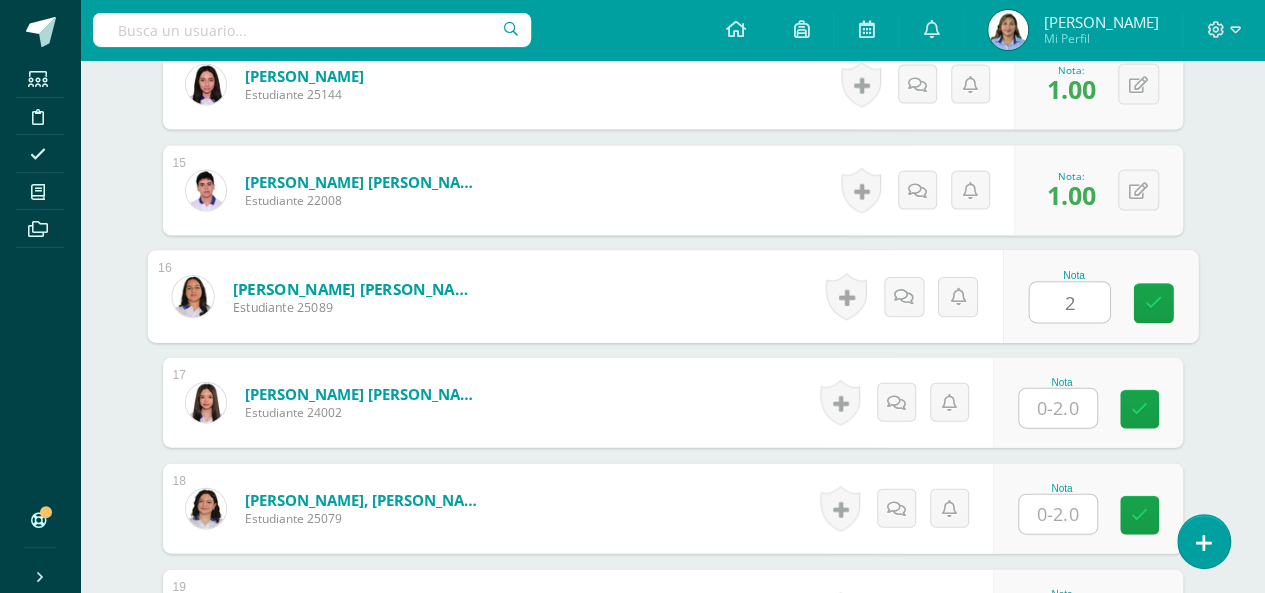 type on "2" 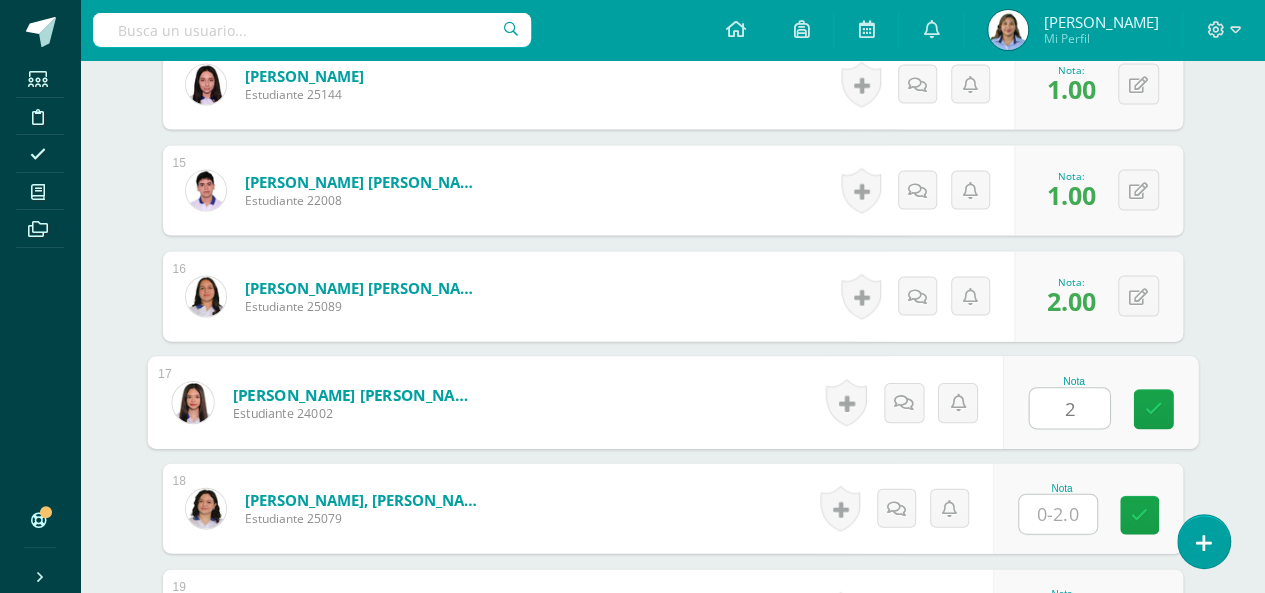 type on "2" 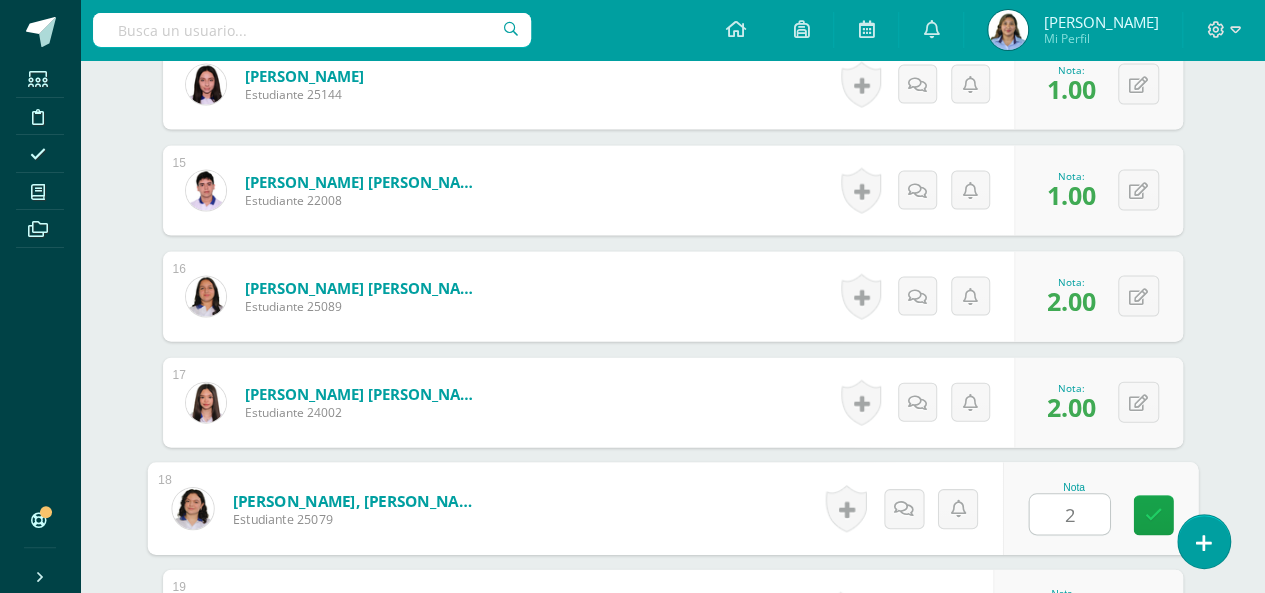 type on "2" 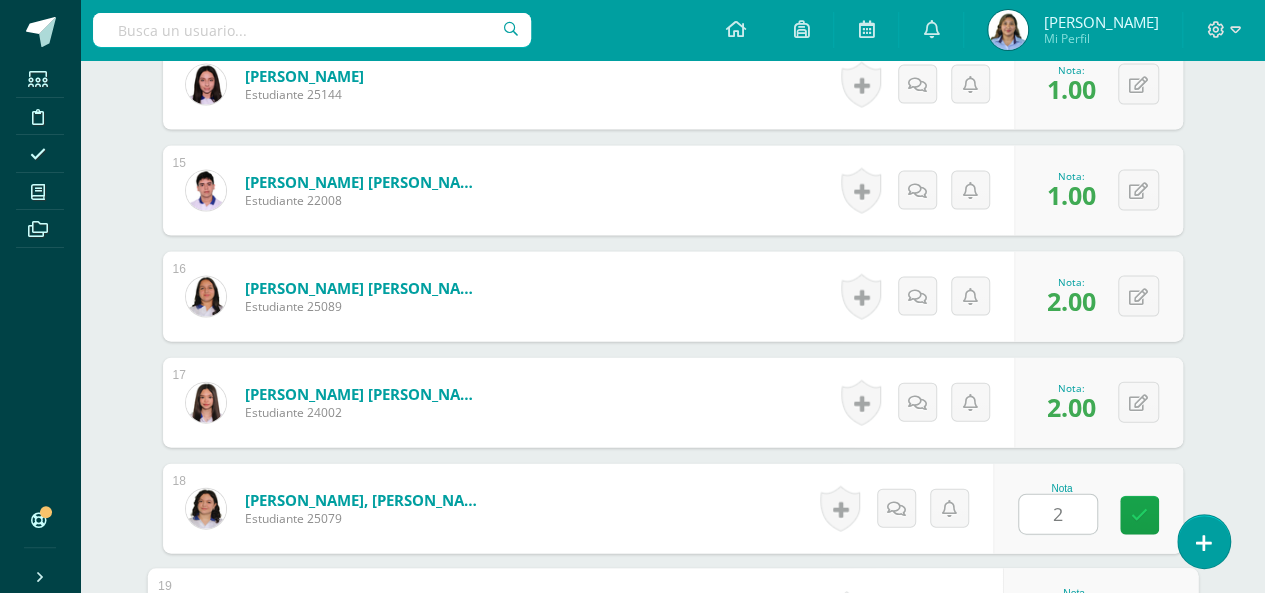 scroll, scrollTop: 2370, scrollLeft: 0, axis: vertical 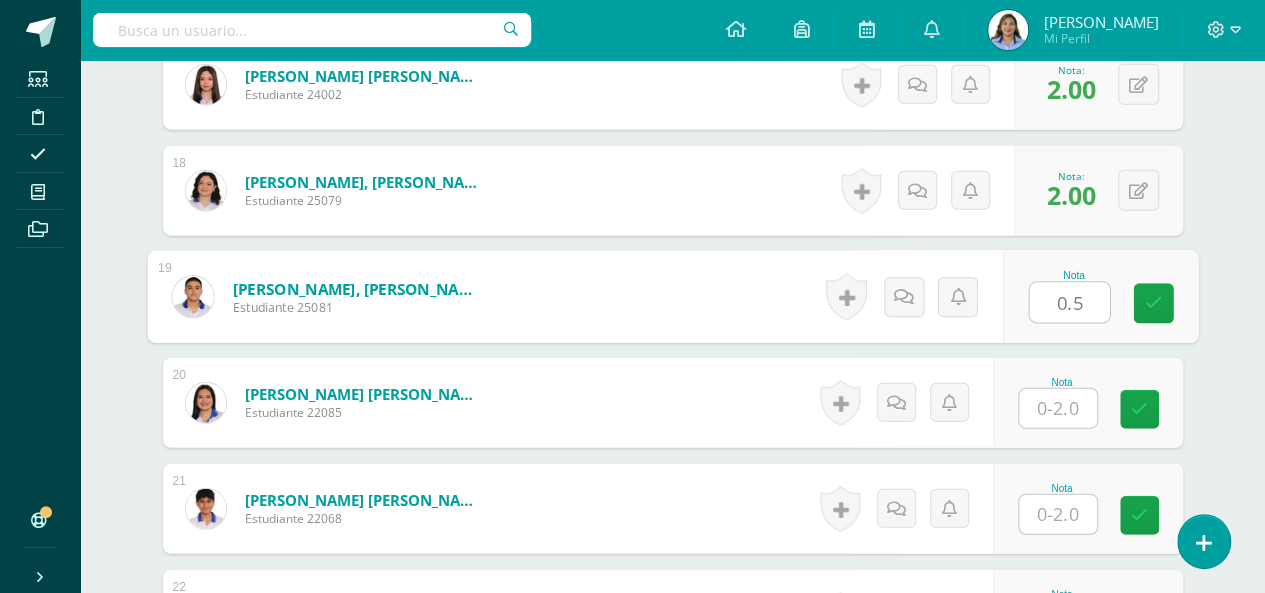 type on "0.5" 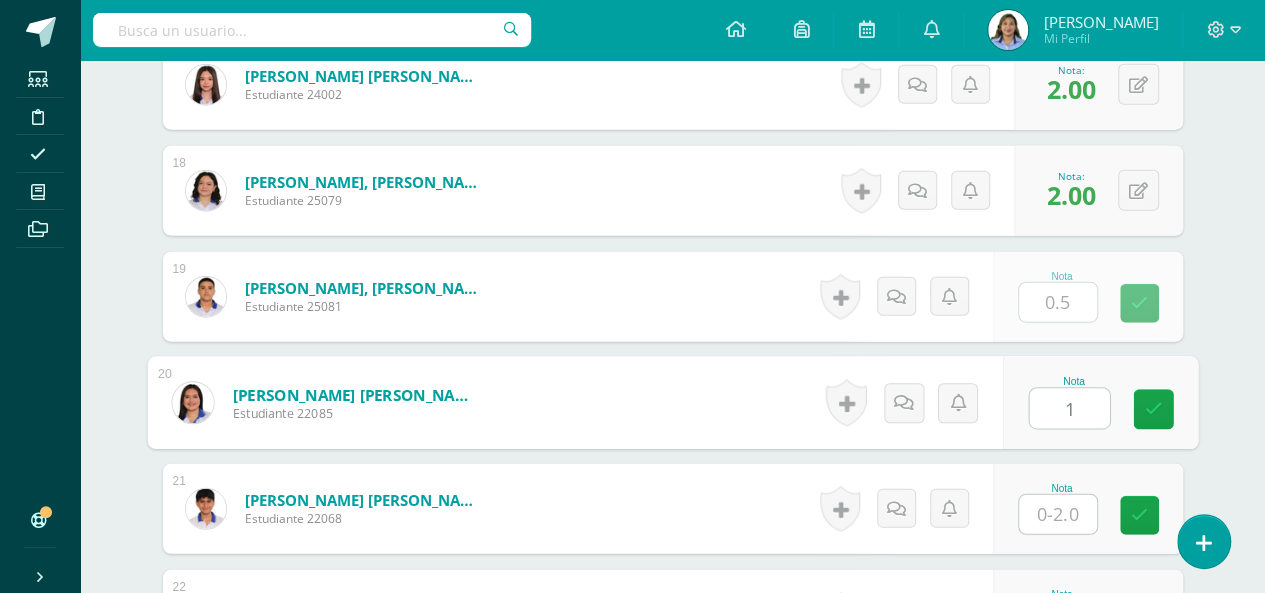 type on "1" 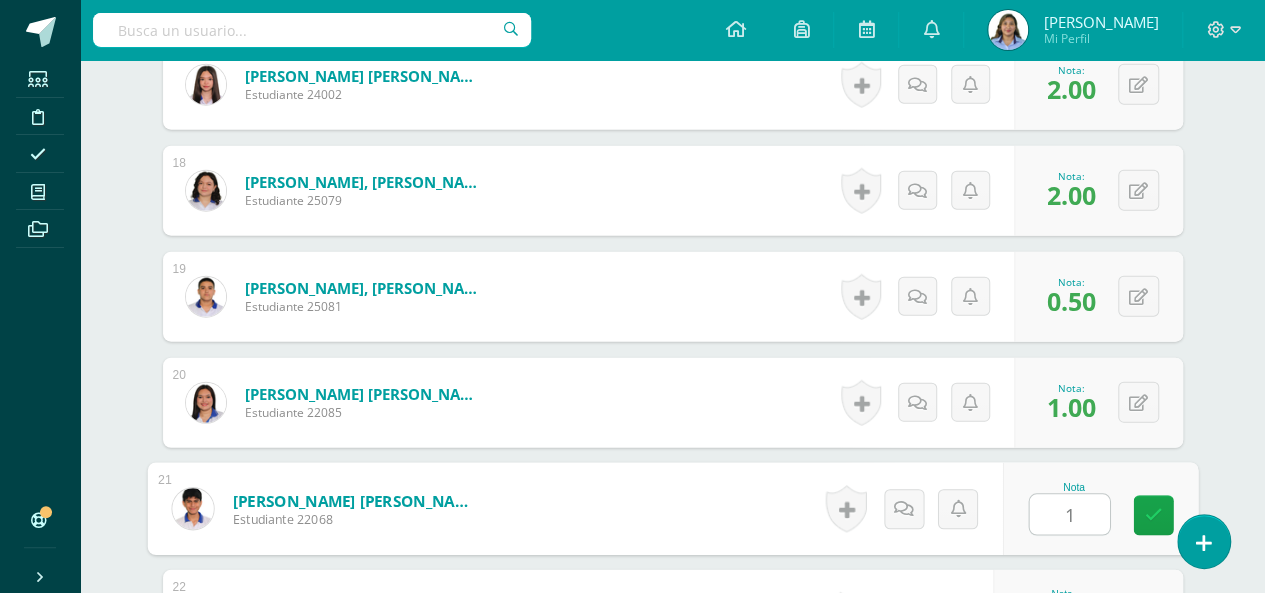 type on "1" 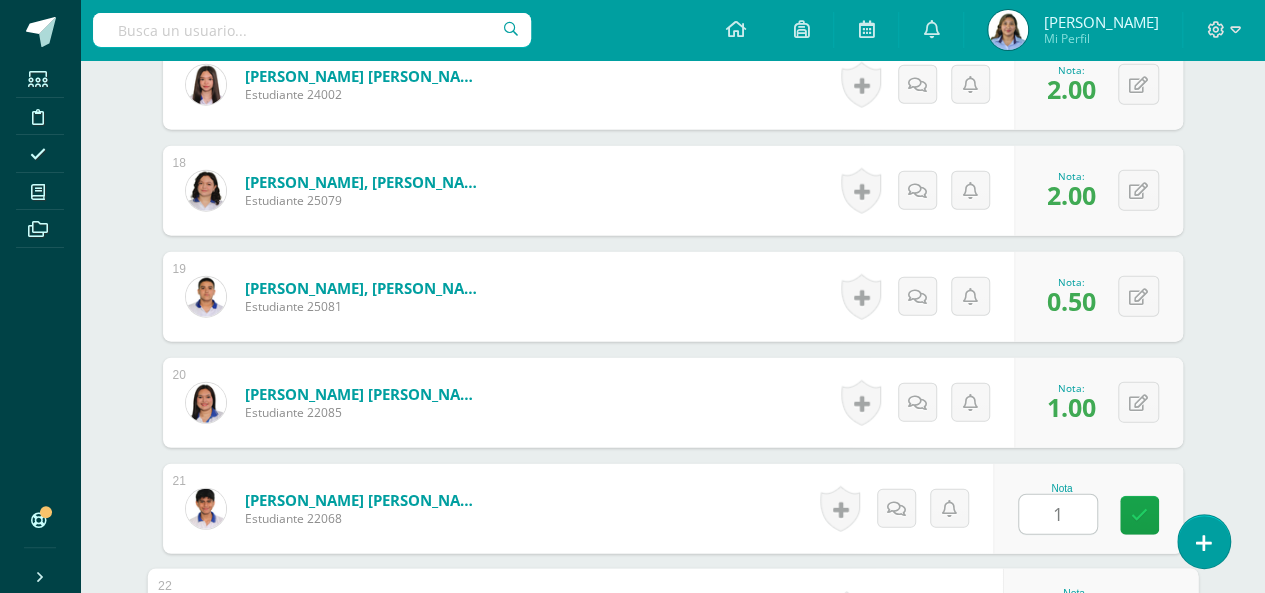scroll, scrollTop: 2688, scrollLeft: 0, axis: vertical 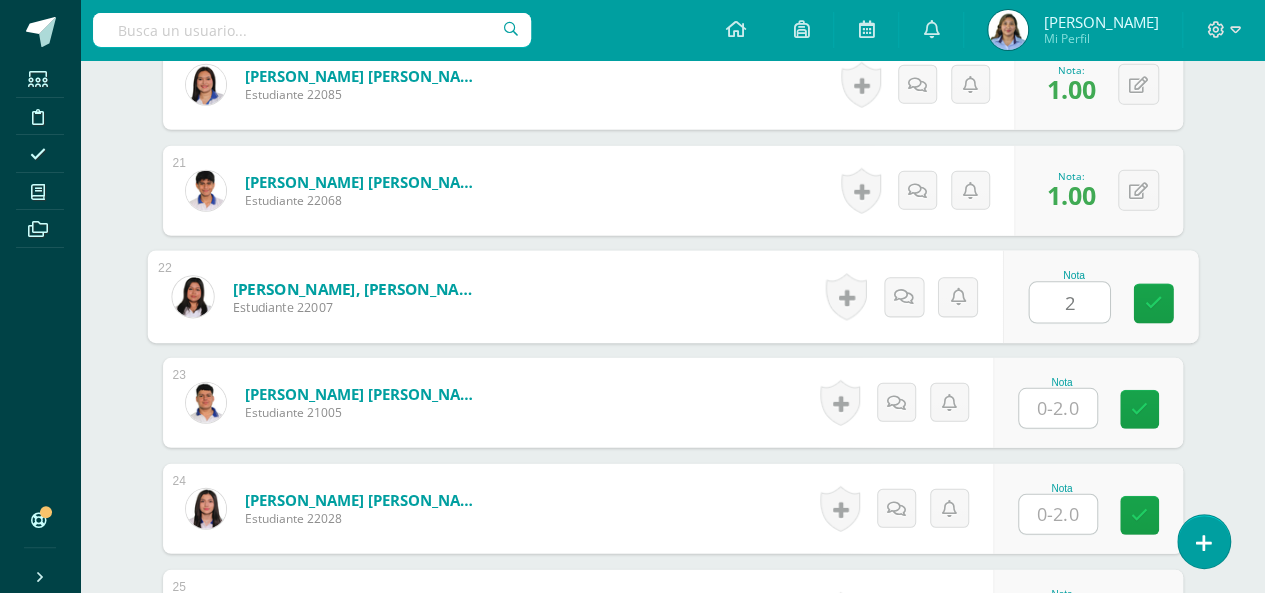 type on "2" 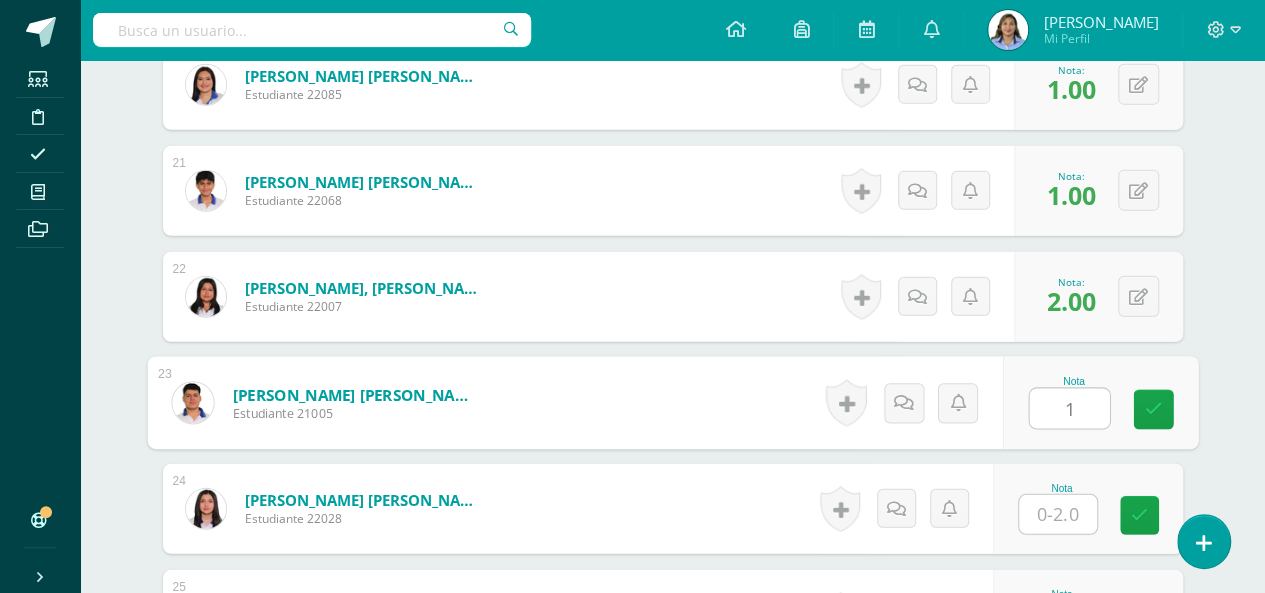 type on "1" 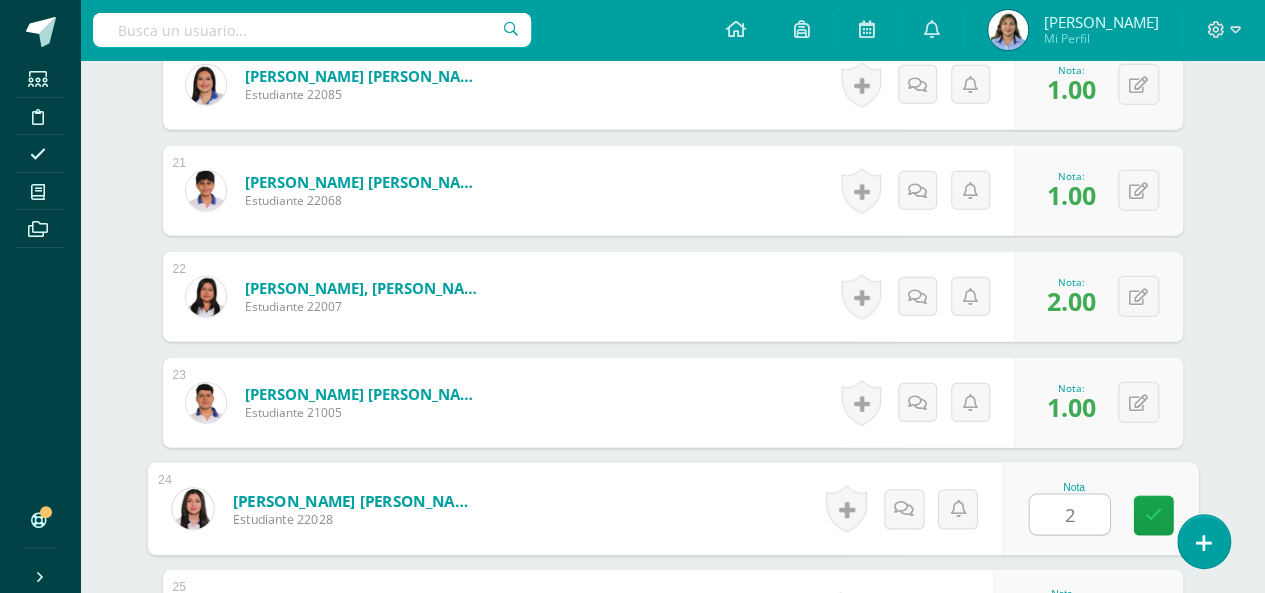 type on "2" 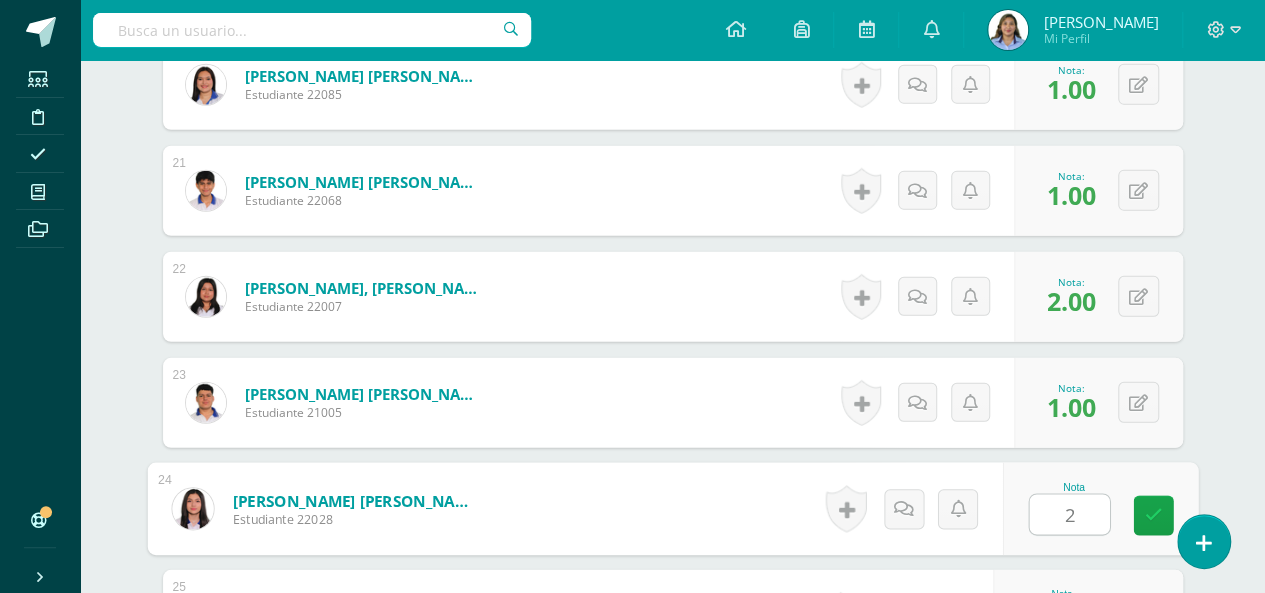 scroll, scrollTop: 3006, scrollLeft: 0, axis: vertical 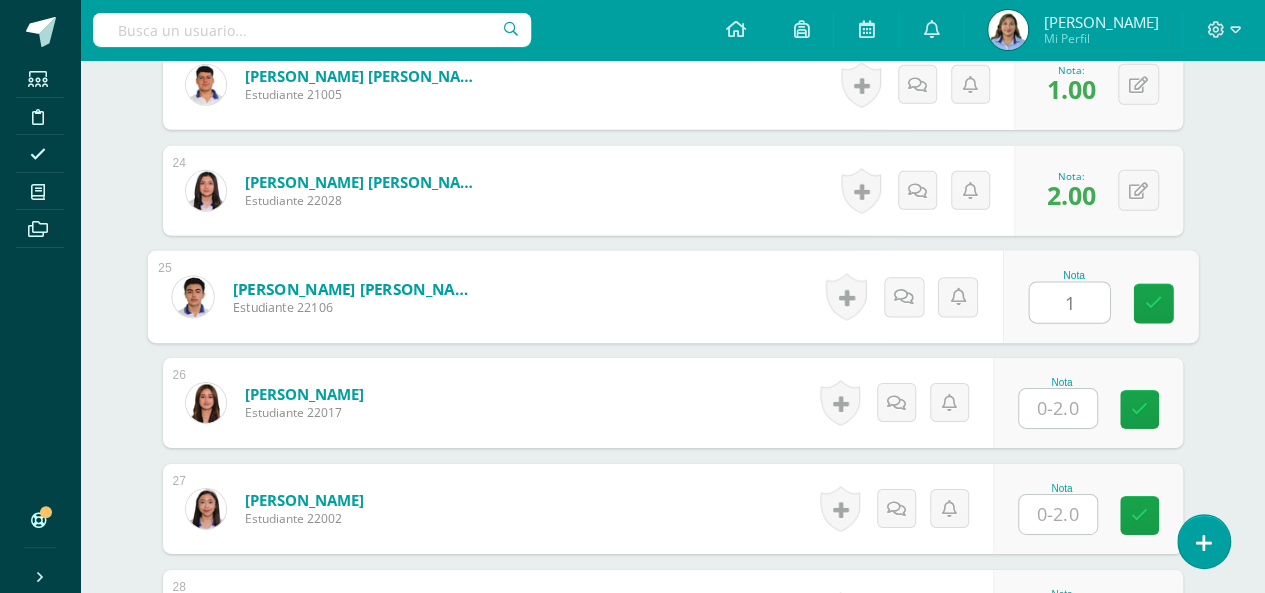 type on "1" 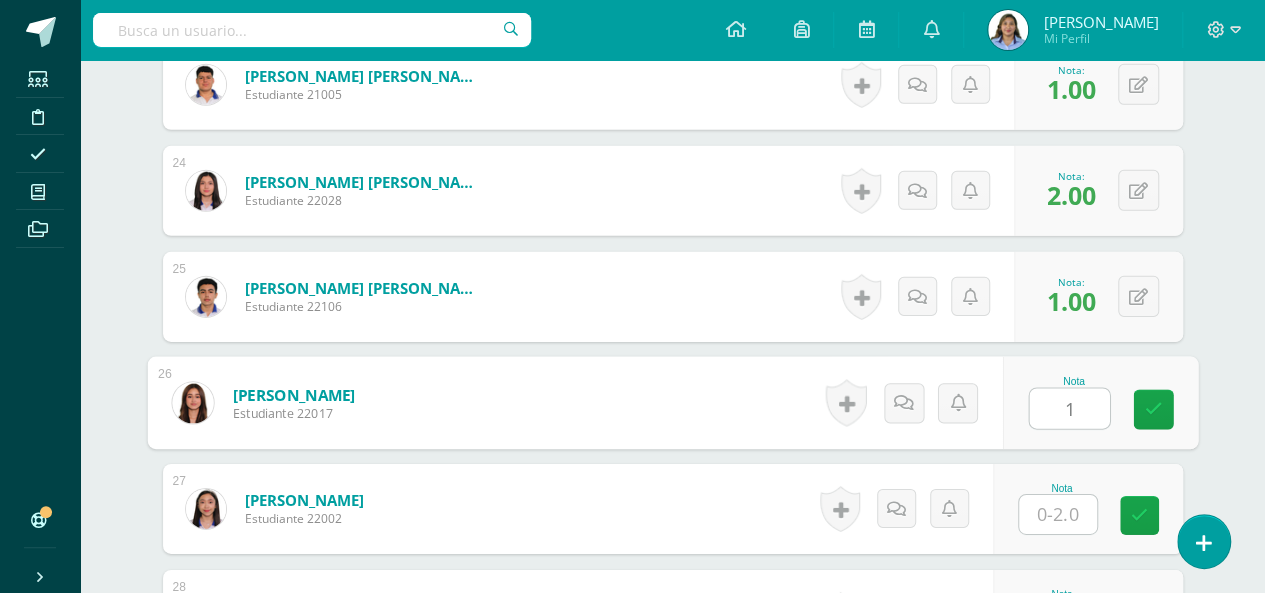 type on "1" 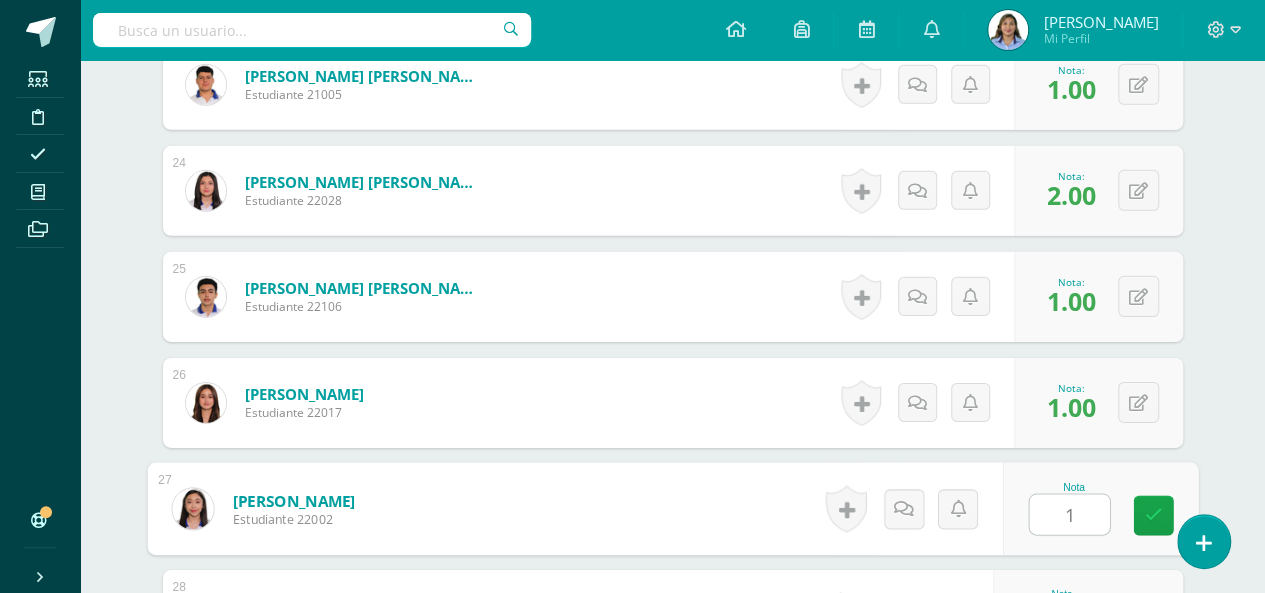type on "1" 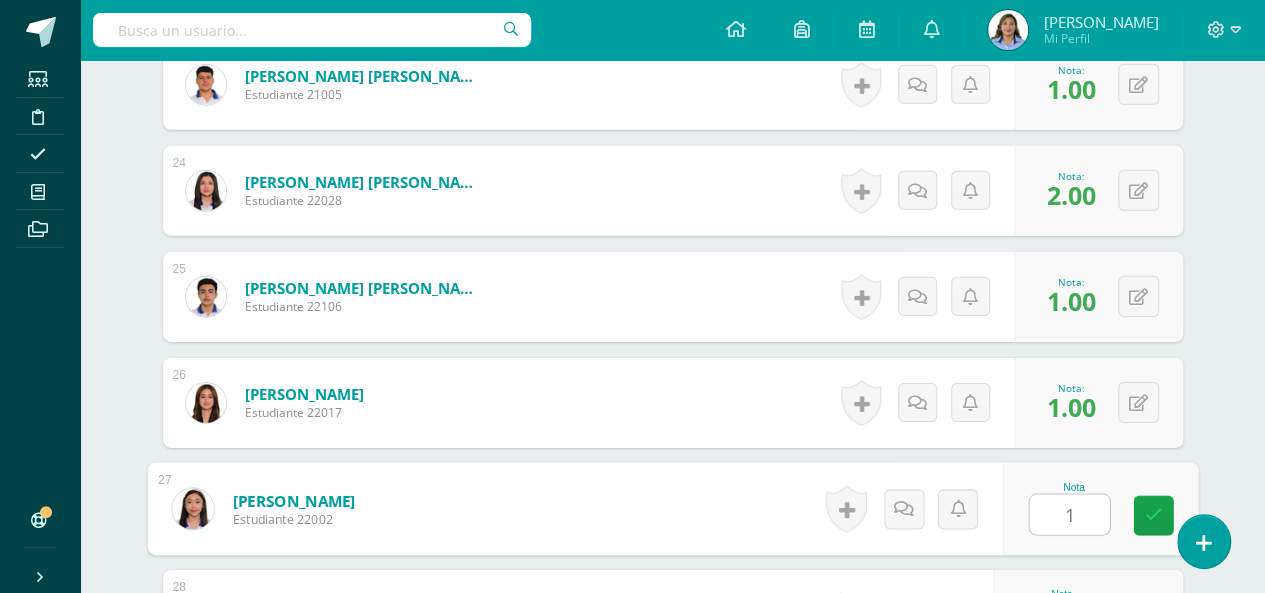 scroll, scrollTop: 3324, scrollLeft: 0, axis: vertical 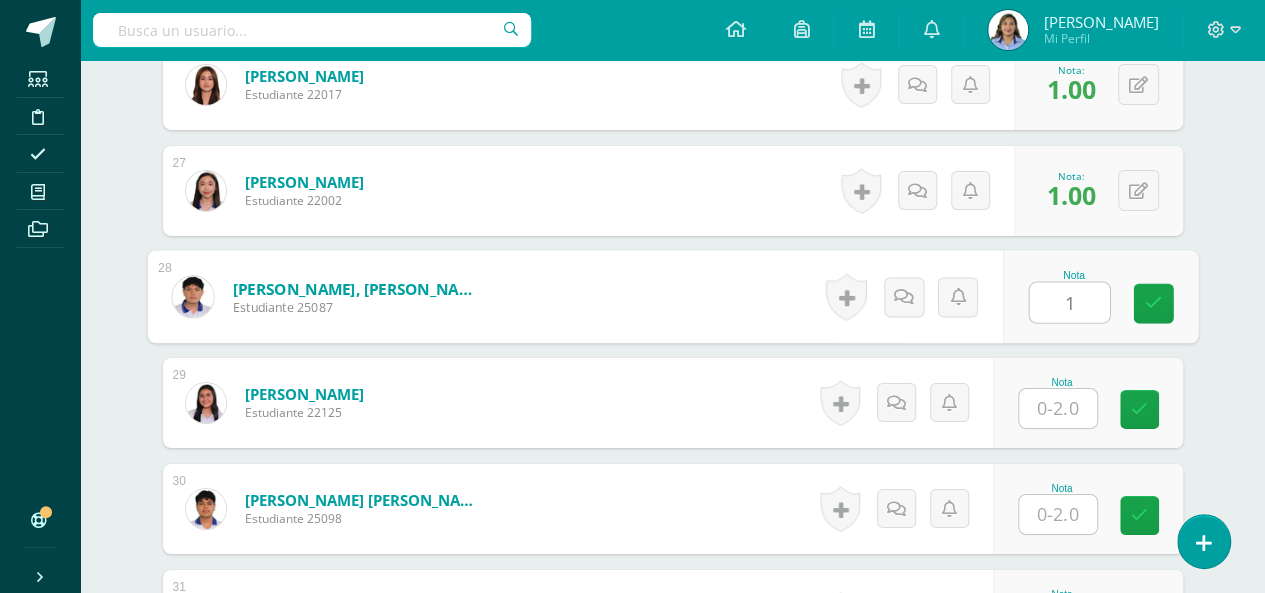 type on "1" 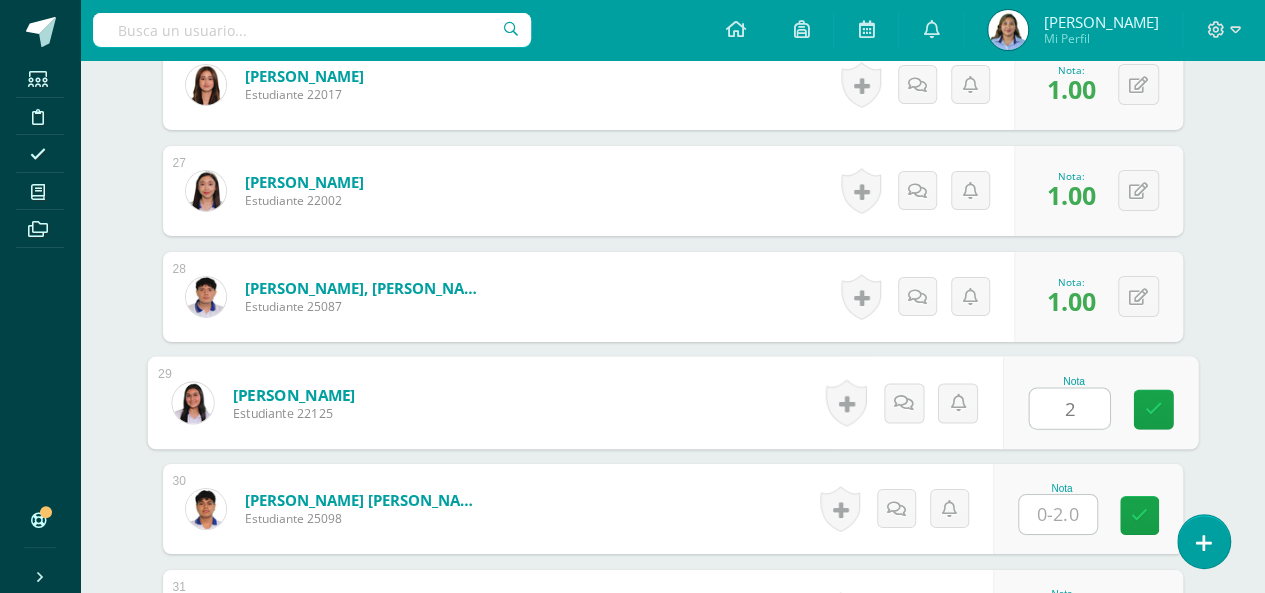 type on "2" 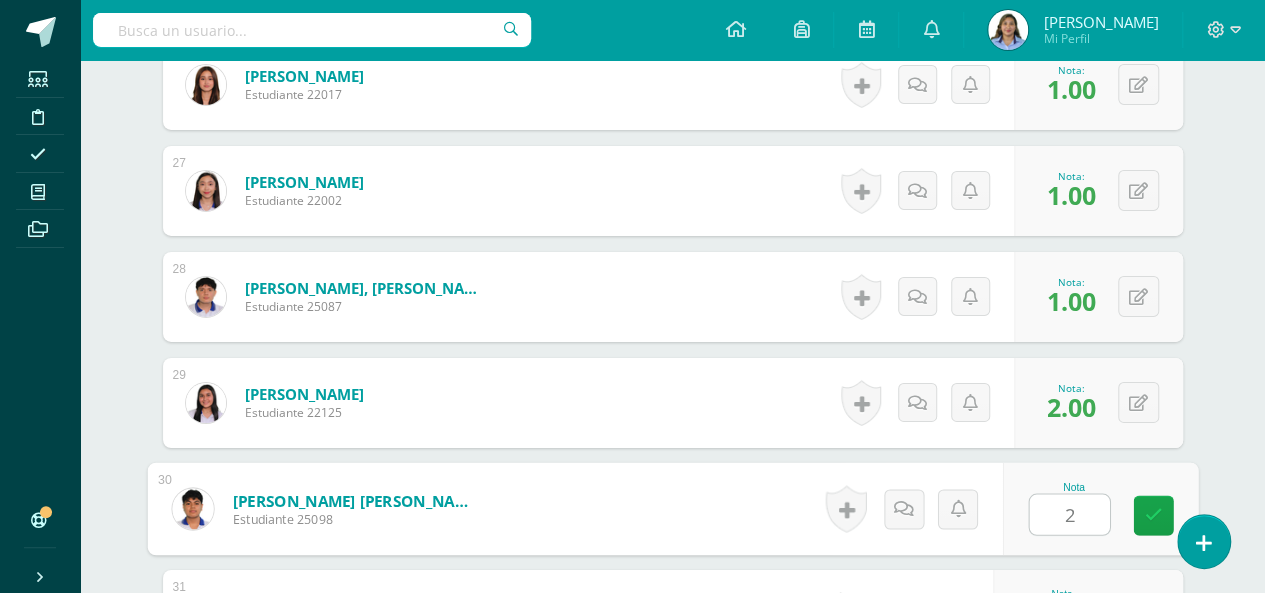 type on "2" 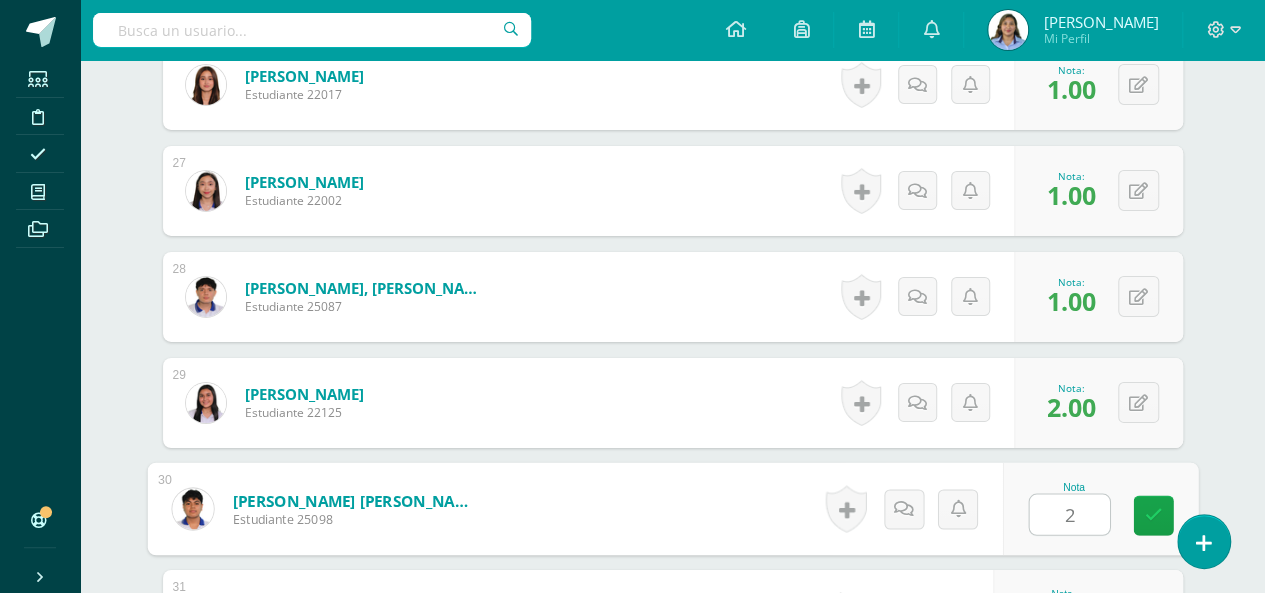 scroll, scrollTop: 3642, scrollLeft: 0, axis: vertical 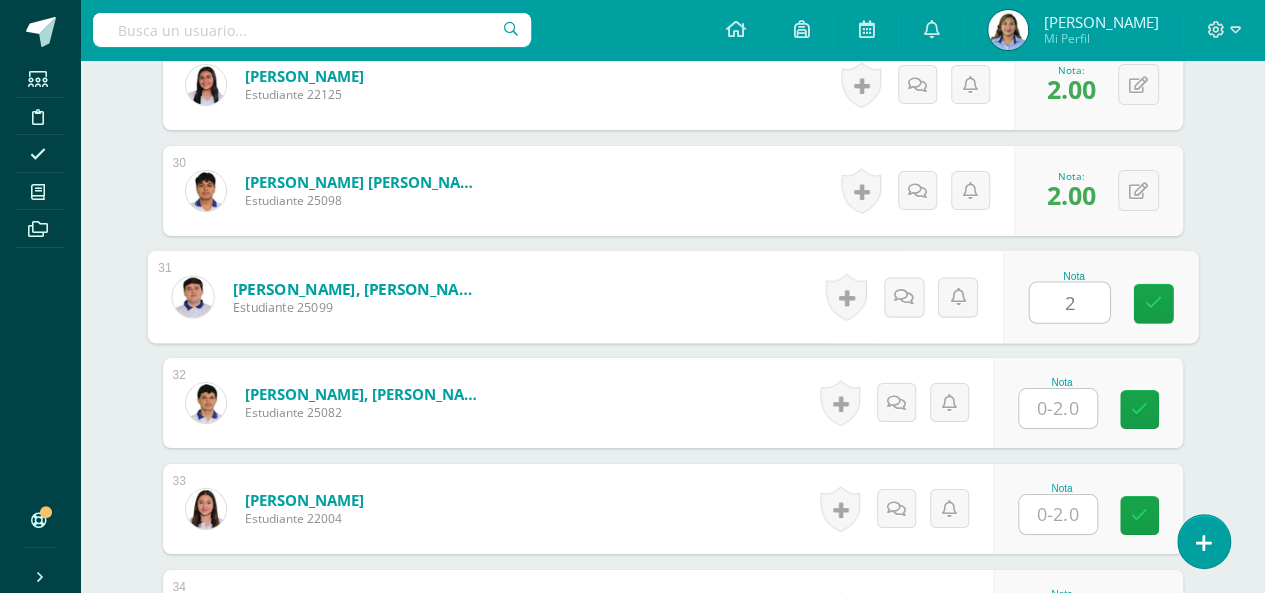 type on "2" 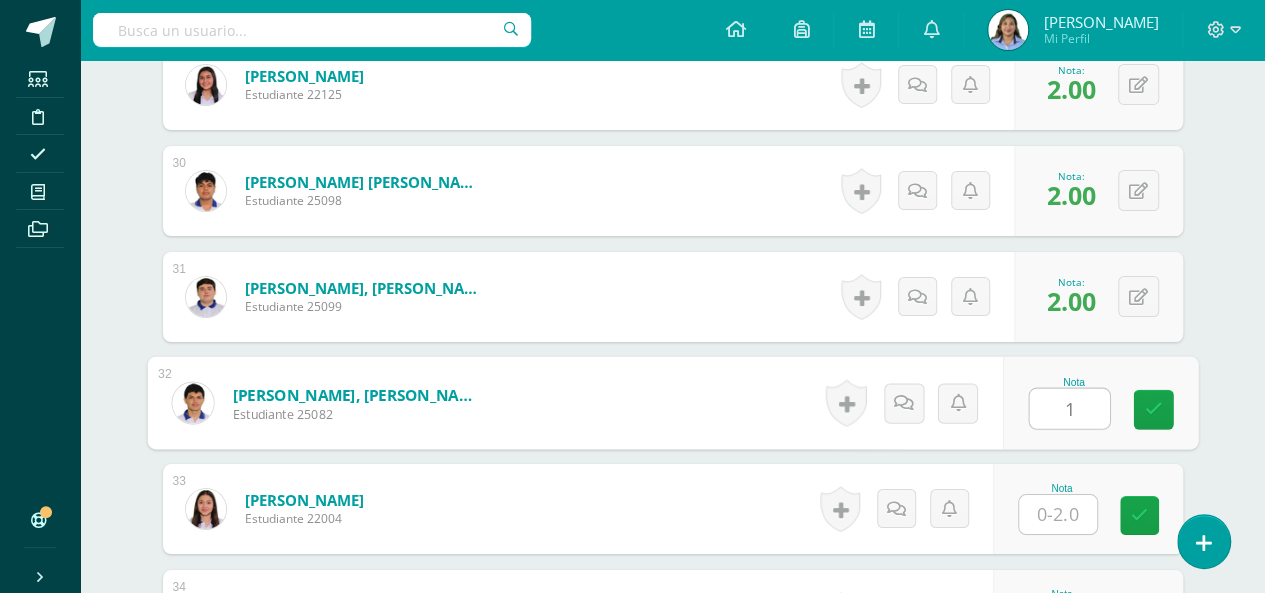 type on "1" 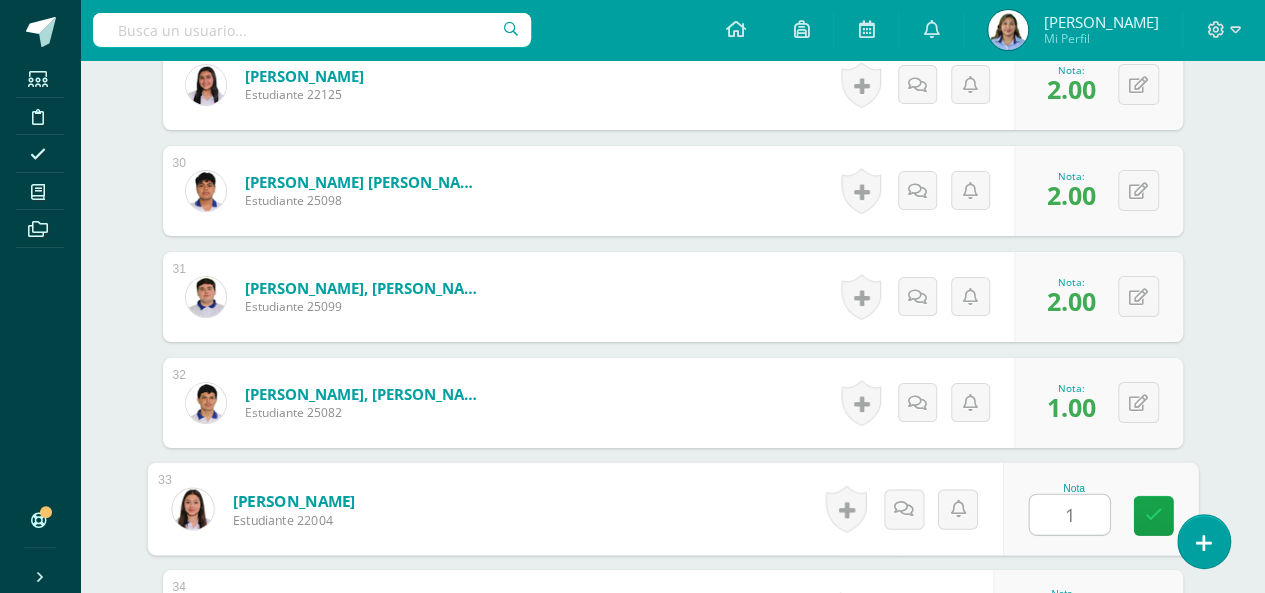 type on "1" 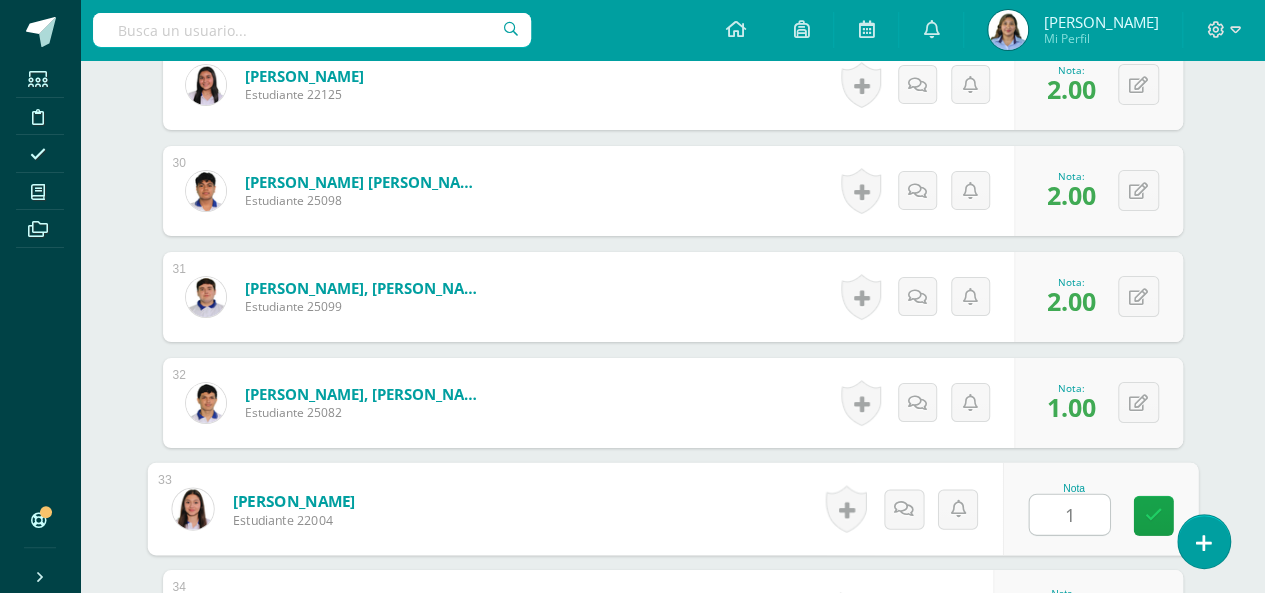 scroll, scrollTop: 3960, scrollLeft: 0, axis: vertical 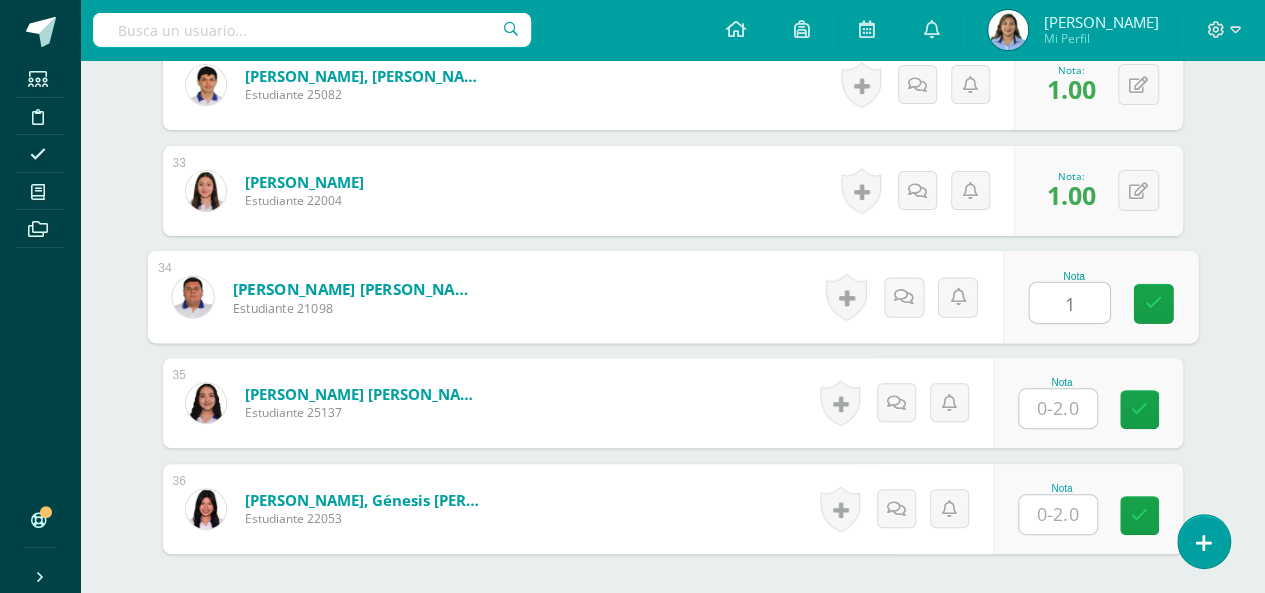 type on "1" 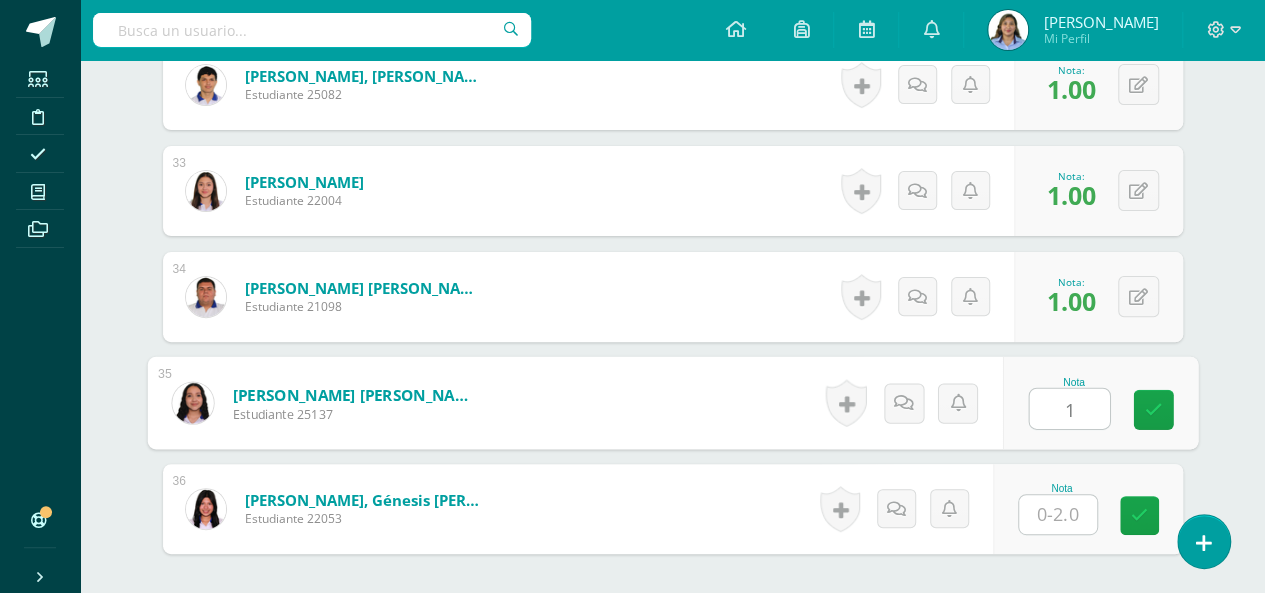 type on "1" 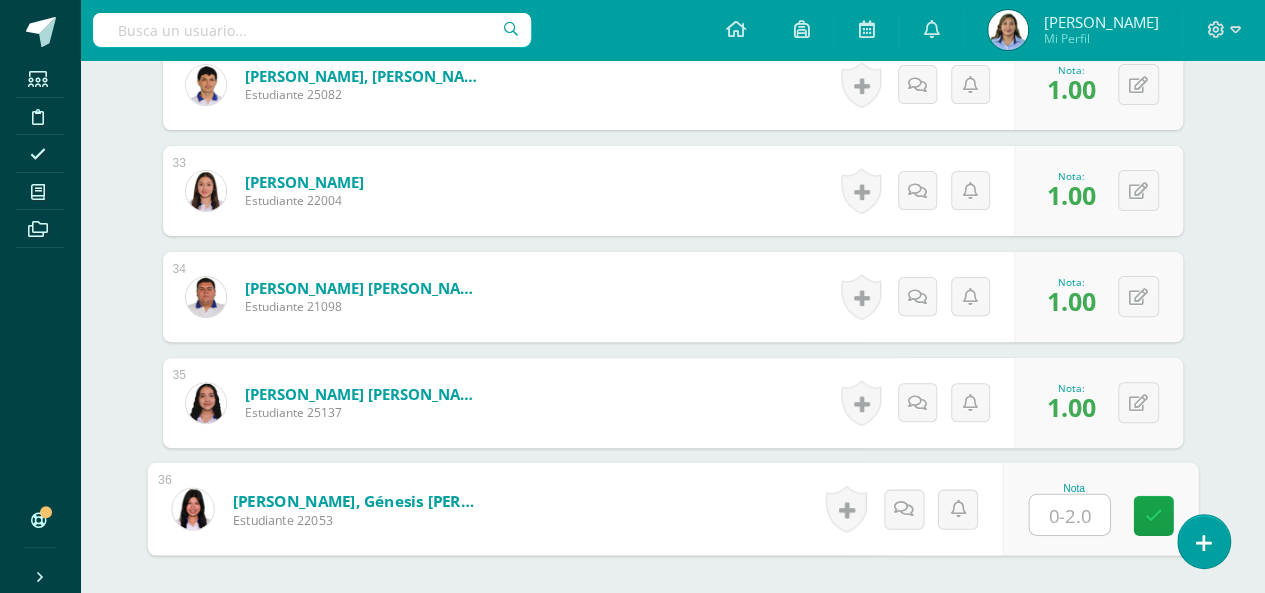 type on "2" 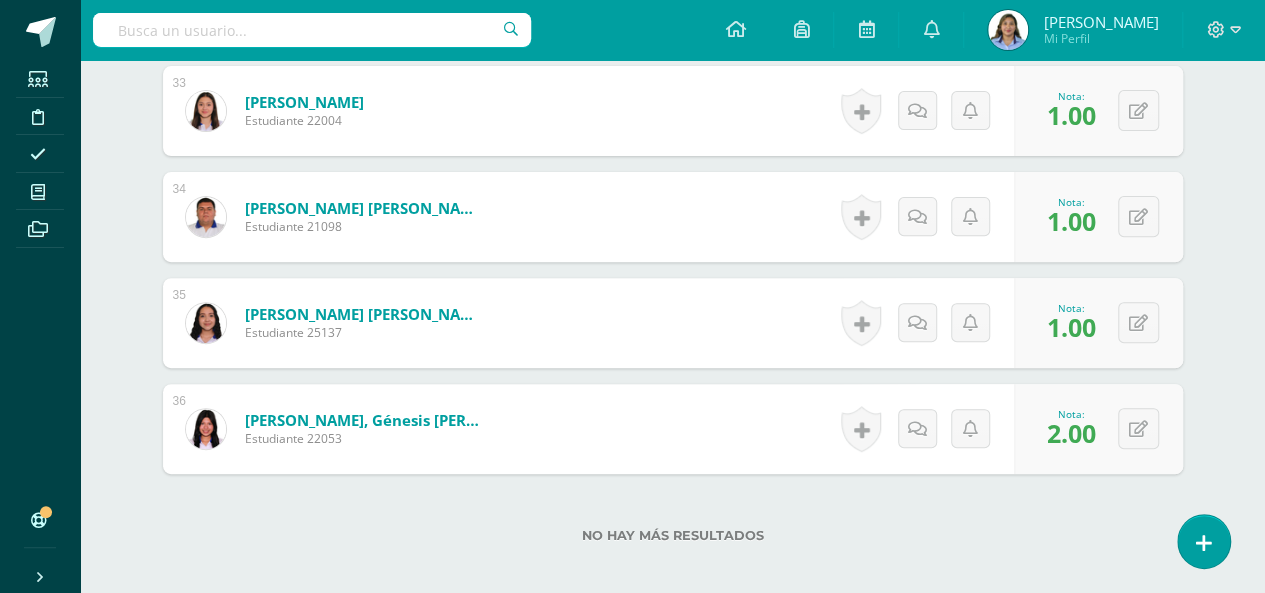 scroll, scrollTop: 4080, scrollLeft: 0, axis: vertical 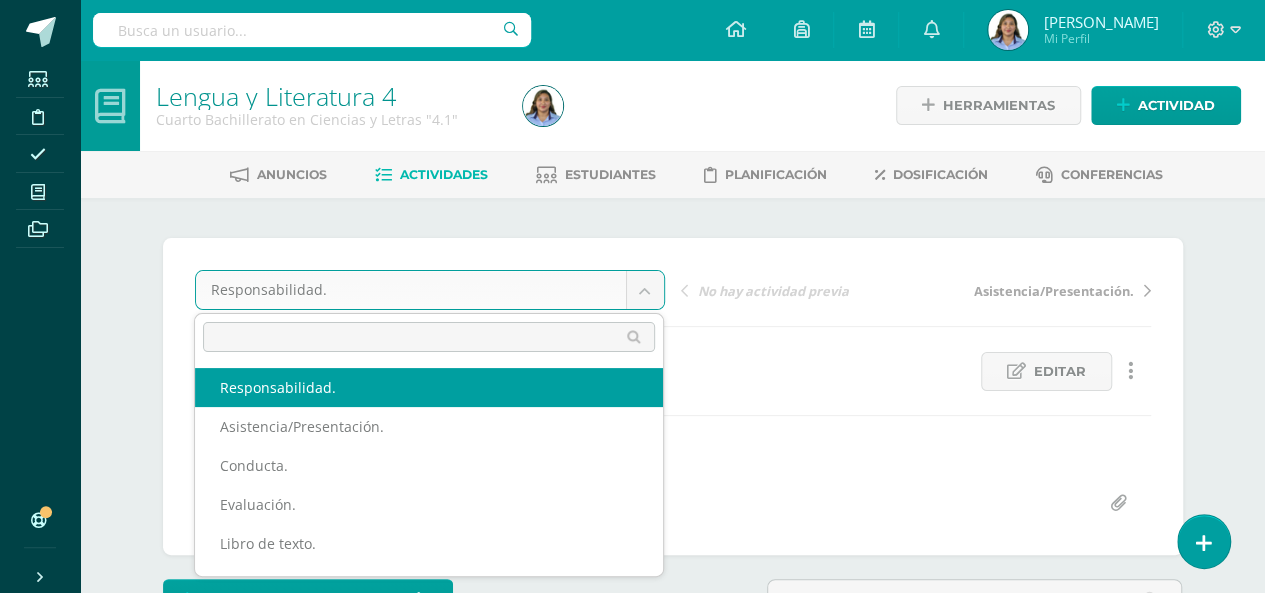 click on "Estudiantes Disciplina Asistencia Mis cursos Archivos Soporte
Centro de ayuda
Últimas actualizaciones
10+ Cerrar panel
Comunicación y Lenguaje Idioma Español
Primero
Básico
"1.1"
Actividades Estudiantes Planificación Dosificación
Comunicación y Lenguaje Idioma Español
Primero
Básico
"1.2"
Actividades Estudiantes Planificación Dosificación
Comunicación y Lenguaje Idioma Español
Segundo
Básico
"2.1"
Actividades Estudiantes Planificación Dosificación Actividades Estudiantes Planificación     1" at bounding box center (632, 2371) 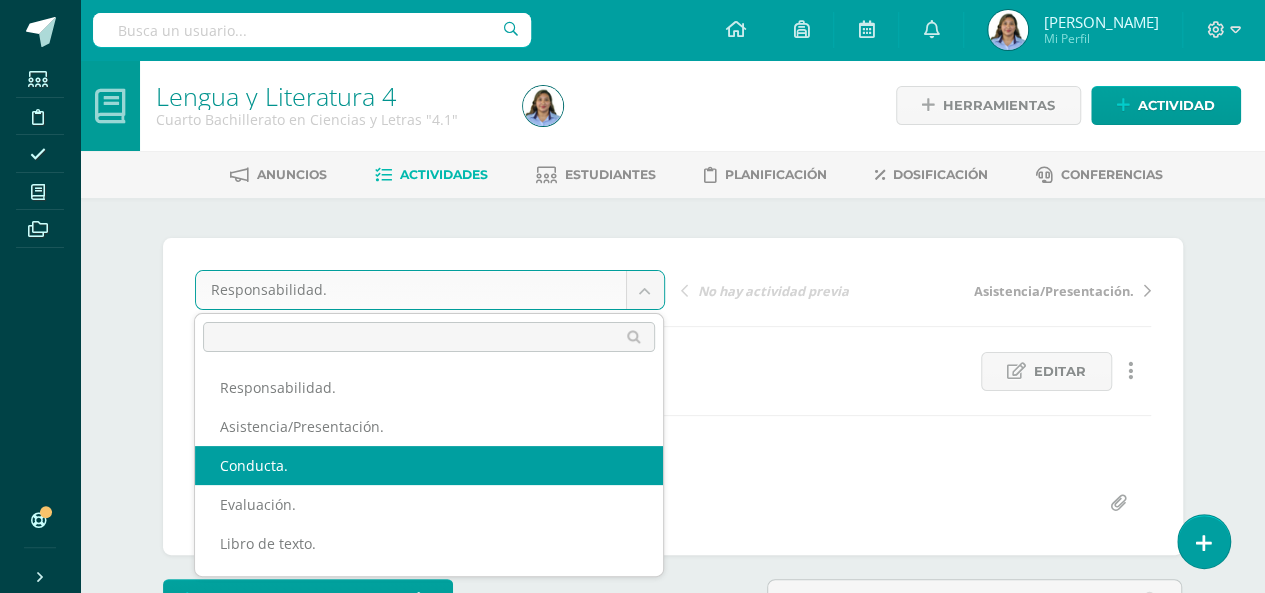 select on "/dashboard/teacher/grade-activity/41149/" 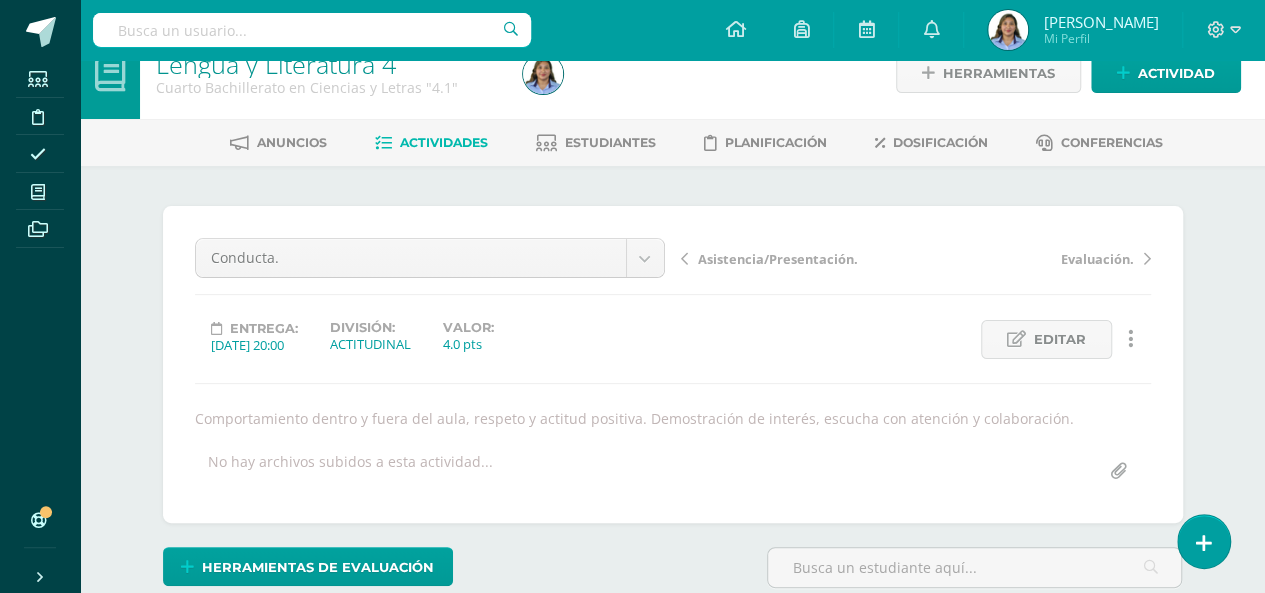 scroll, scrollTop: 33, scrollLeft: 0, axis: vertical 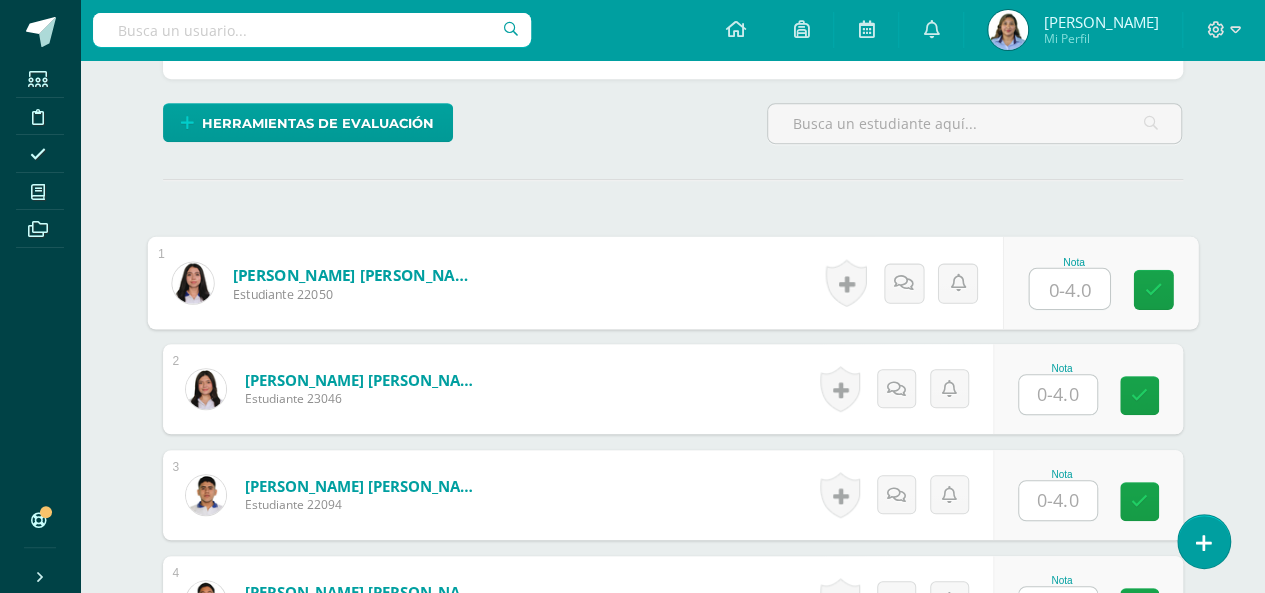 click at bounding box center [1069, 289] 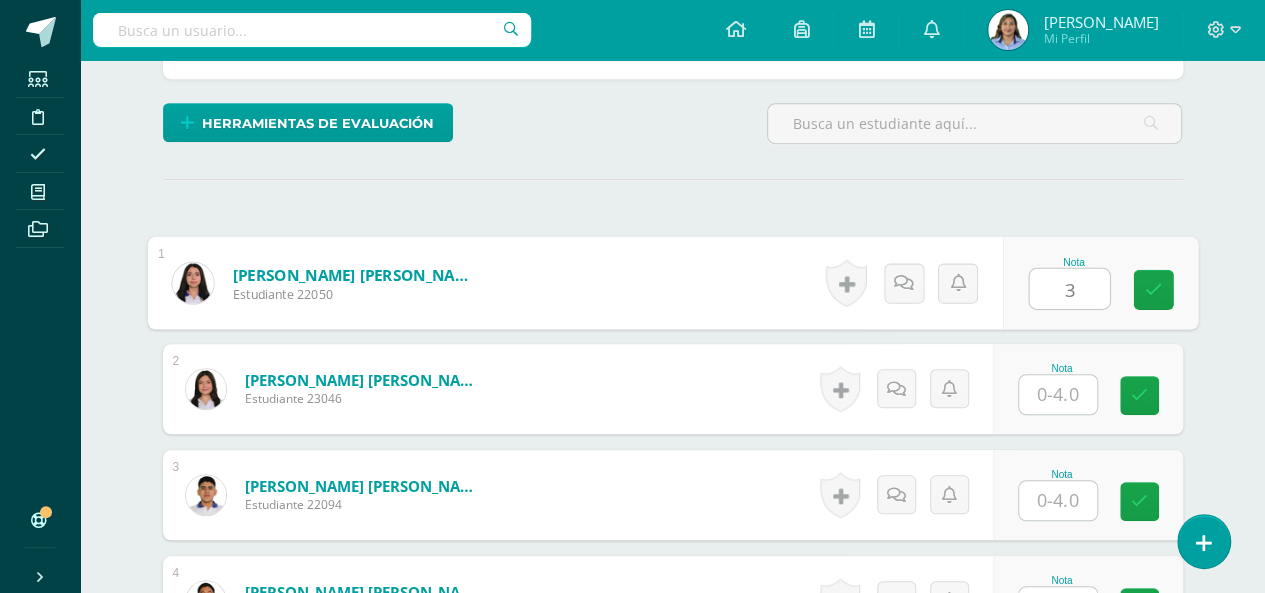type on "3" 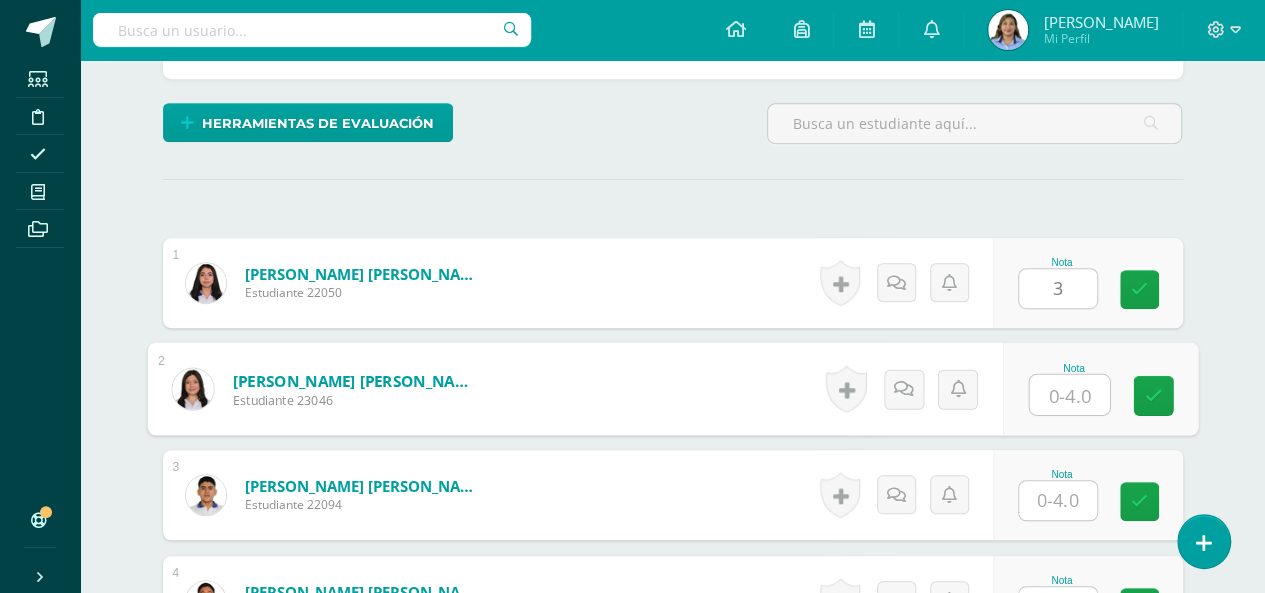 scroll, scrollTop: 477, scrollLeft: 0, axis: vertical 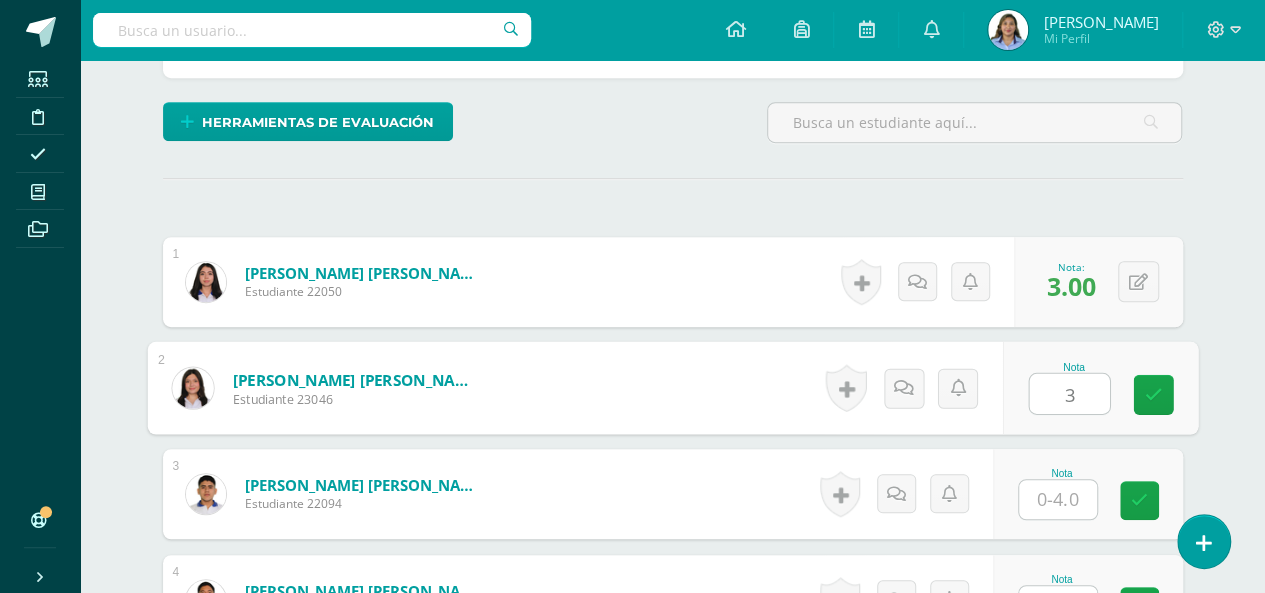 type on "3" 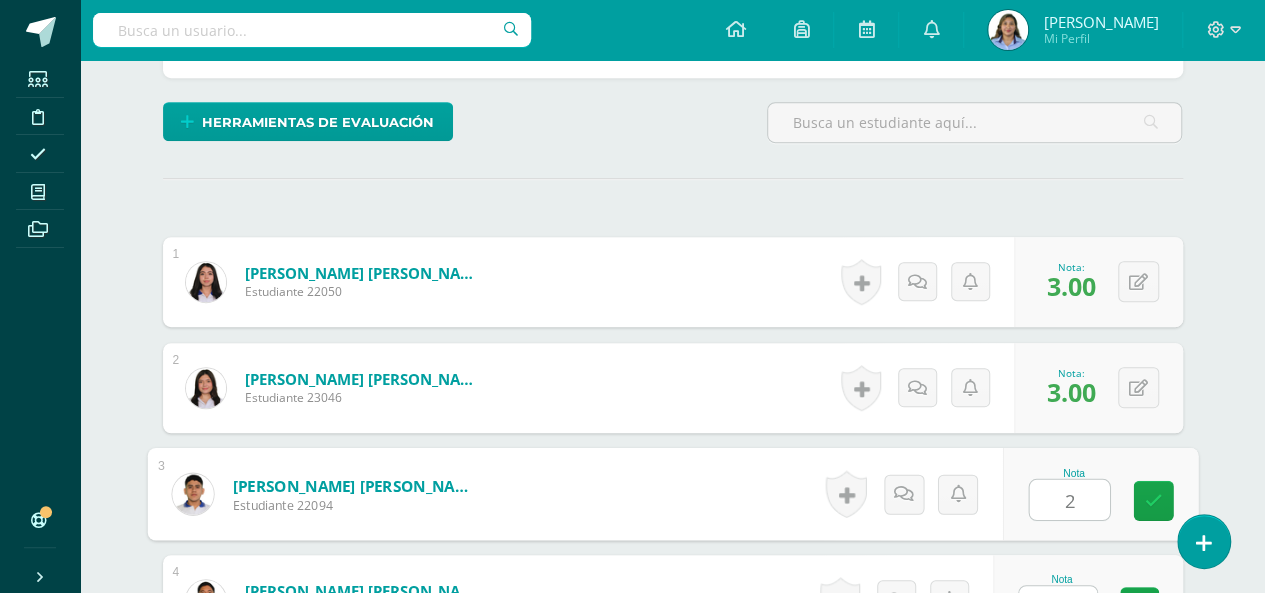 type on "2" 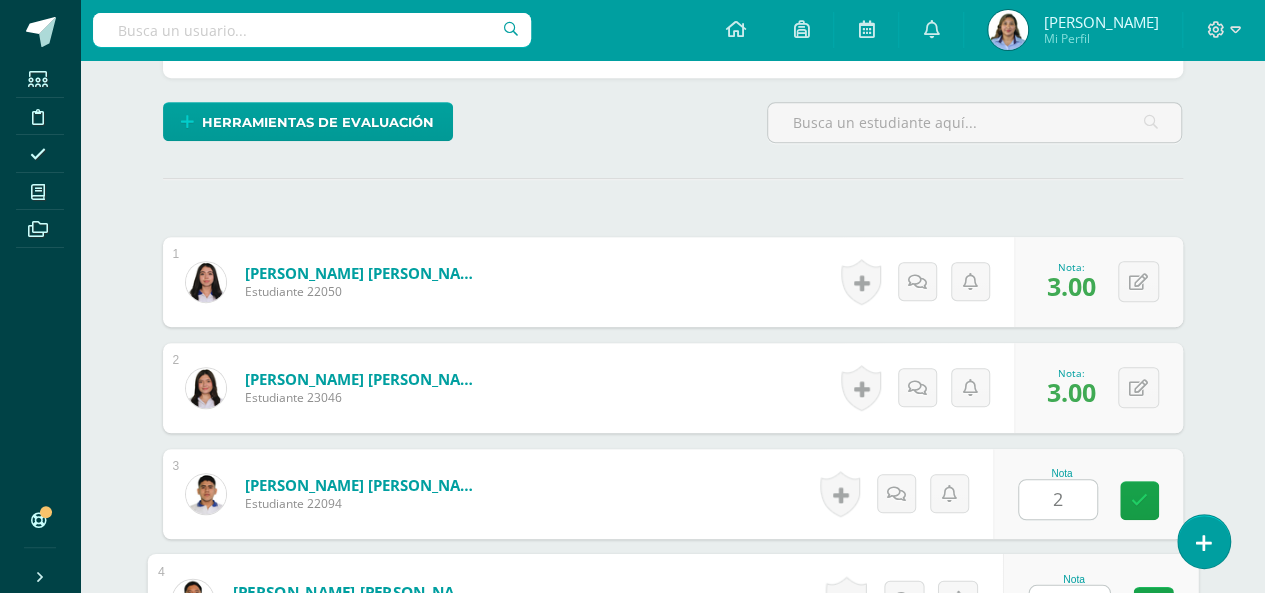 scroll, scrollTop: 503, scrollLeft: 0, axis: vertical 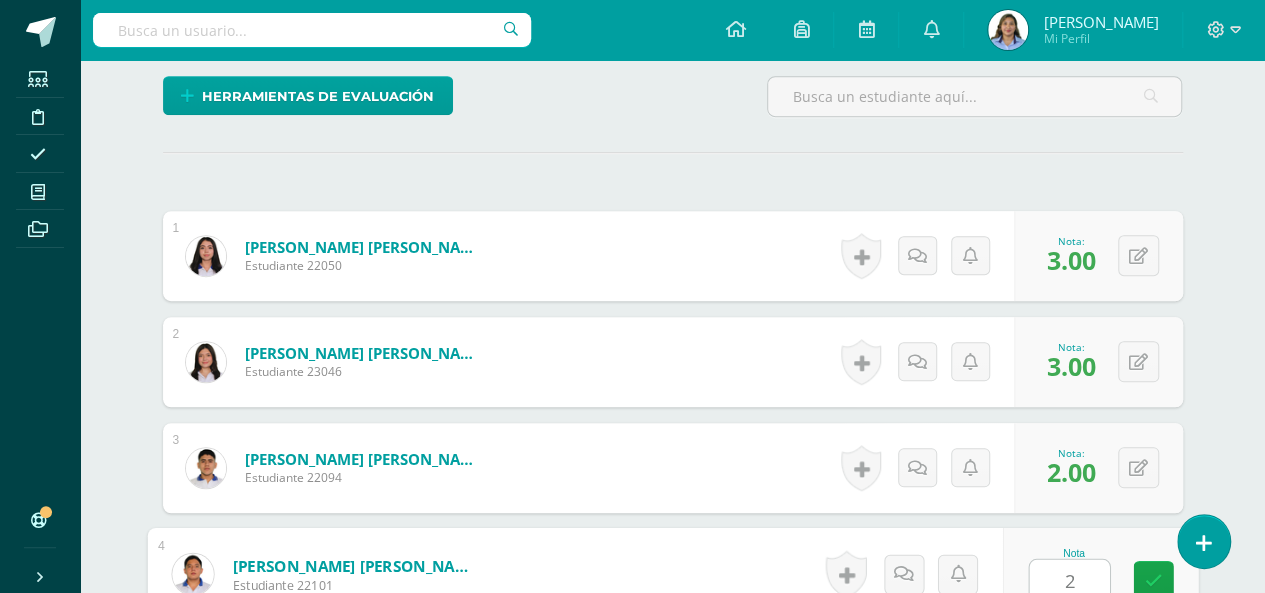 type on "2" 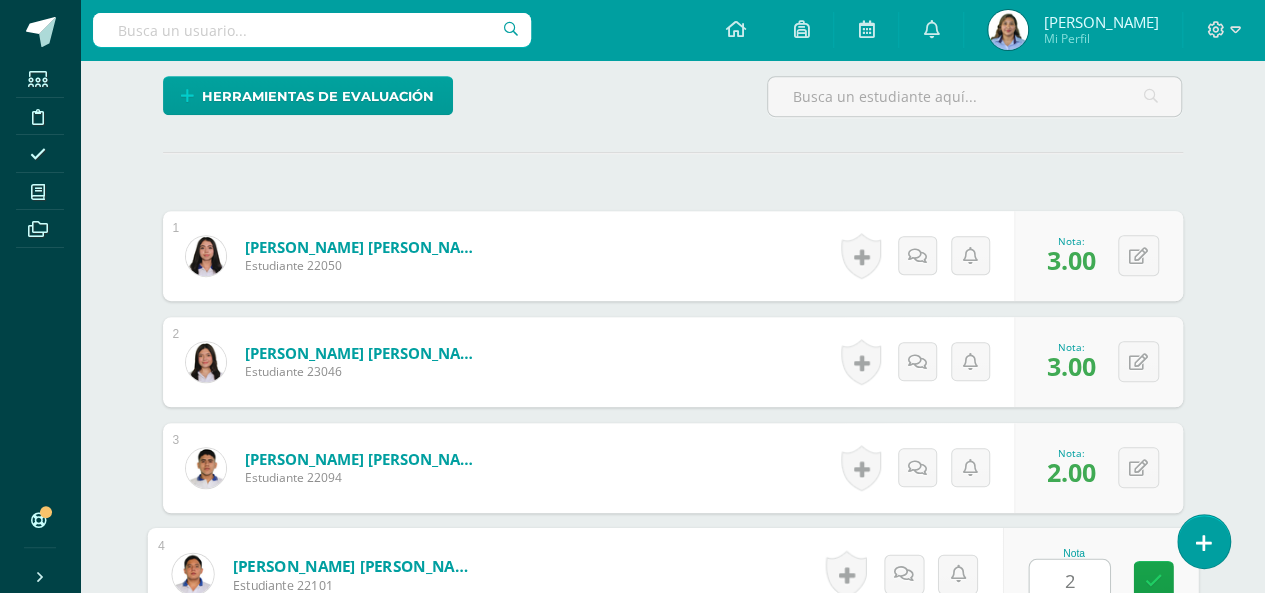 scroll, scrollTop: 886, scrollLeft: 0, axis: vertical 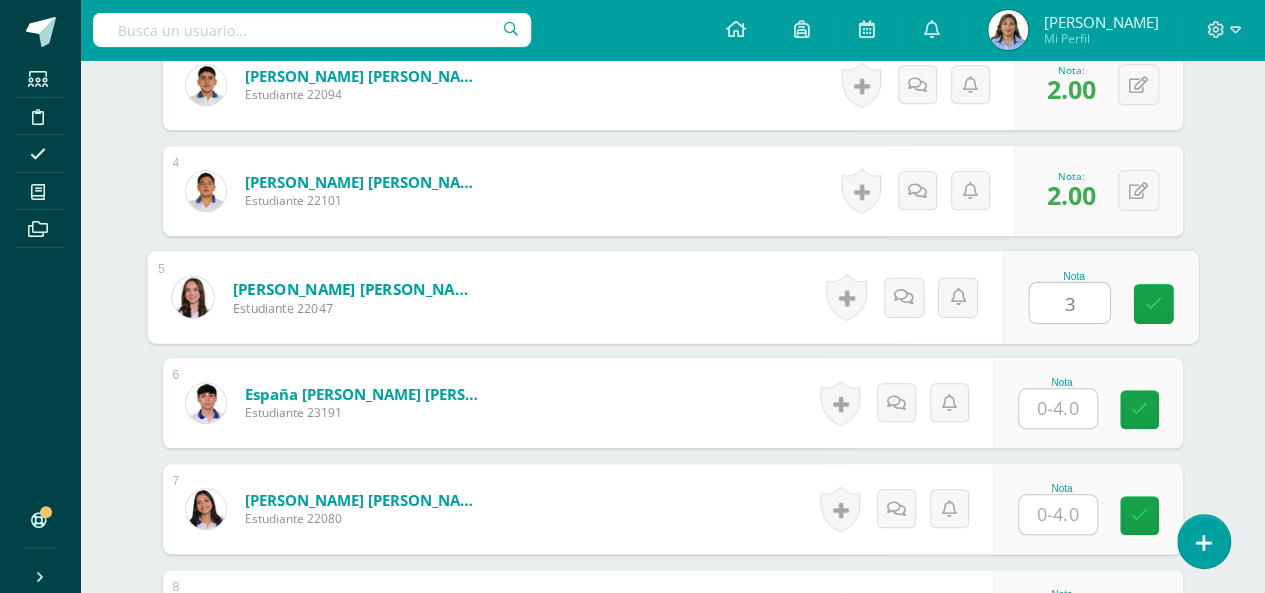 type on "3" 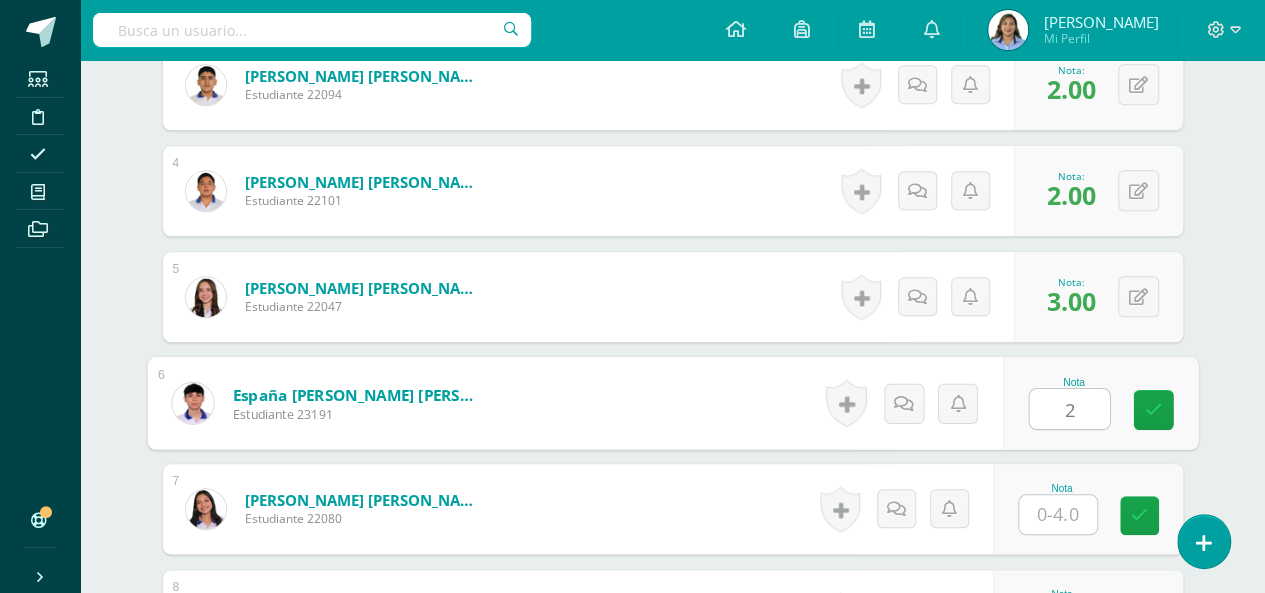 type on "2" 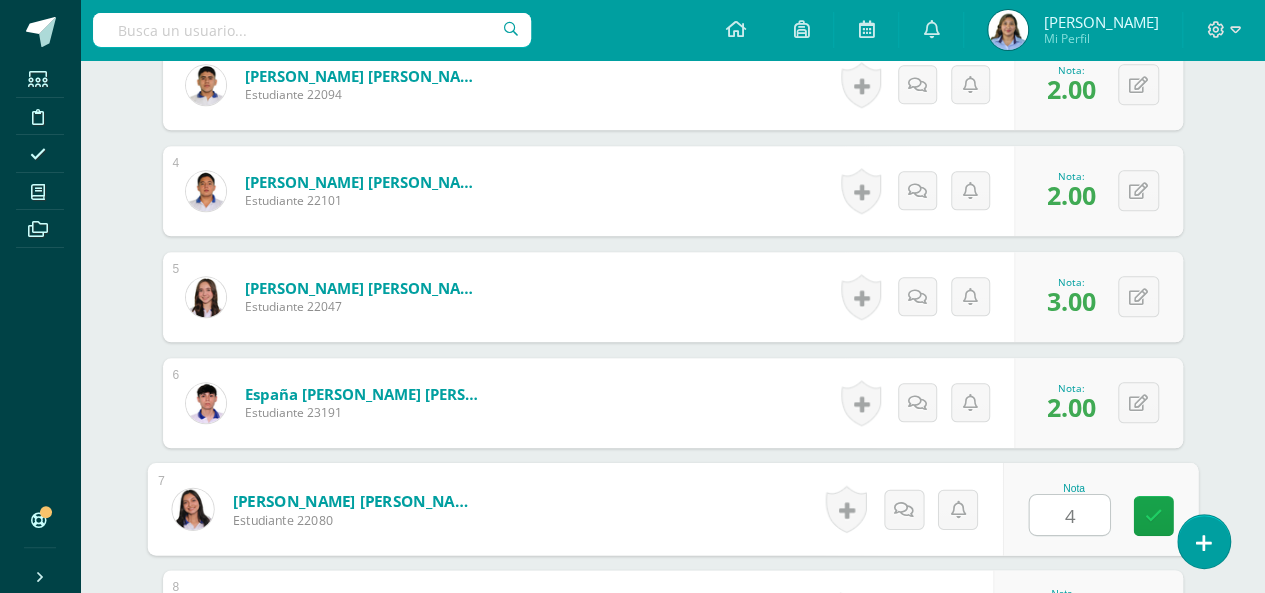 type on "4" 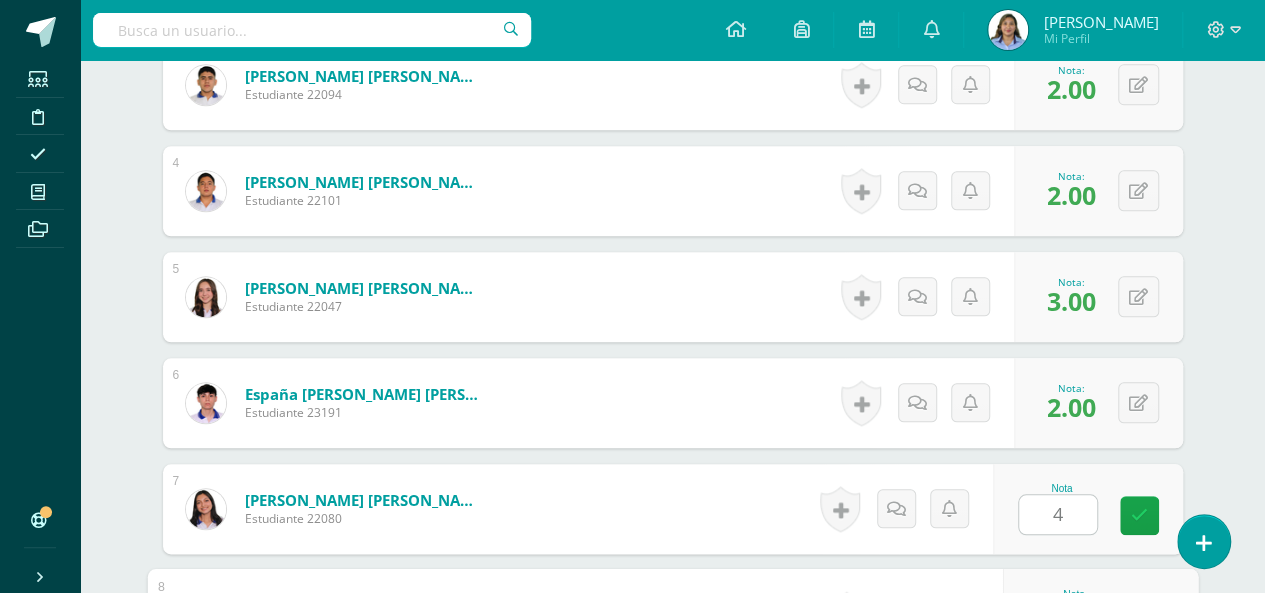 scroll, scrollTop: 1204, scrollLeft: 0, axis: vertical 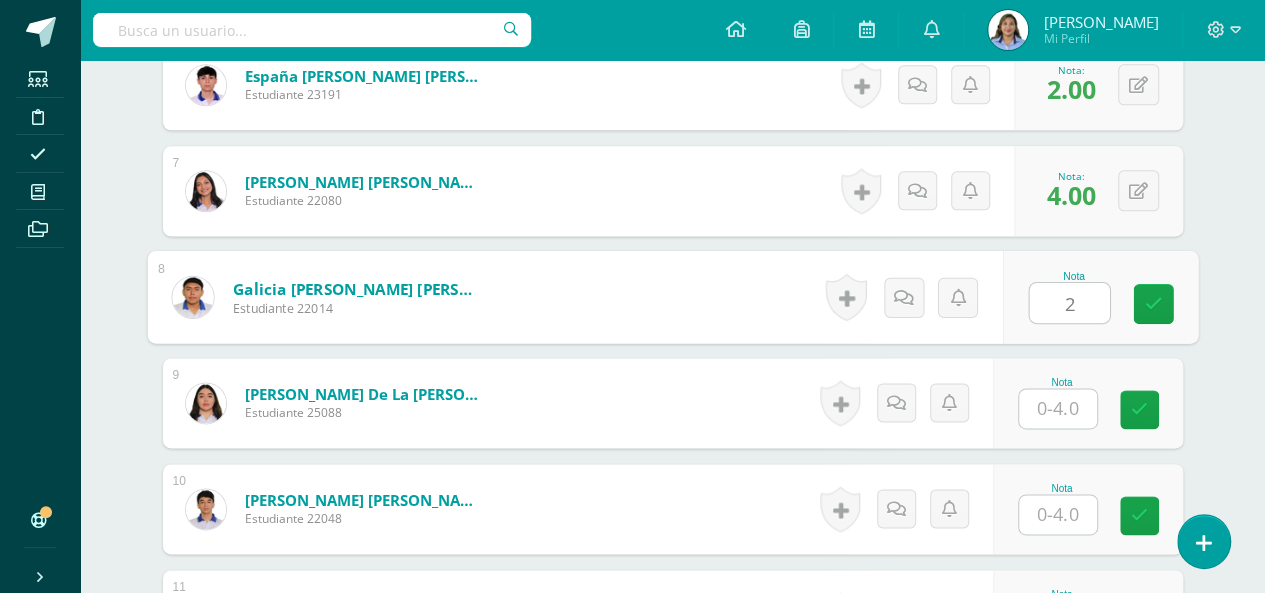 type on "2" 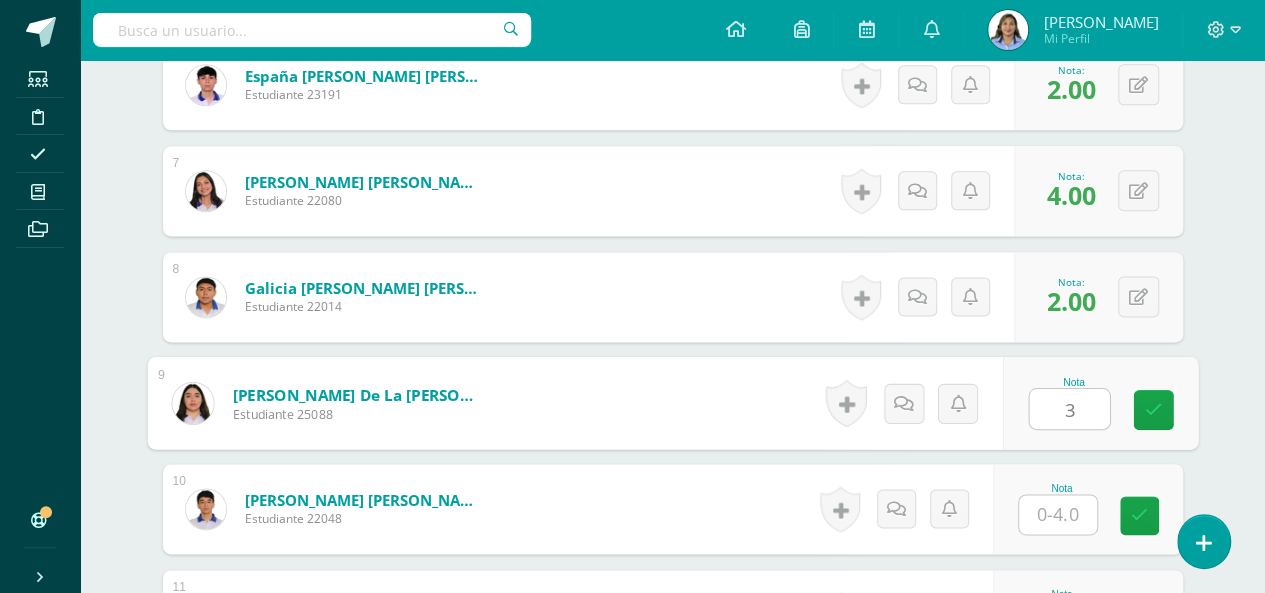 type on "3" 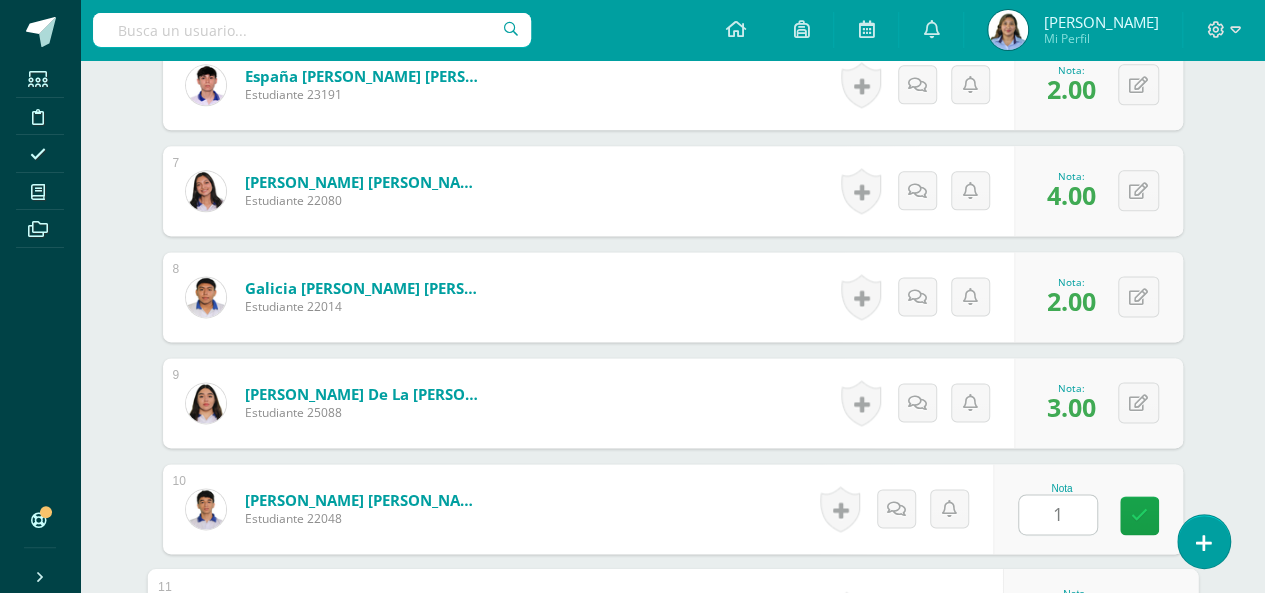 scroll, scrollTop: 1522, scrollLeft: 0, axis: vertical 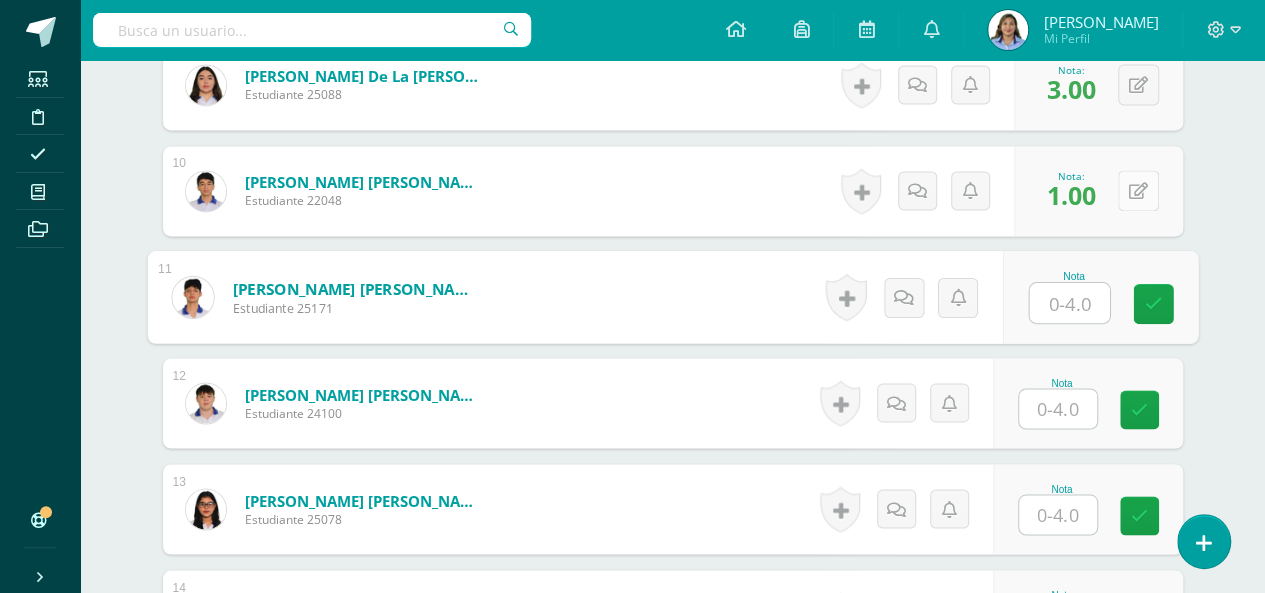 click at bounding box center (1138, 191) 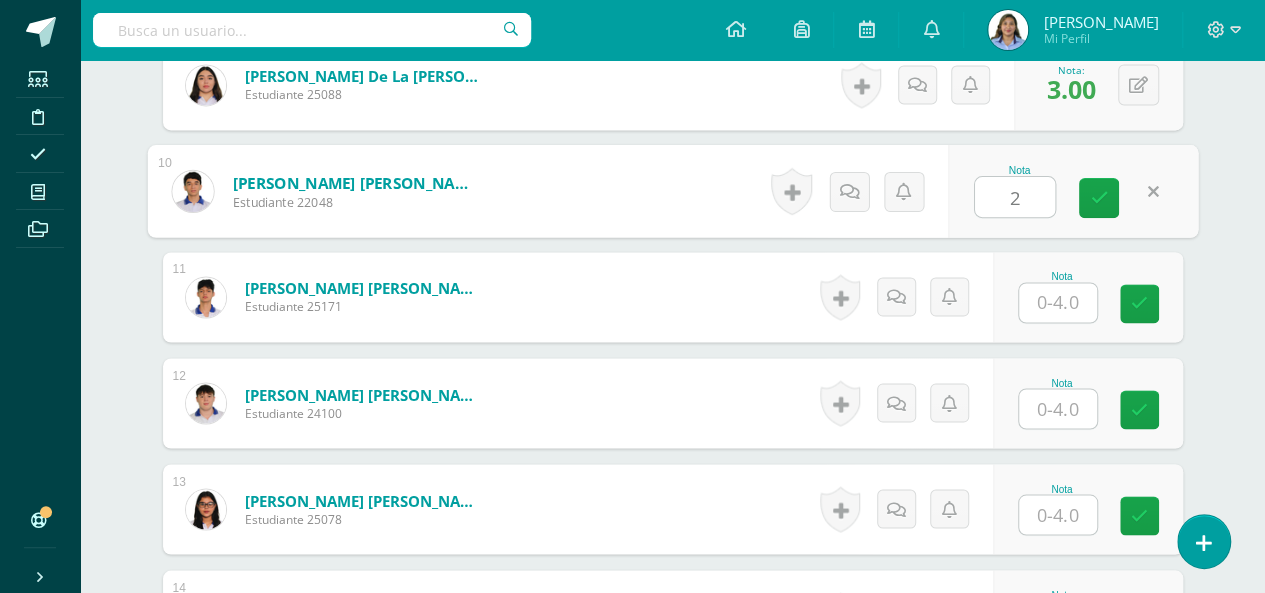 type on "2" 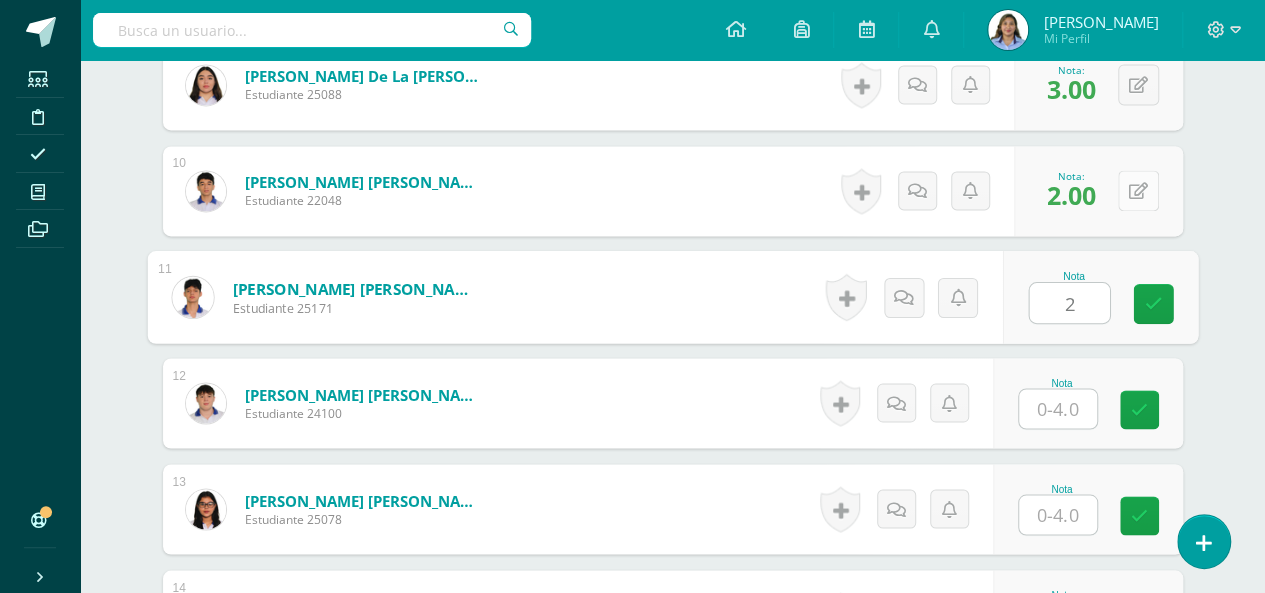 type on "2" 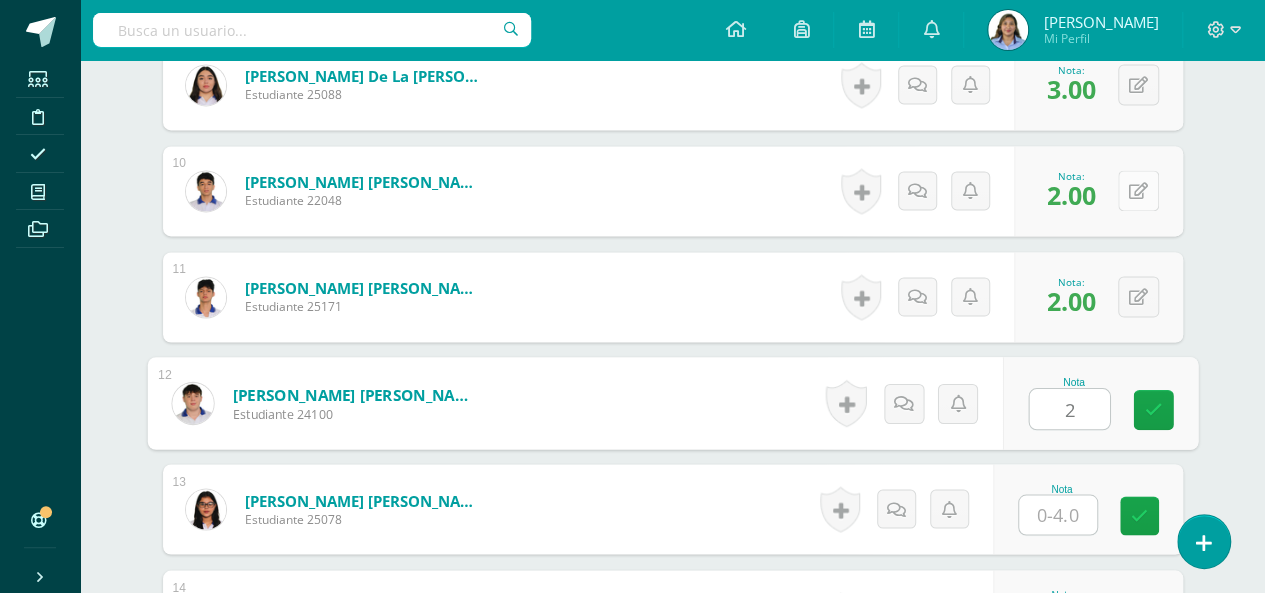 type on "2" 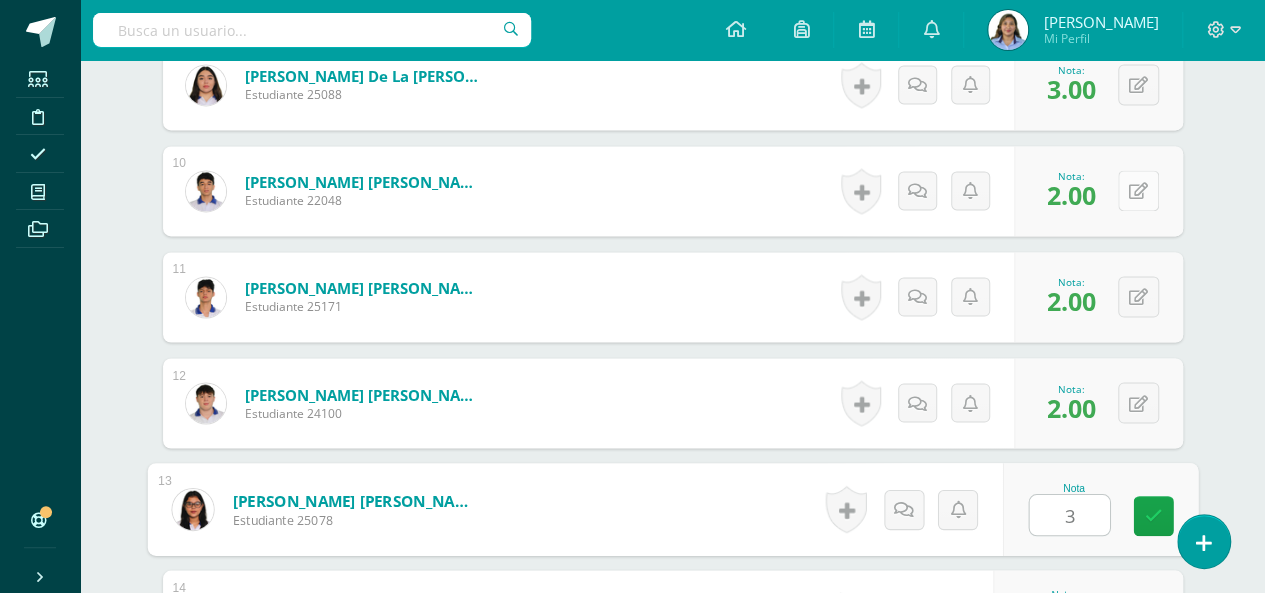 type on "3" 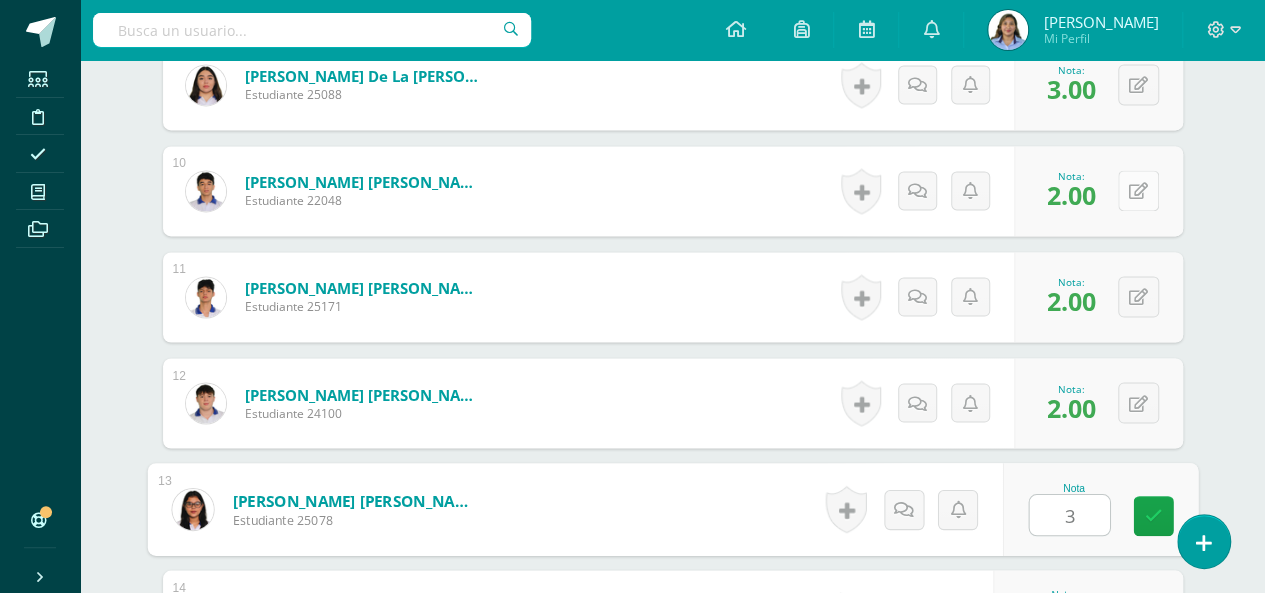scroll, scrollTop: 1840, scrollLeft: 0, axis: vertical 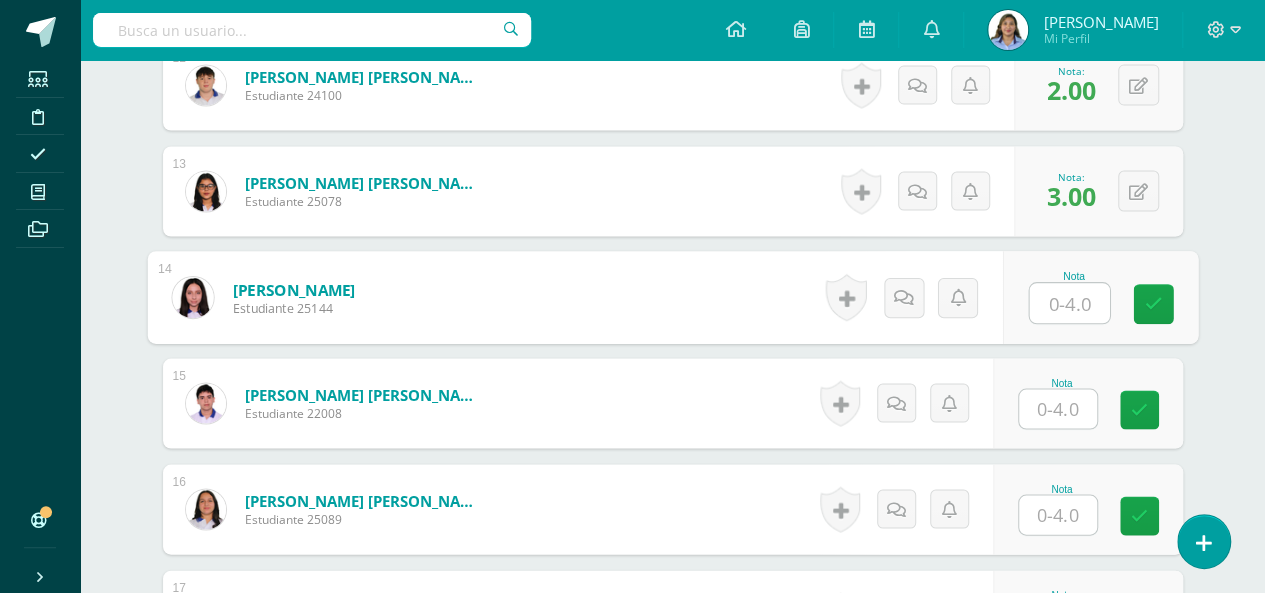 type on "4" 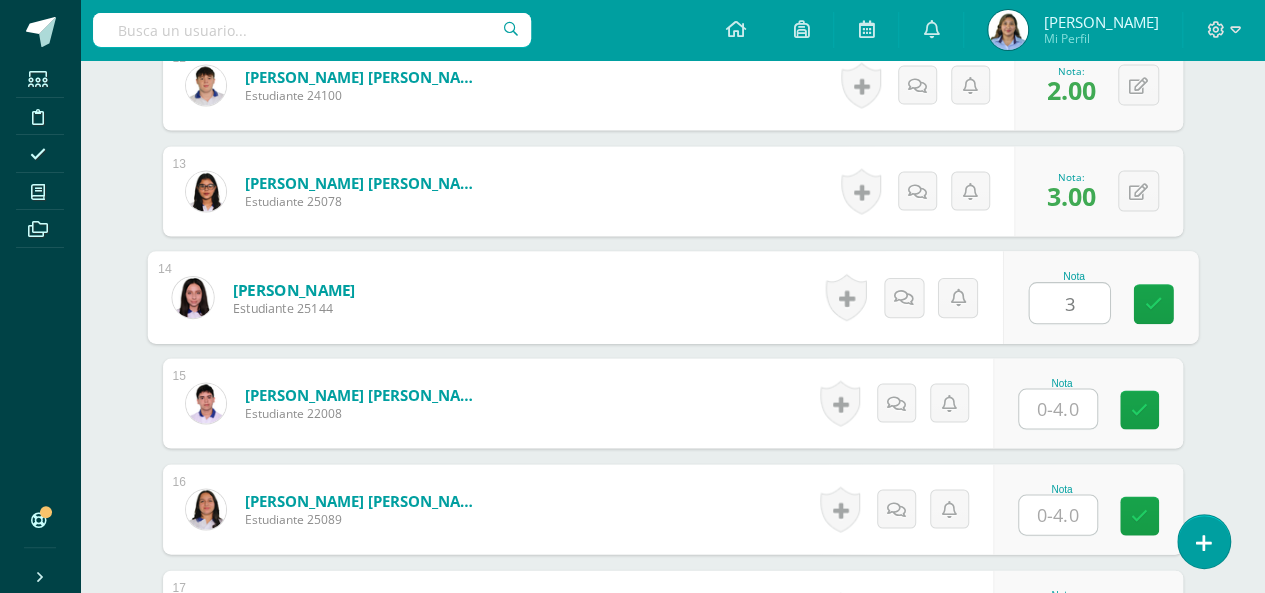 type on "3" 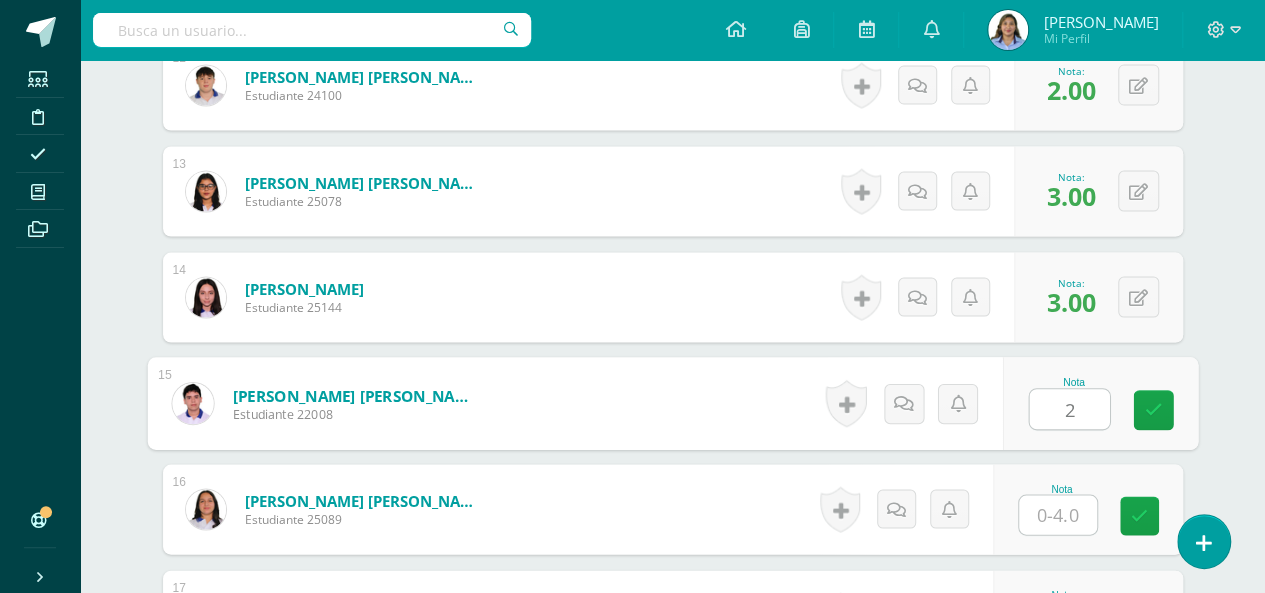 type on "2" 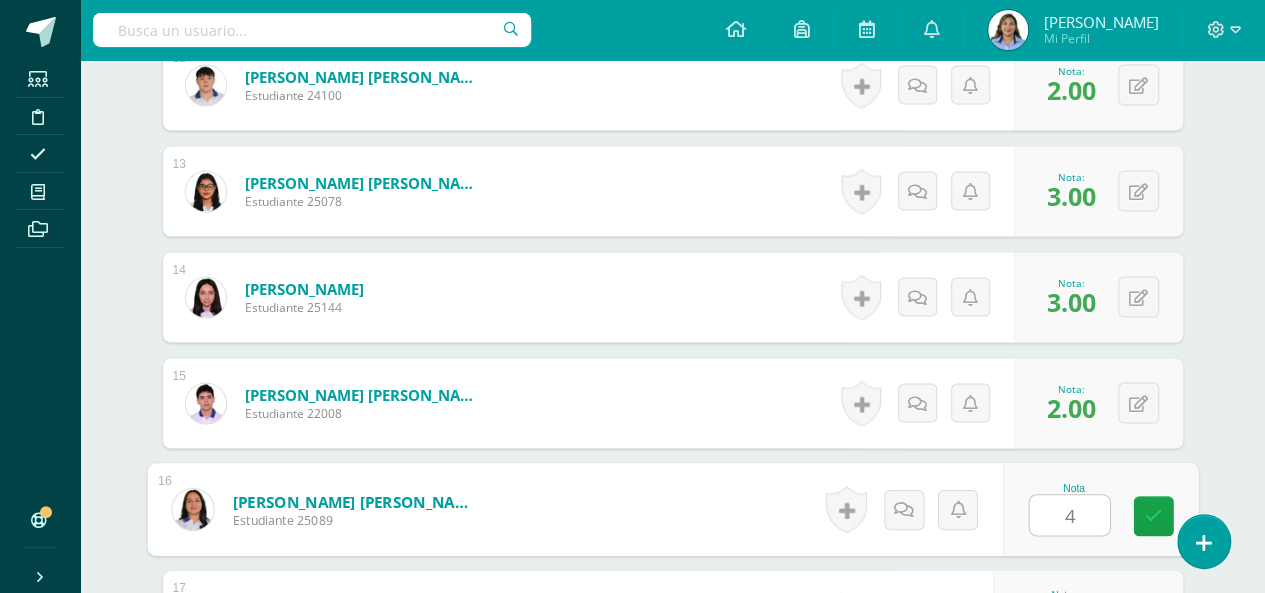 type on "4" 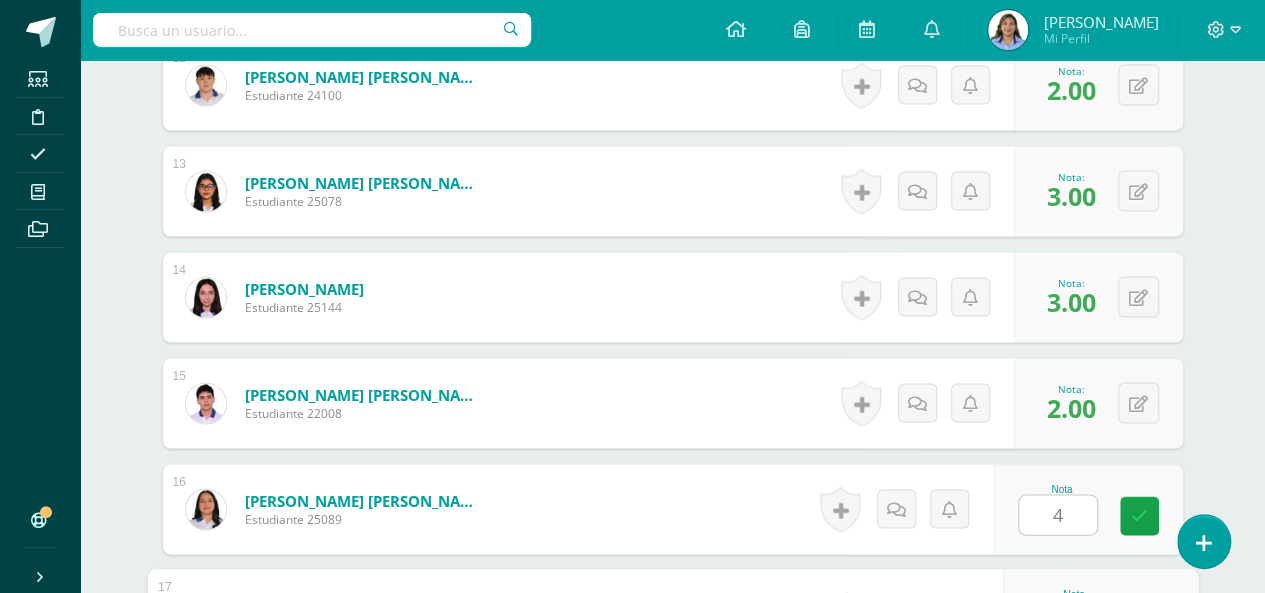 scroll, scrollTop: 2158, scrollLeft: 0, axis: vertical 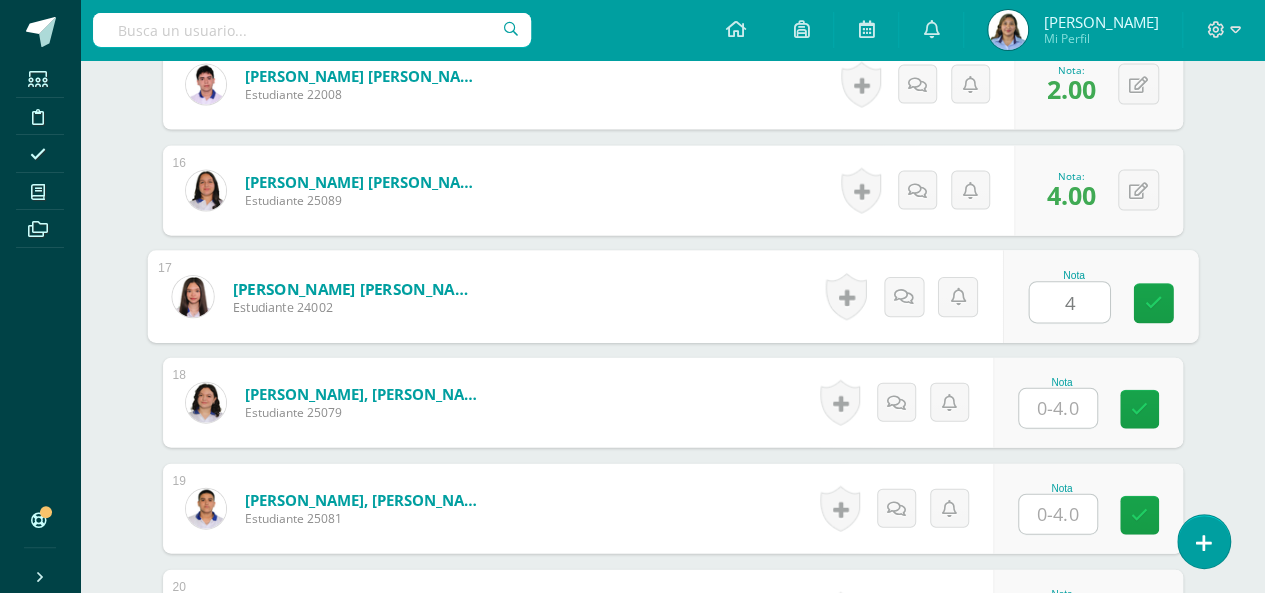 type on "4" 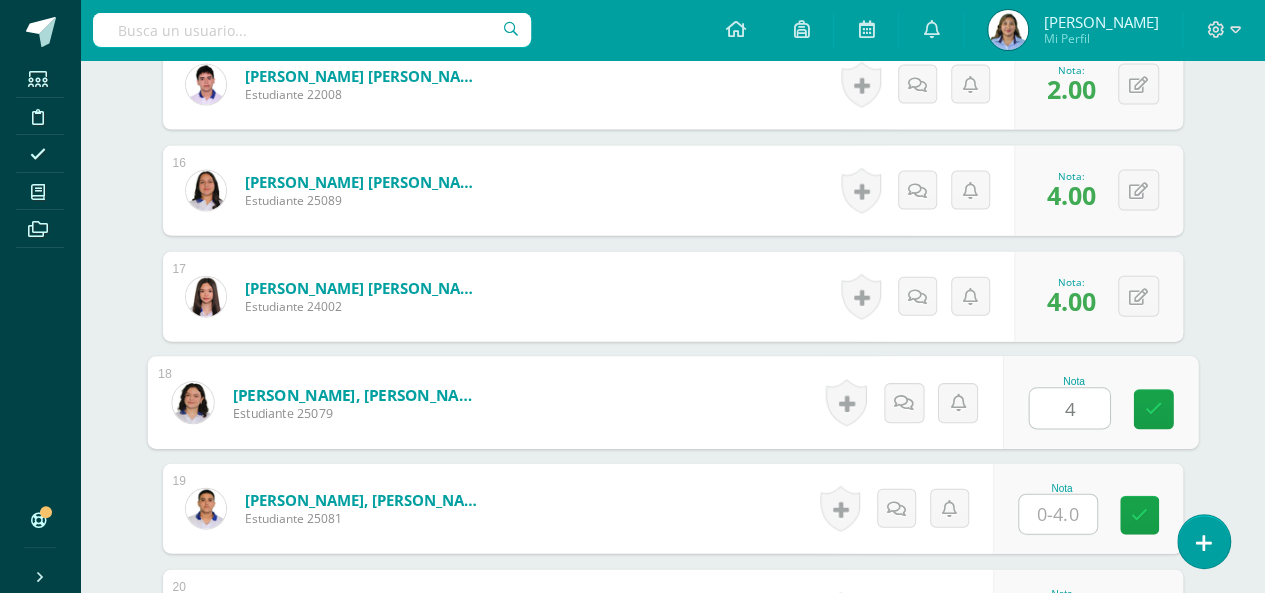 type on "4" 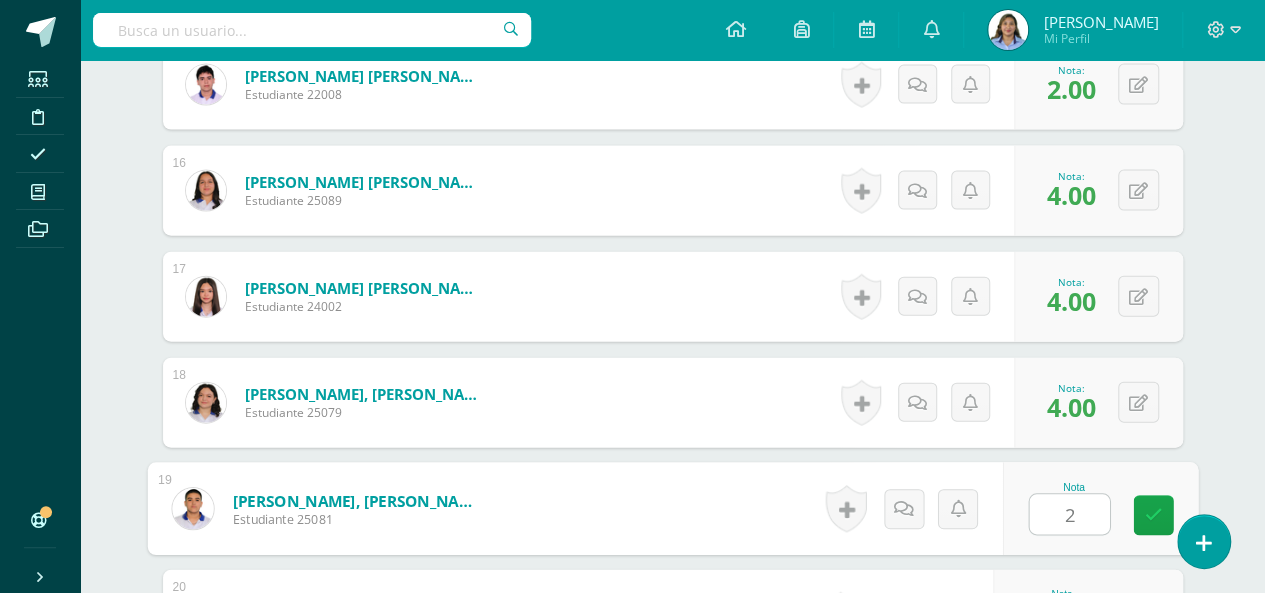 type on "2" 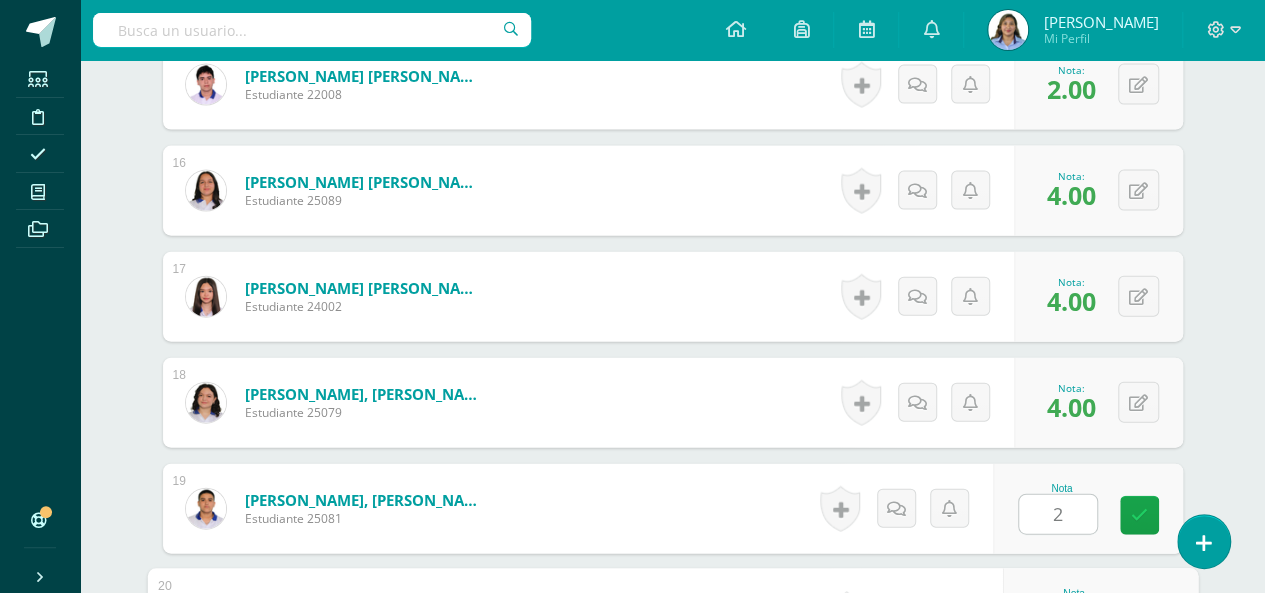 scroll, scrollTop: 2476, scrollLeft: 0, axis: vertical 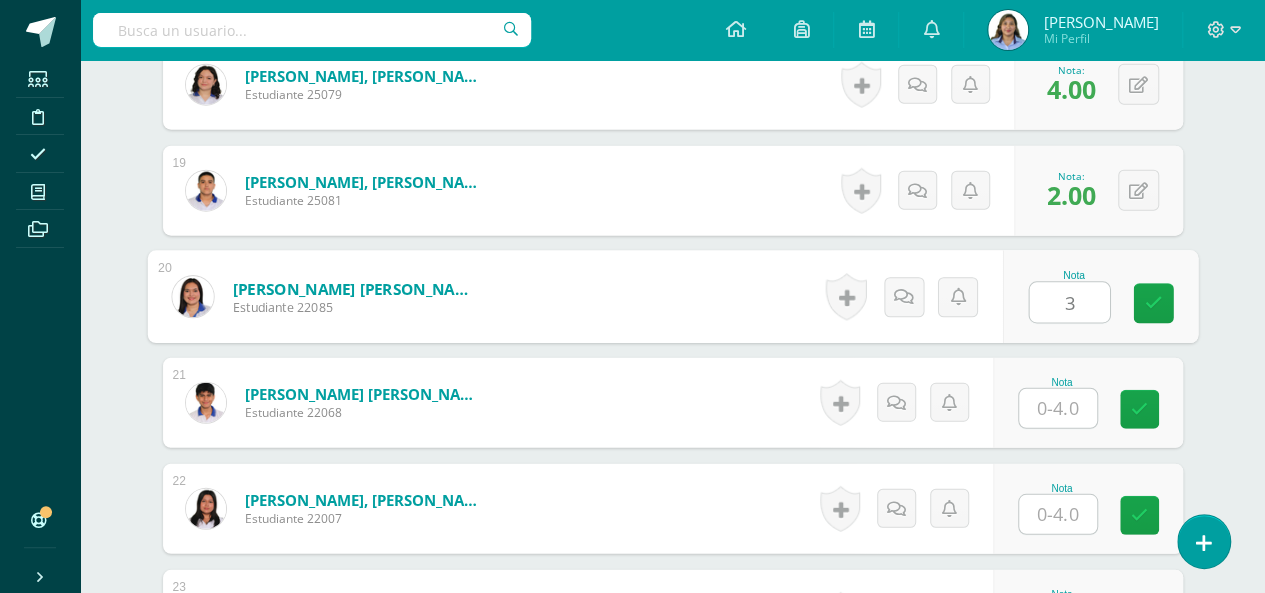 type on "3" 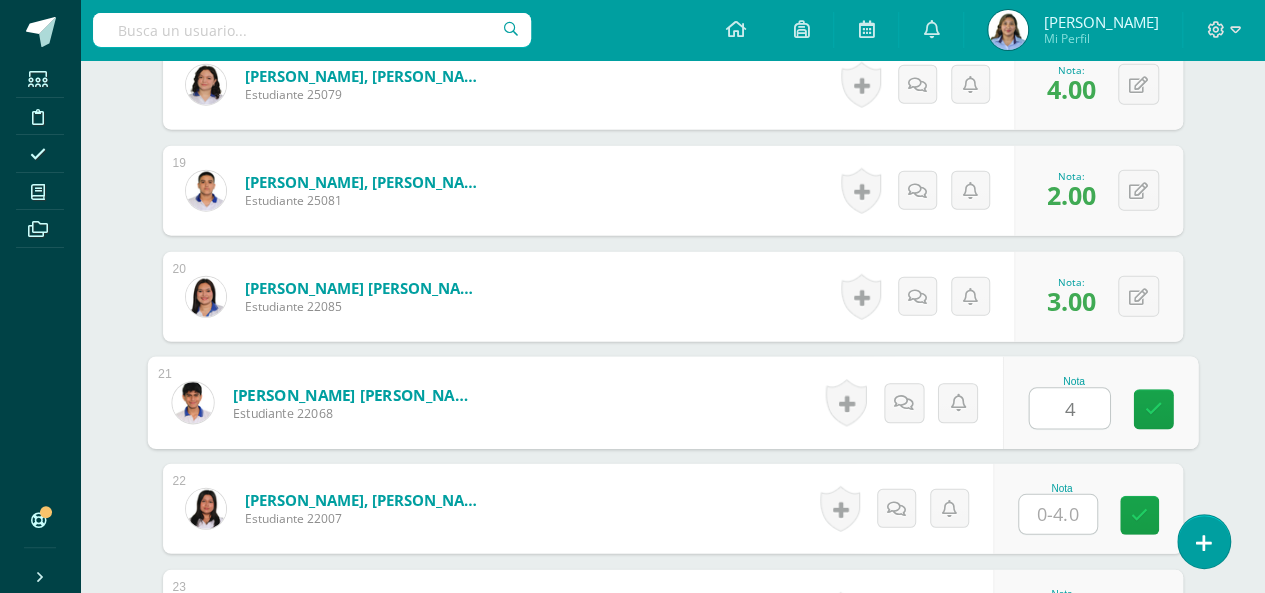 type on "4" 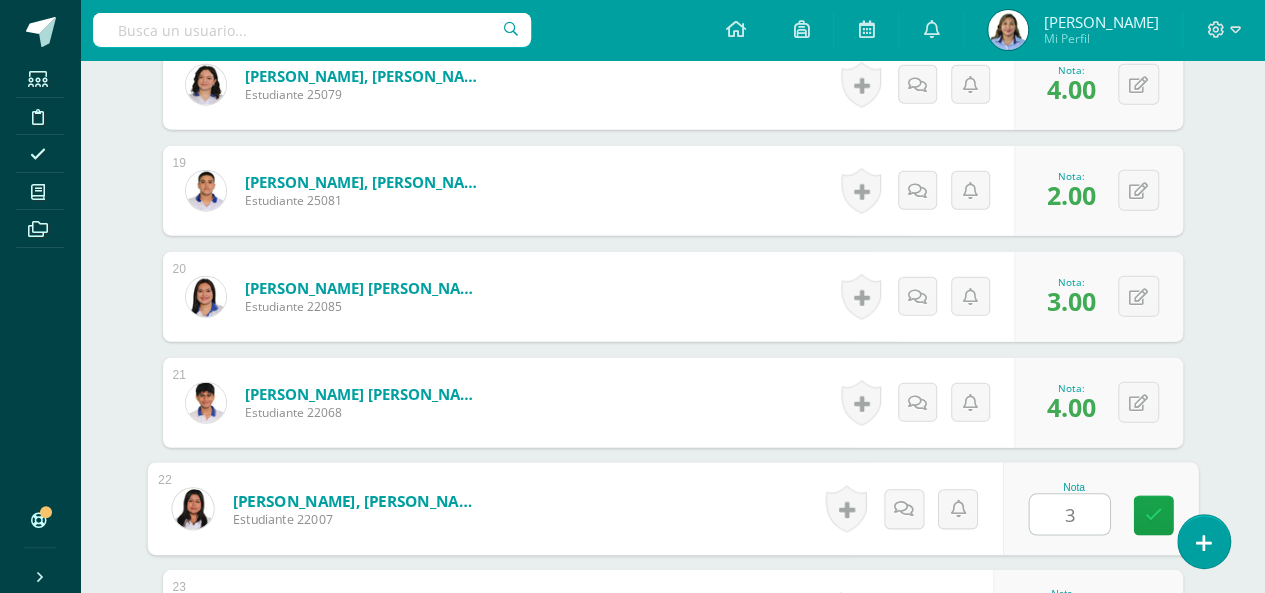type on "3" 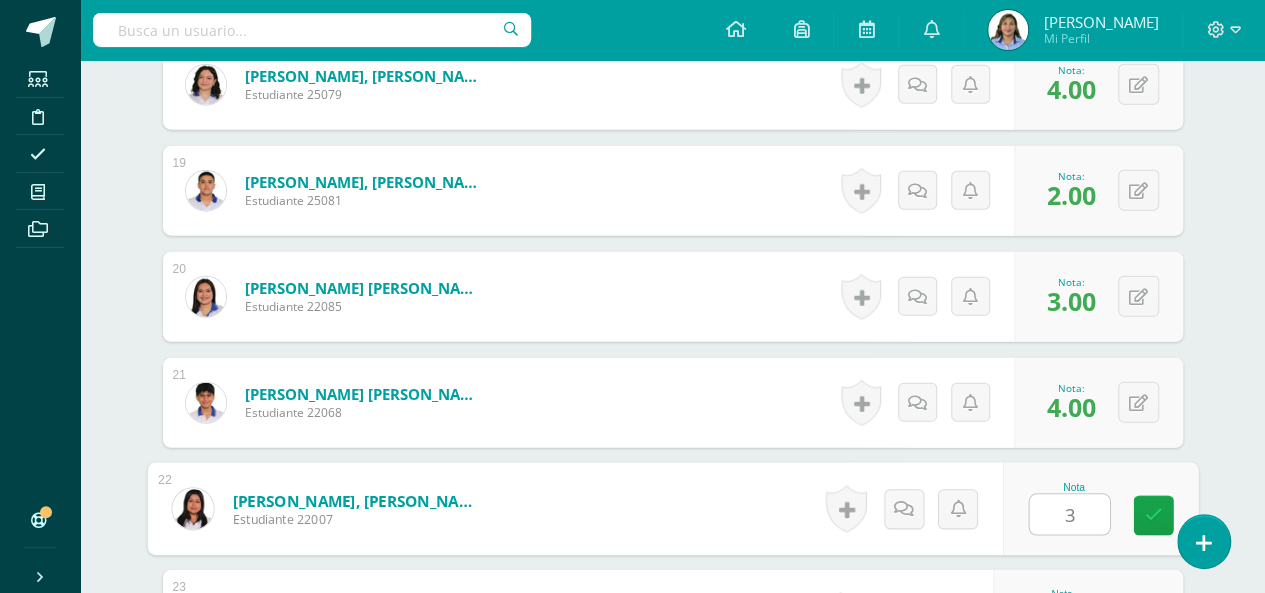 scroll, scrollTop: 2794, scrollLeft: 0, axis: vertical 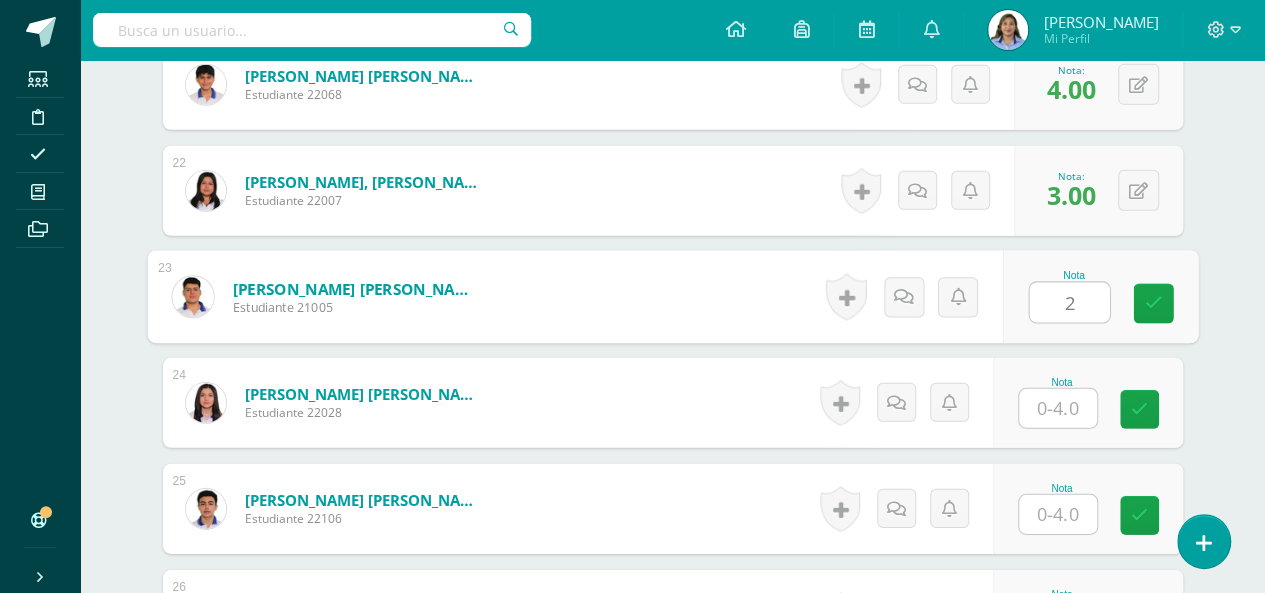 type on "2" 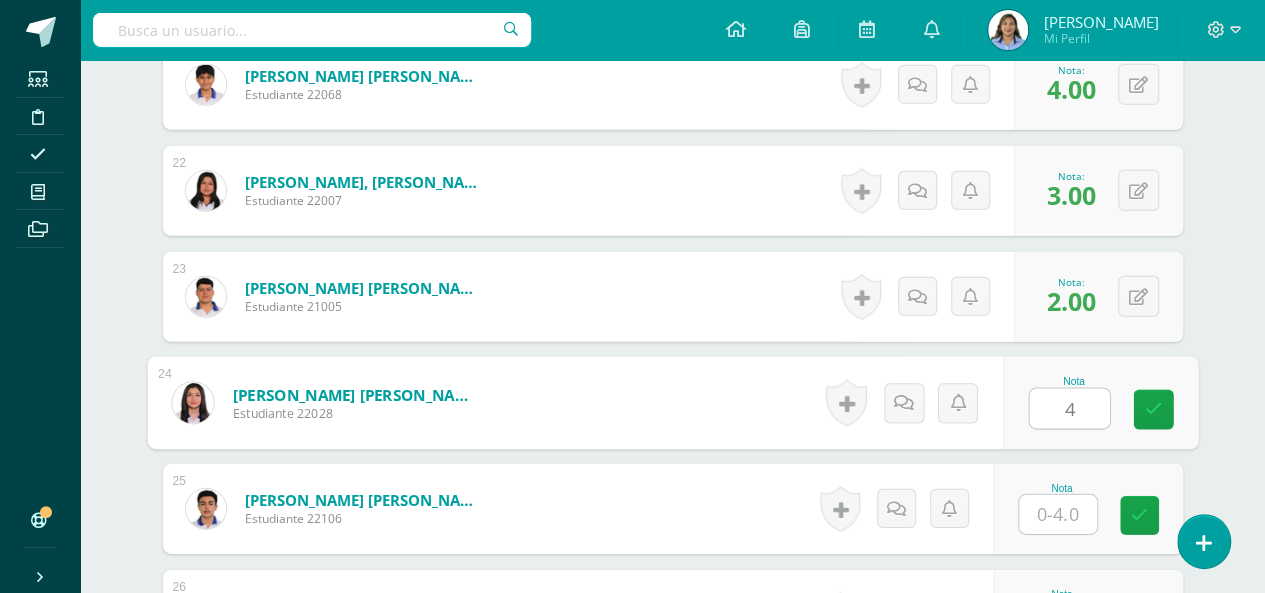 type on "4" 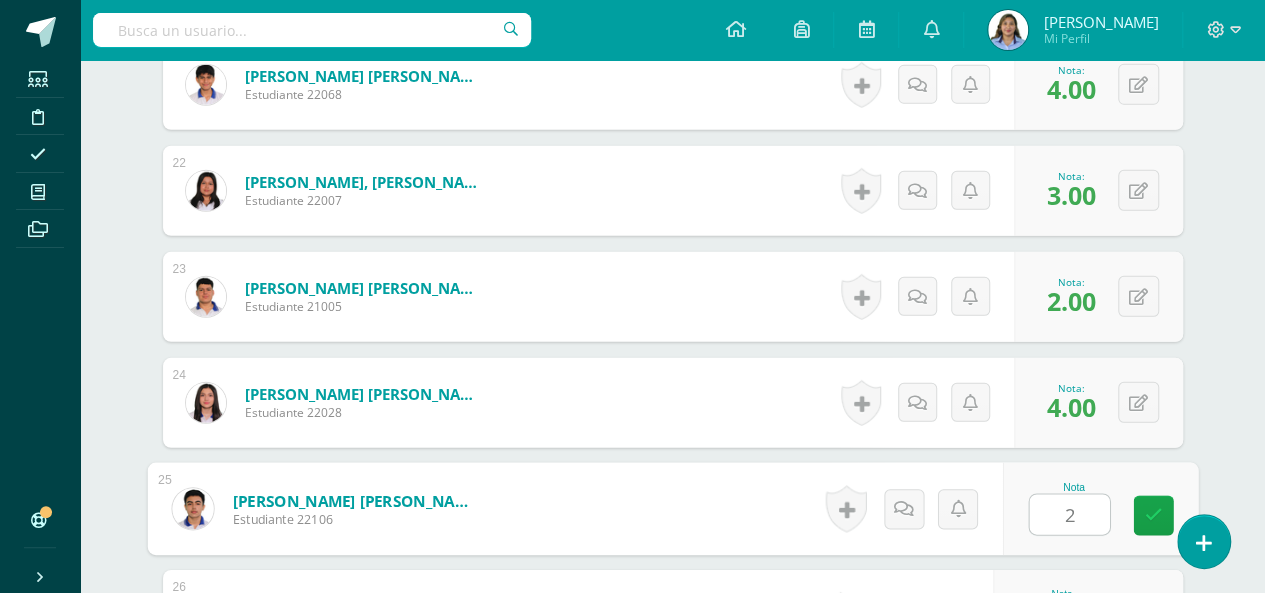 type on "2" 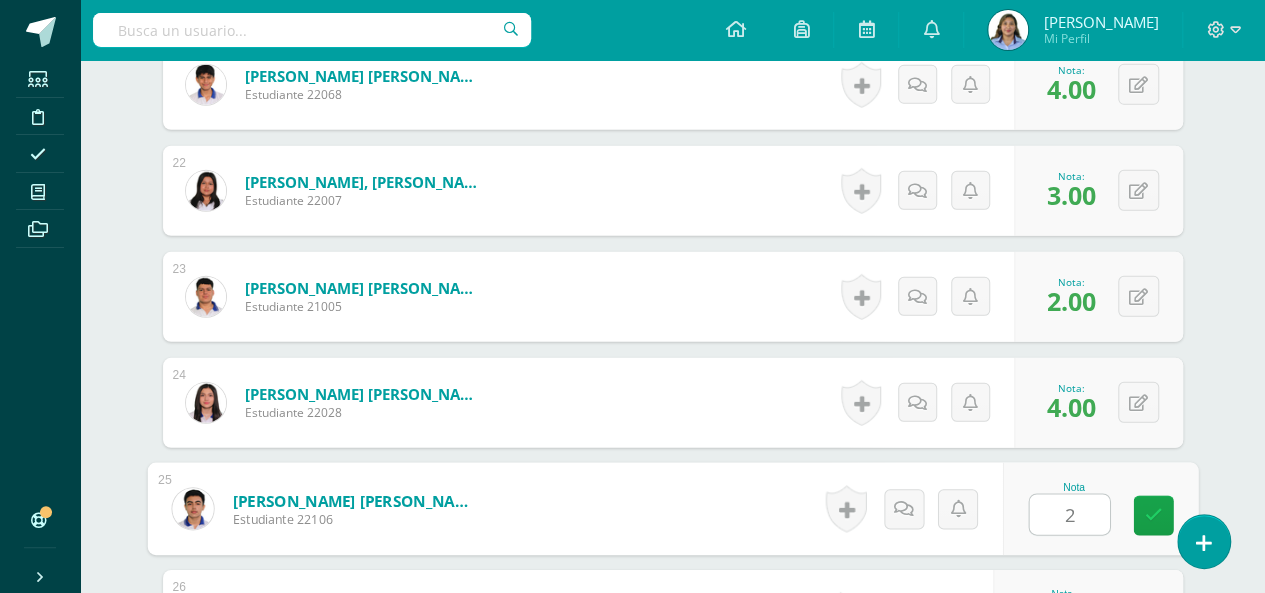 scroll, scrollTop: 3112, scrollLeft: 0, axis: vertical 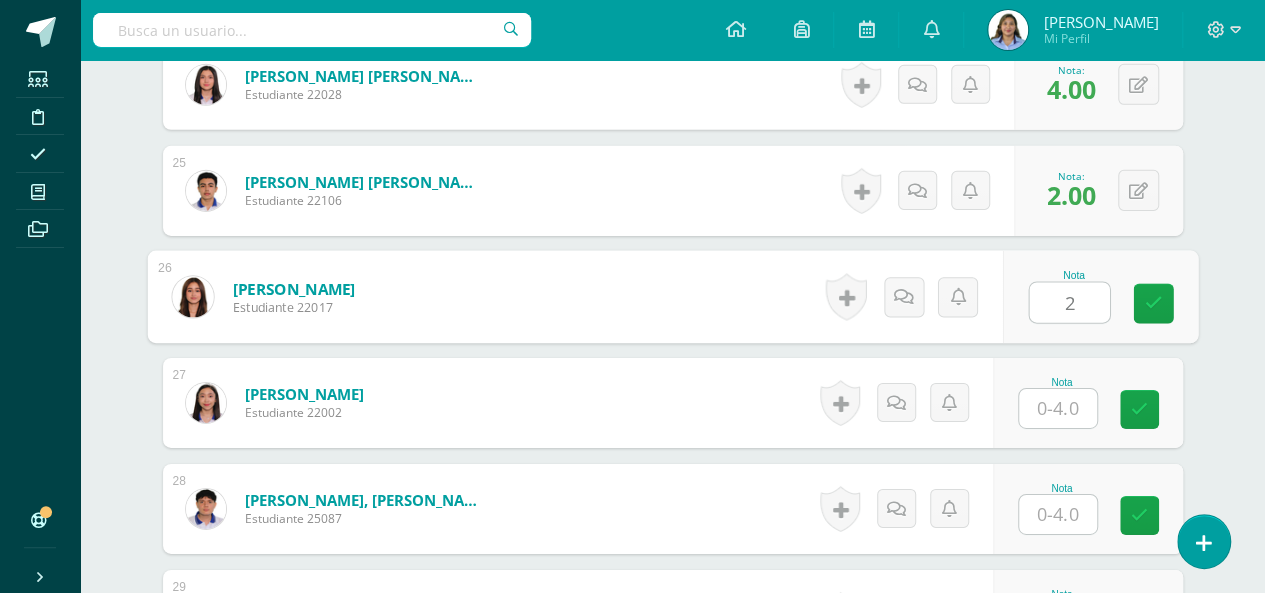type on "2" 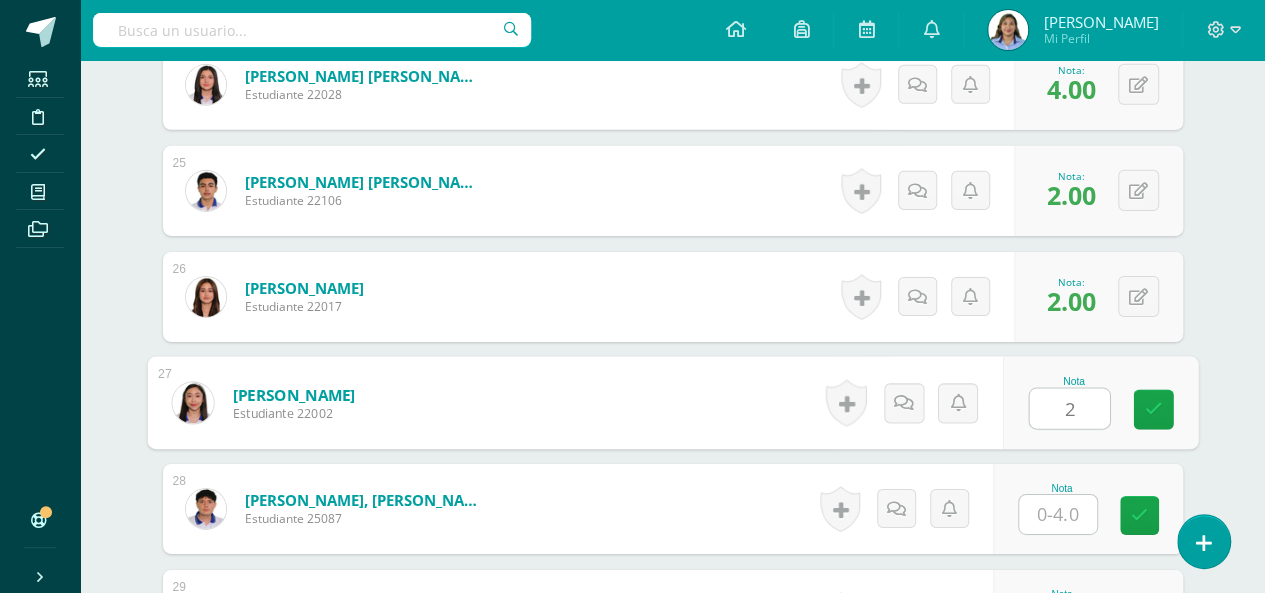 type on "2" 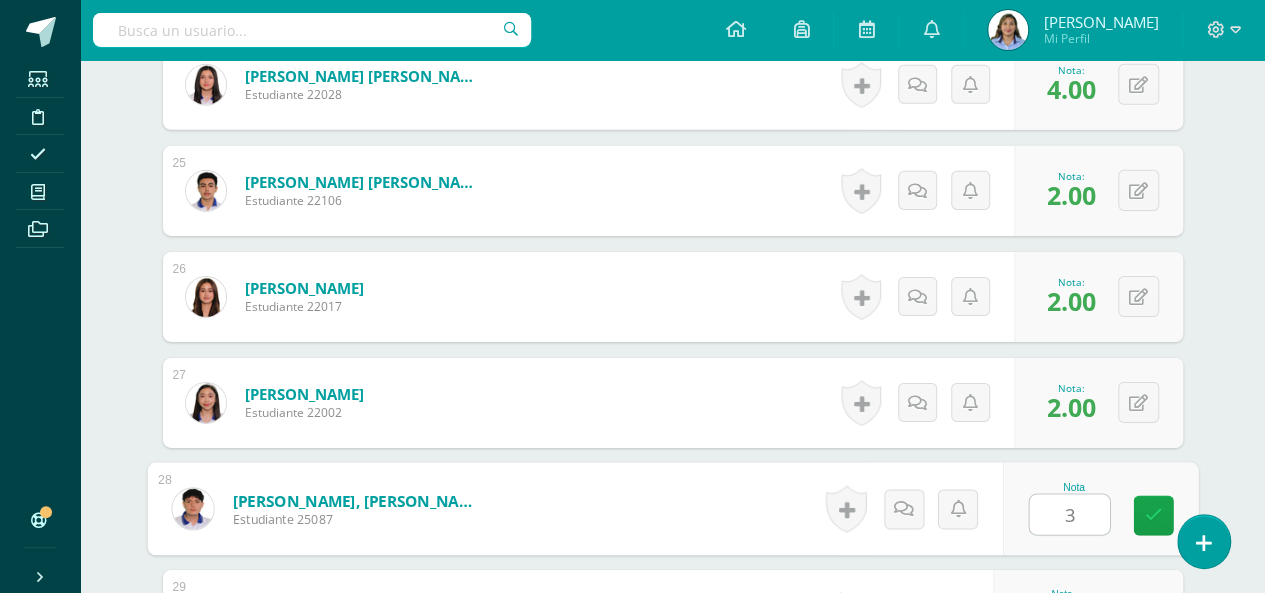 type on "3" 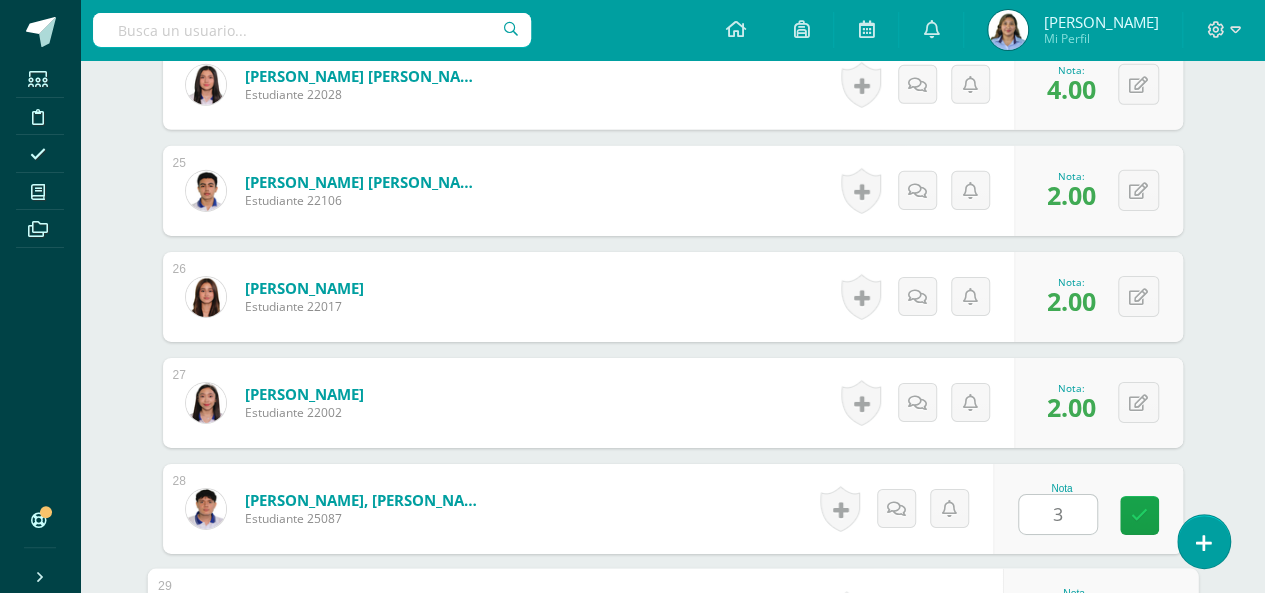 scroll, scrollTop: 3430, scrollLeft: 0, axis: vertical 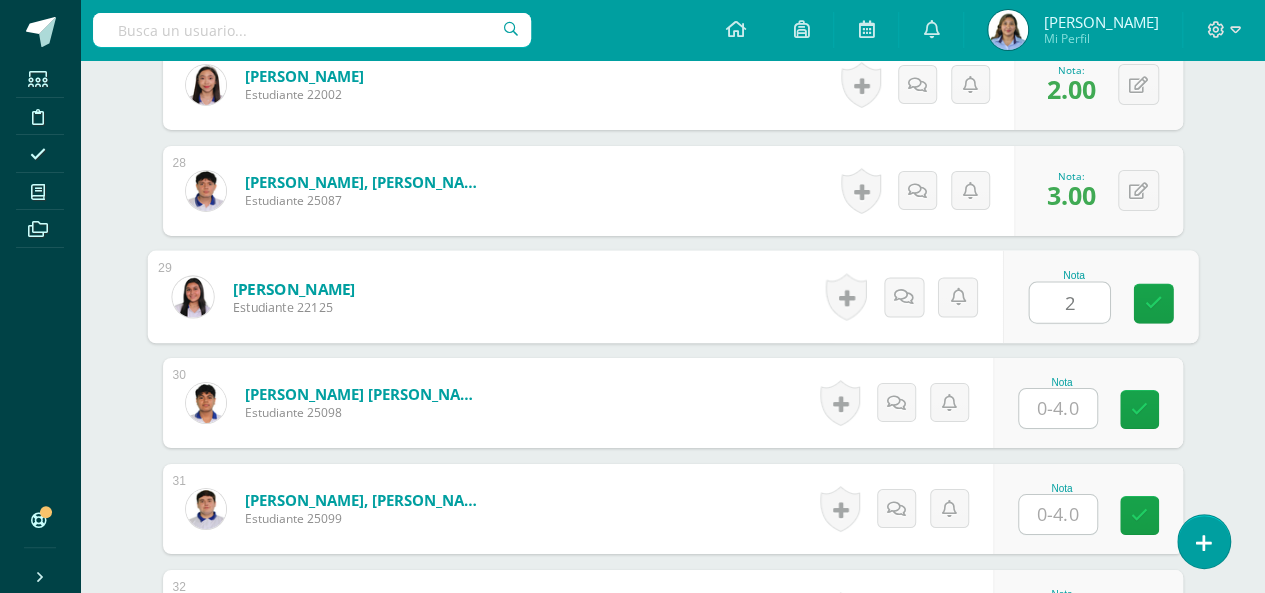 type on "2" 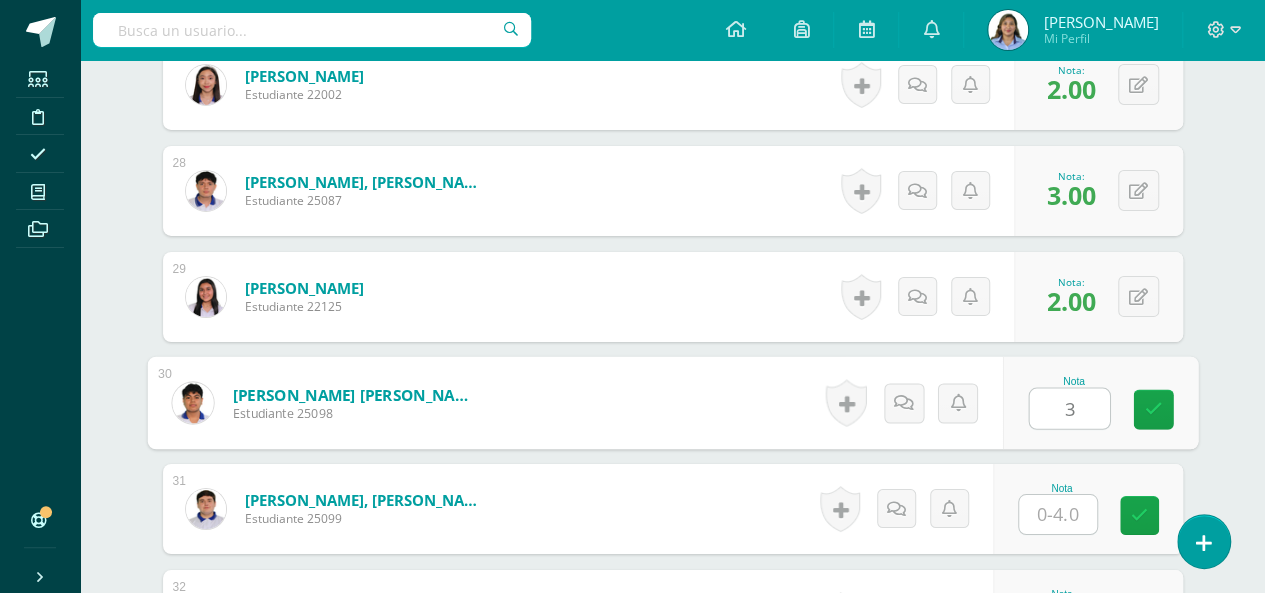 type on "3" 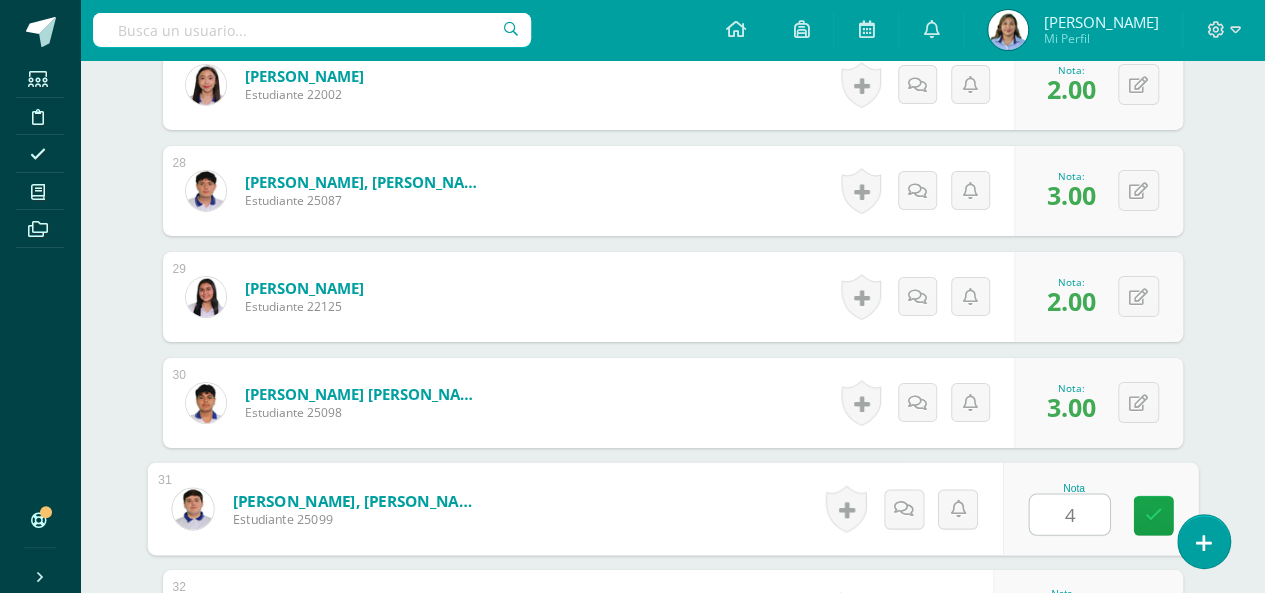 type on "4" 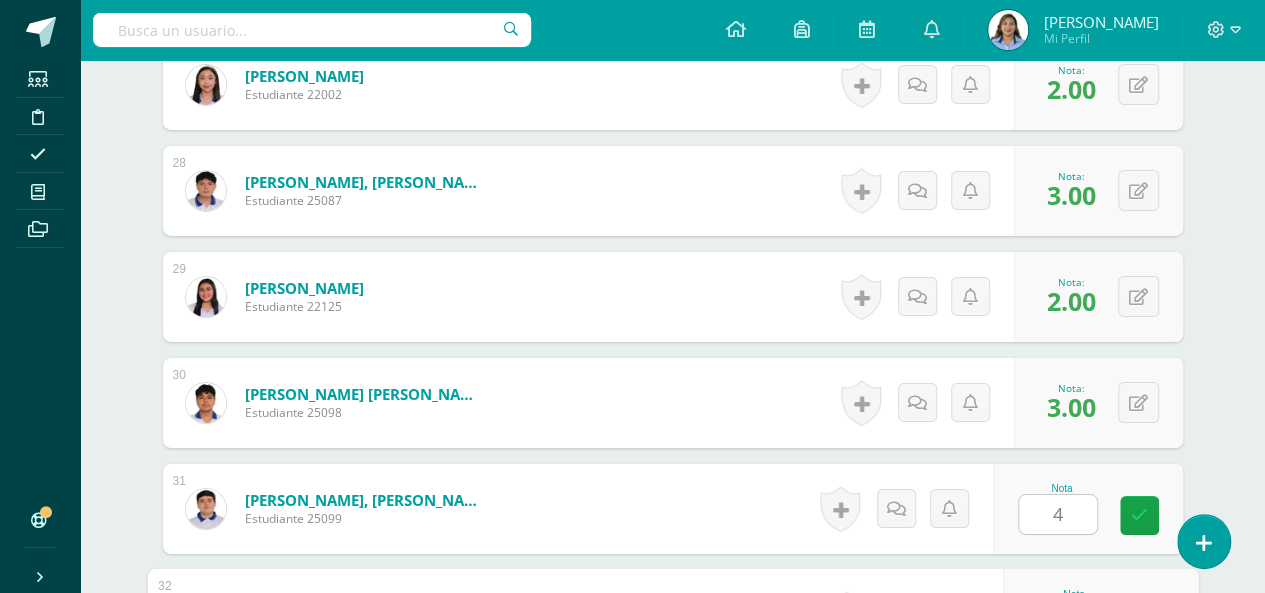 scroll, scrollTop: 3748, scrollLeft: 0, axis: vertical 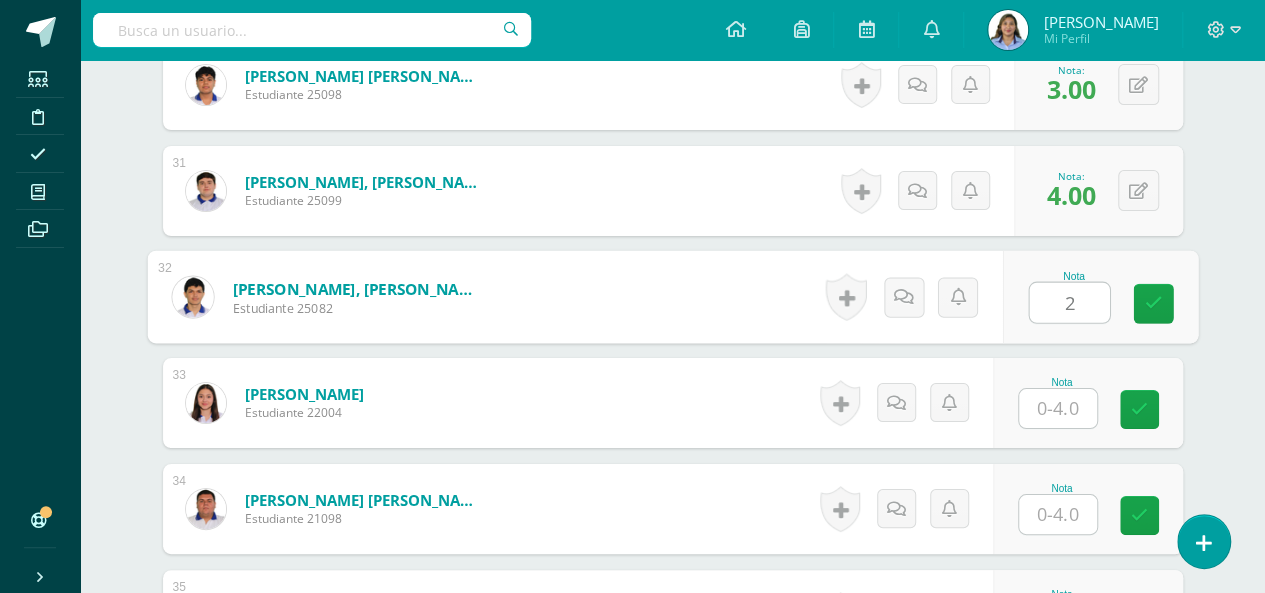 type on "2" 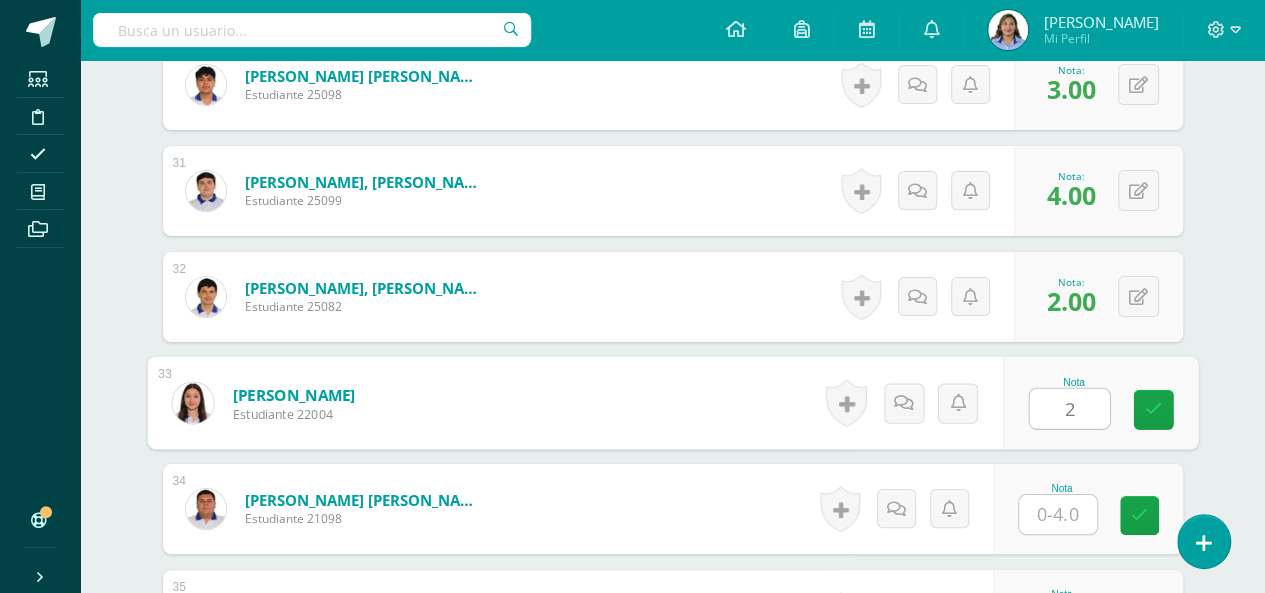 type on "2" 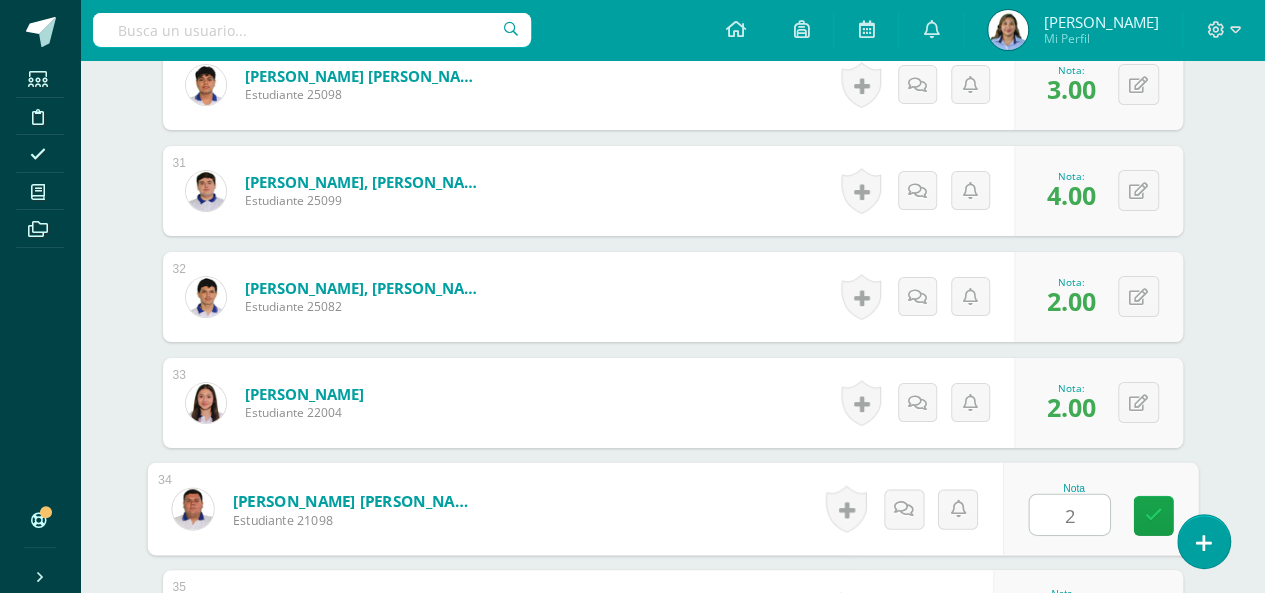 type on "2" 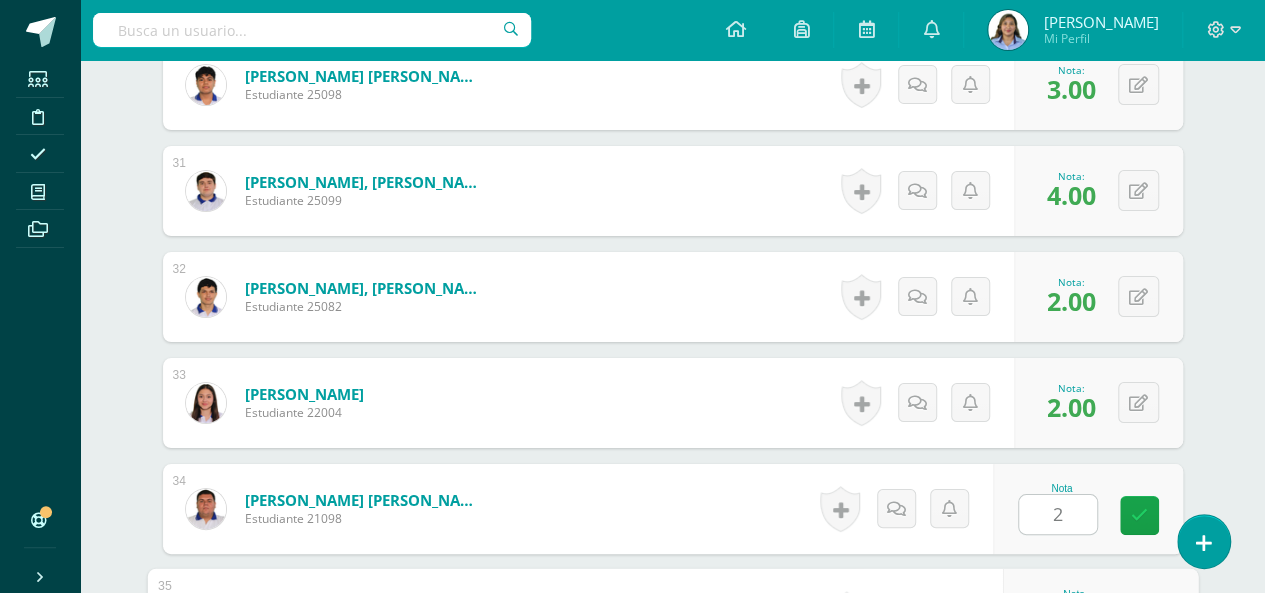 scroll, scrollTop: 4066, scrollLeft: 0, axis: vertical 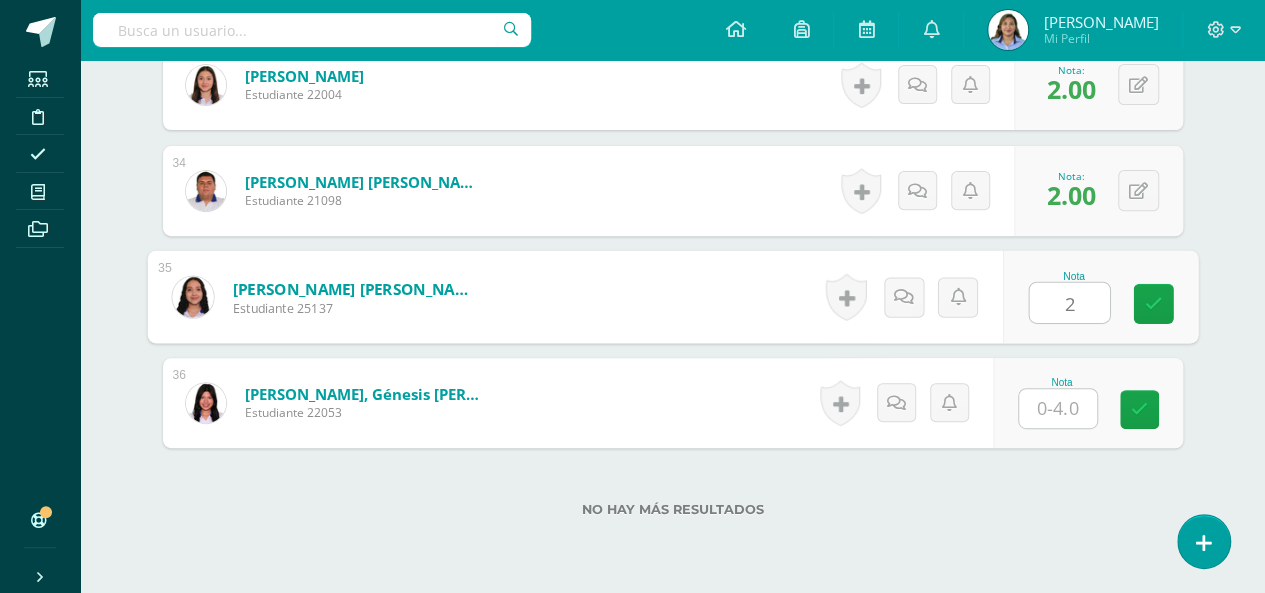 type on "2" 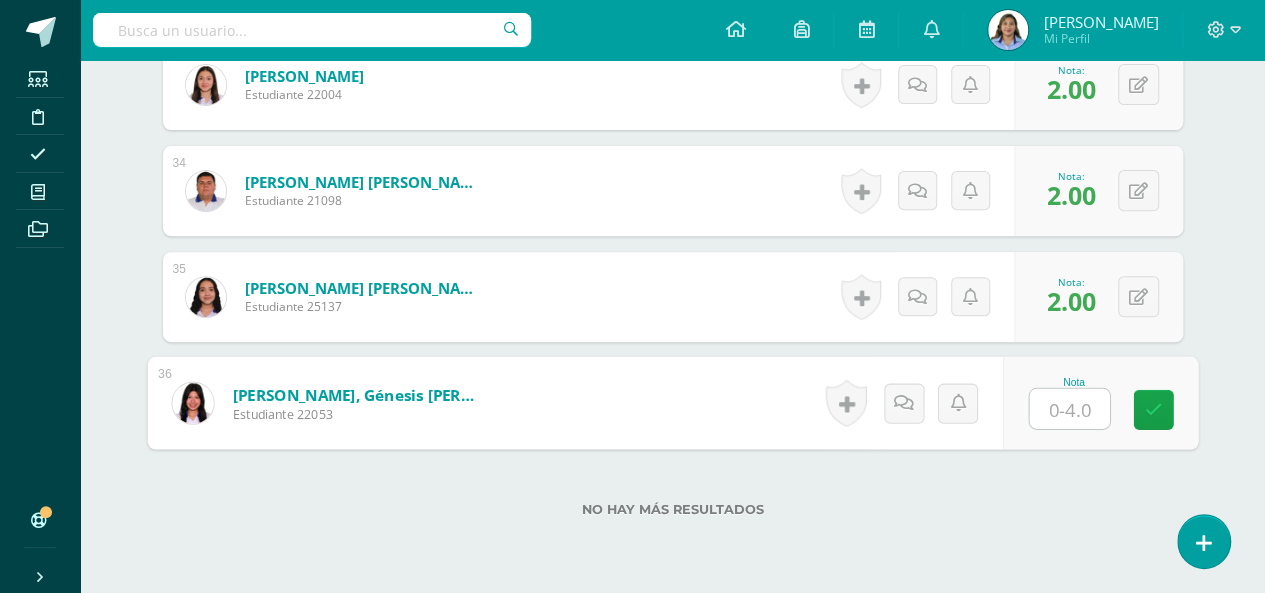 type on "3" 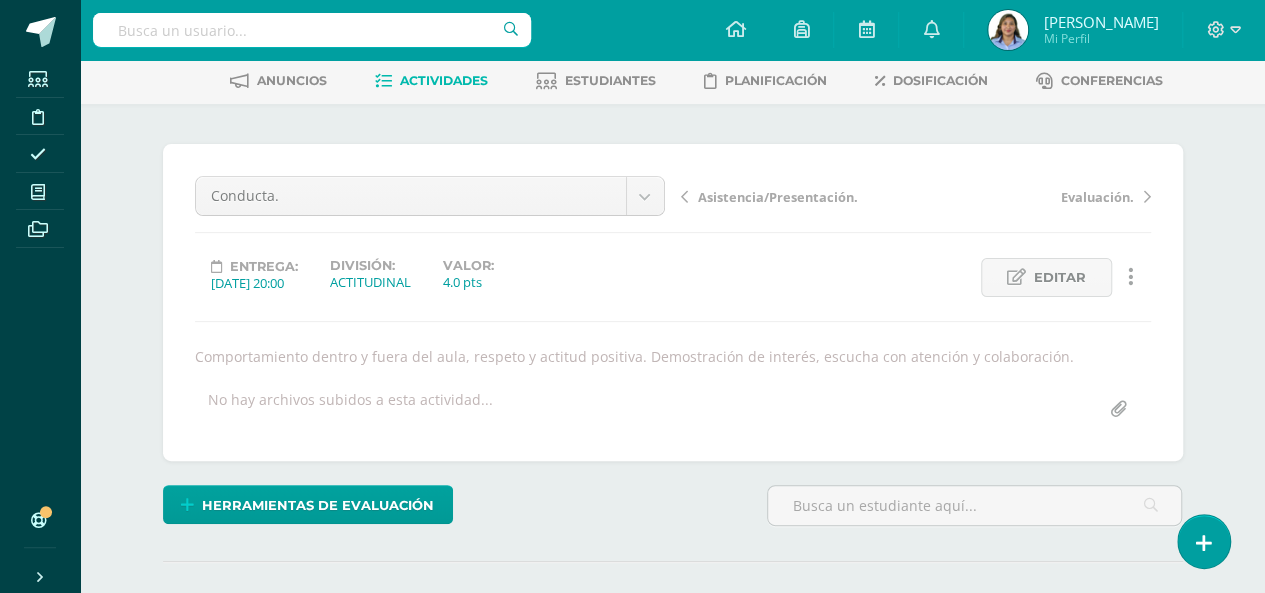 scroll, scrollTop: 0, scrollLeft: 0, axis: both 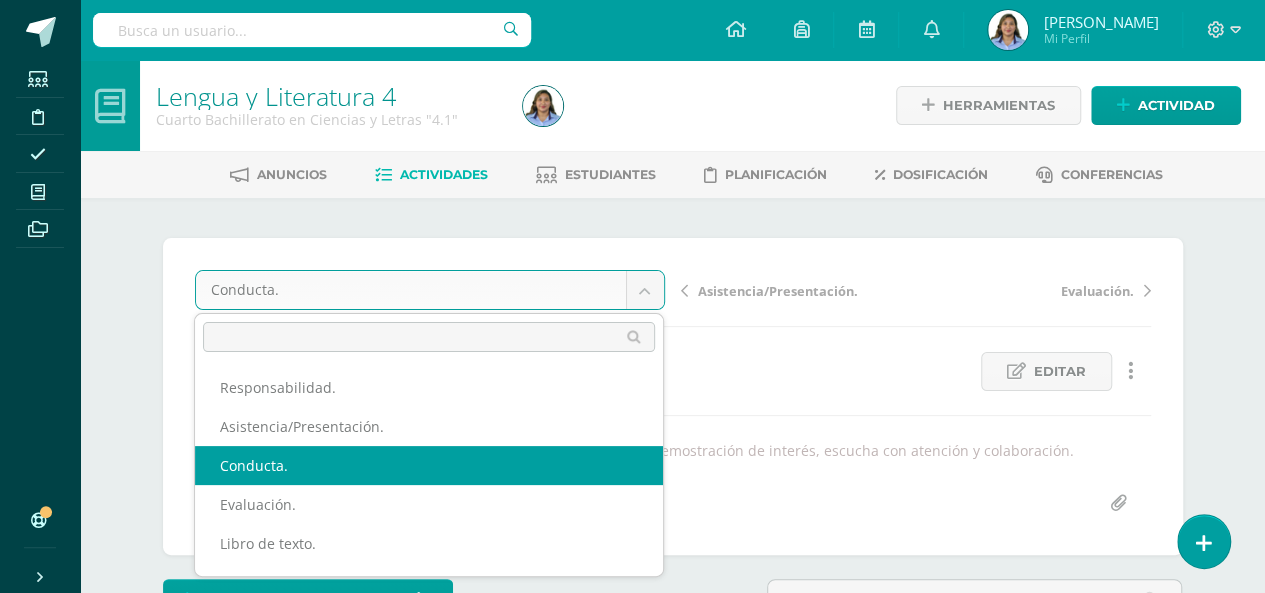 click on "Estudiantes Disciplina Asistencia Mis cursos Archivos Soporte
Centro de ayuda
Últimas actualizaciones
10+ Cerrar panel
Comunicación y Lenguaje Idioma Español
Primero
Básico
"1.1"
Actividades Estudiantes Planificación Dosificación
Comunicación y Lenguaje Idioma Español
Primero
Básico
"1.2"
Actividades Estudiantes Planificación Dosificación
Comunicación y Lenguaje Idioma Español
Segundo
Básico
"2.1"
Actividades Estudiantes Planificación Dosificación Actividades Estudiantes Planificación     1" at bounding box center (632, 2371) 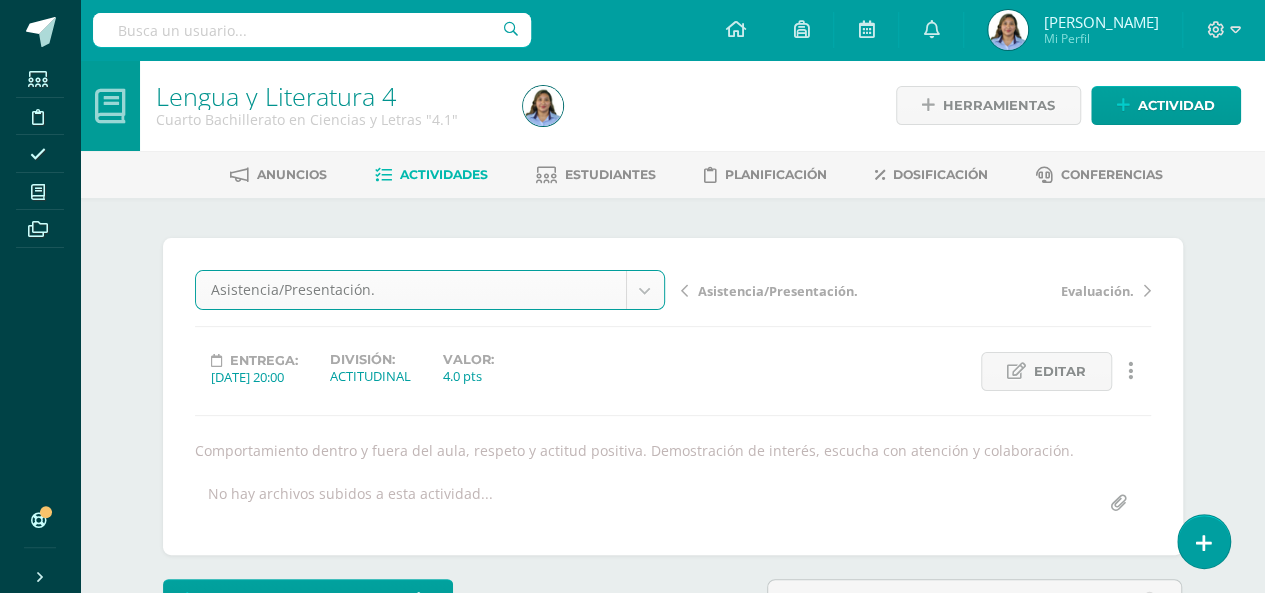 select on "/dashboard/teacher/grade-activity/41157/" 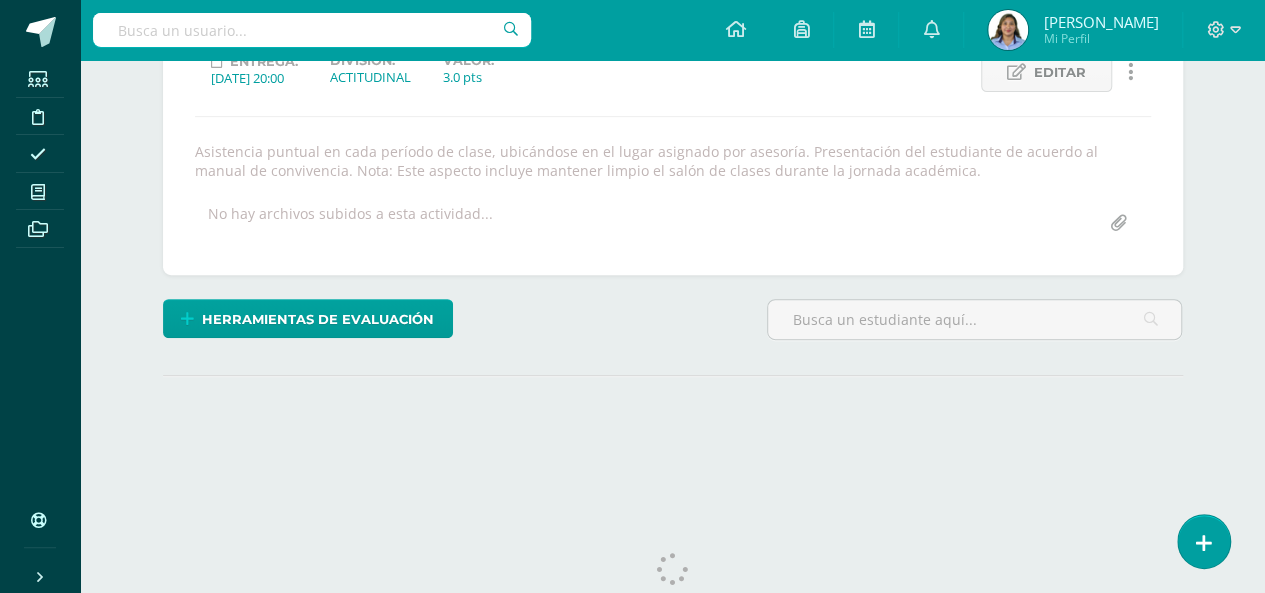 scroll, scrollTop: 0, scrollLeft: 0, axis: both 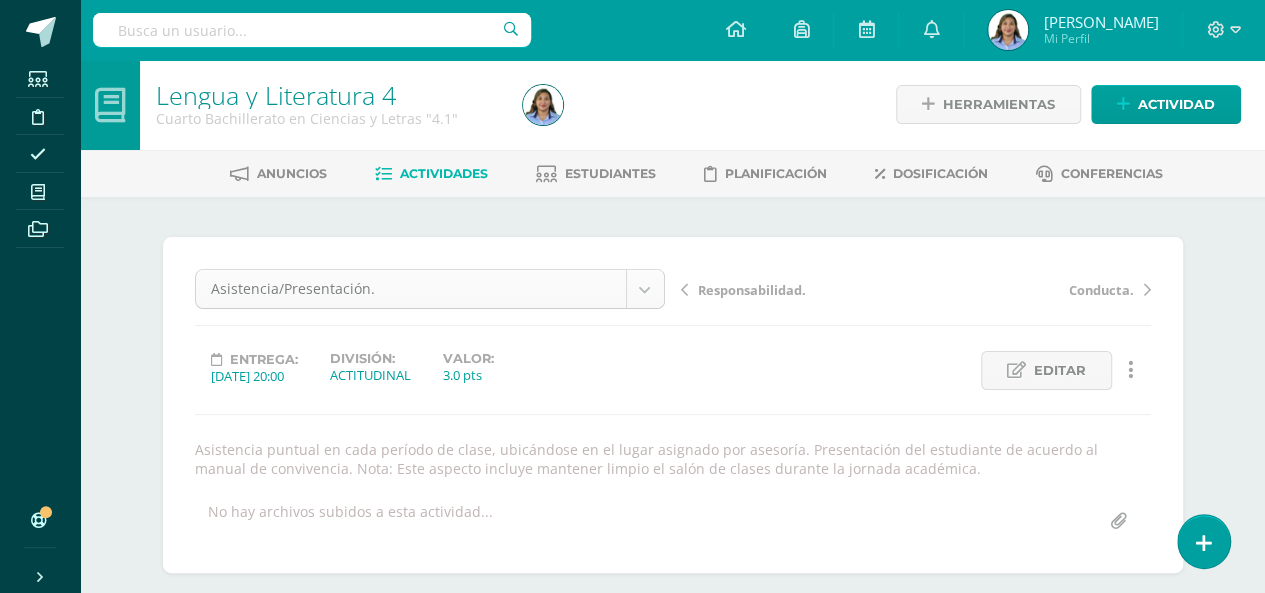 click on "Estudiantes Disciplina Asistencia Mis cursos Archivos Soporte
Centro de ayuda
Últimas actualizaciones
10+ Cerrar panel
Comunicación y Lenguaje Idioma Español
Primero
Básico
"1.1"
Actividades Estudiantes Planificación Dosificación
Comunicación y Lenguaje Idioma Español
Primero
Básico
"1.2"
Actividades Estudiantes Planificación Dosificación
Comunicación y Lenguaje Idioma Español
Segundo
Básico
"2.1"
Actividades Estudiantes Planificación Dosificación Actividades Estudiantes Planificación     1" at bounding box center [632, 1528] 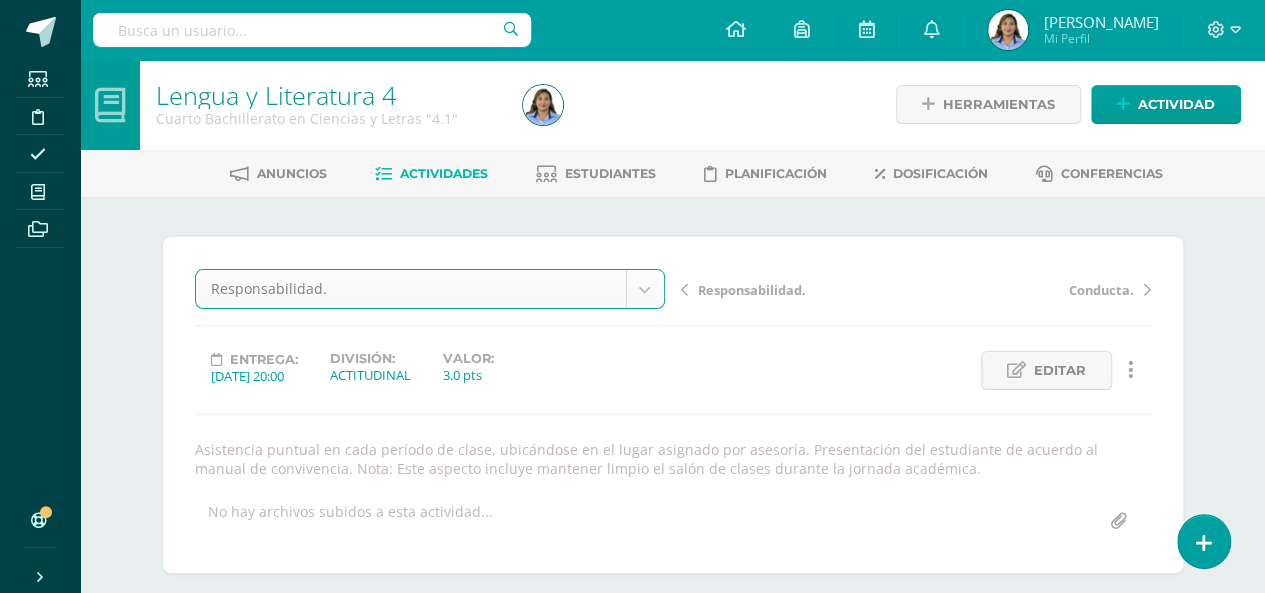 select on "/dashboard/teacher/grade-activity/41141/" 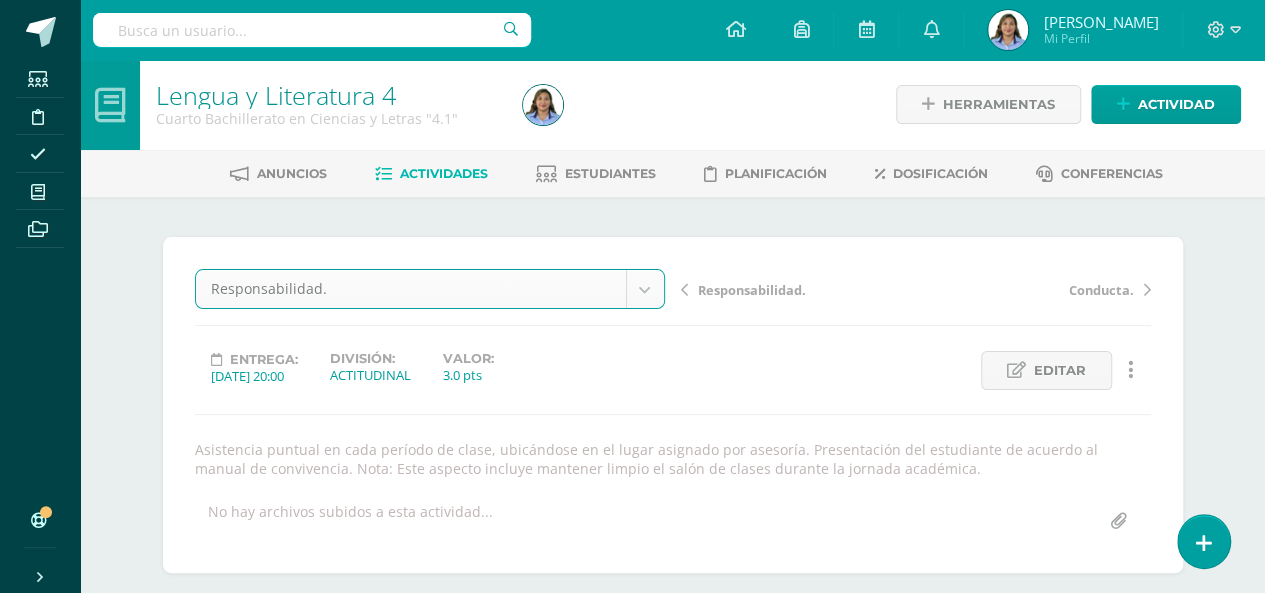 scroll, scrollTop: 2, scrollLeft: 0, axis: vertical 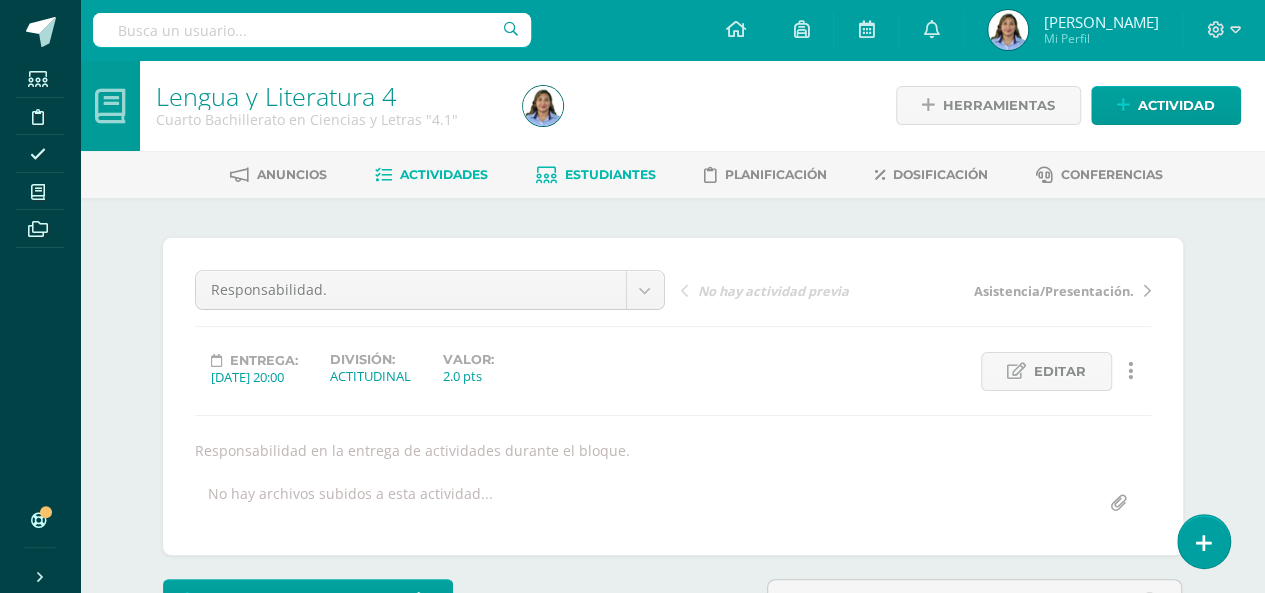 click on "Estudiantes" at bounding box center (610, 174) 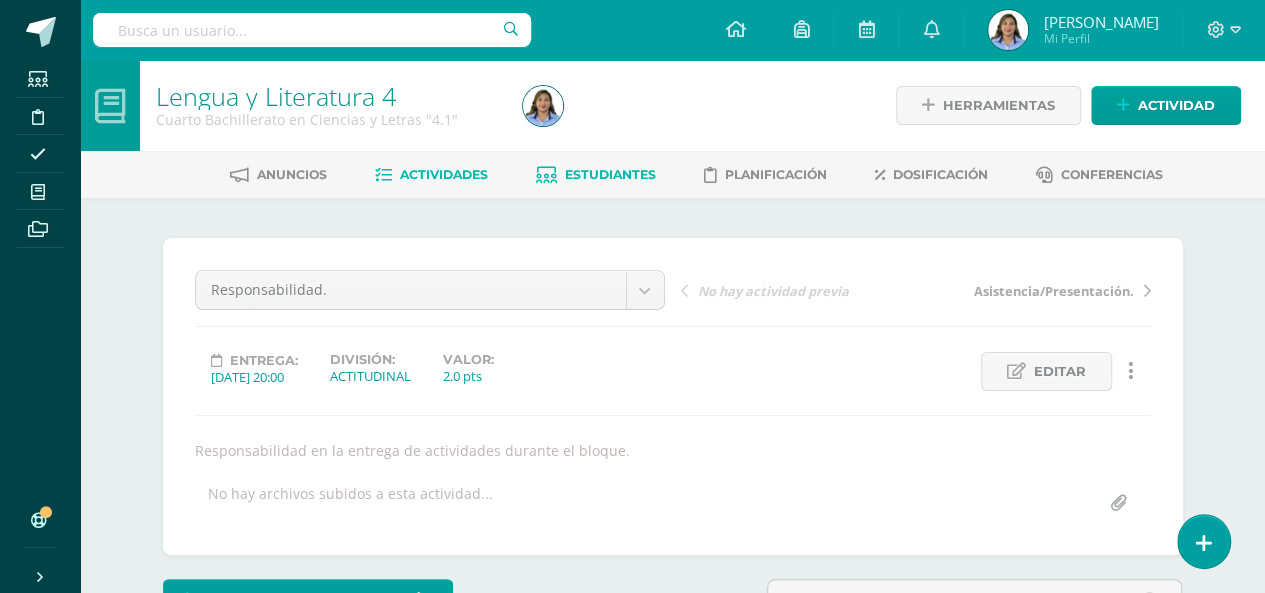 scroll, scrollTop: 1, scrollLeft: 0, axis: vertical 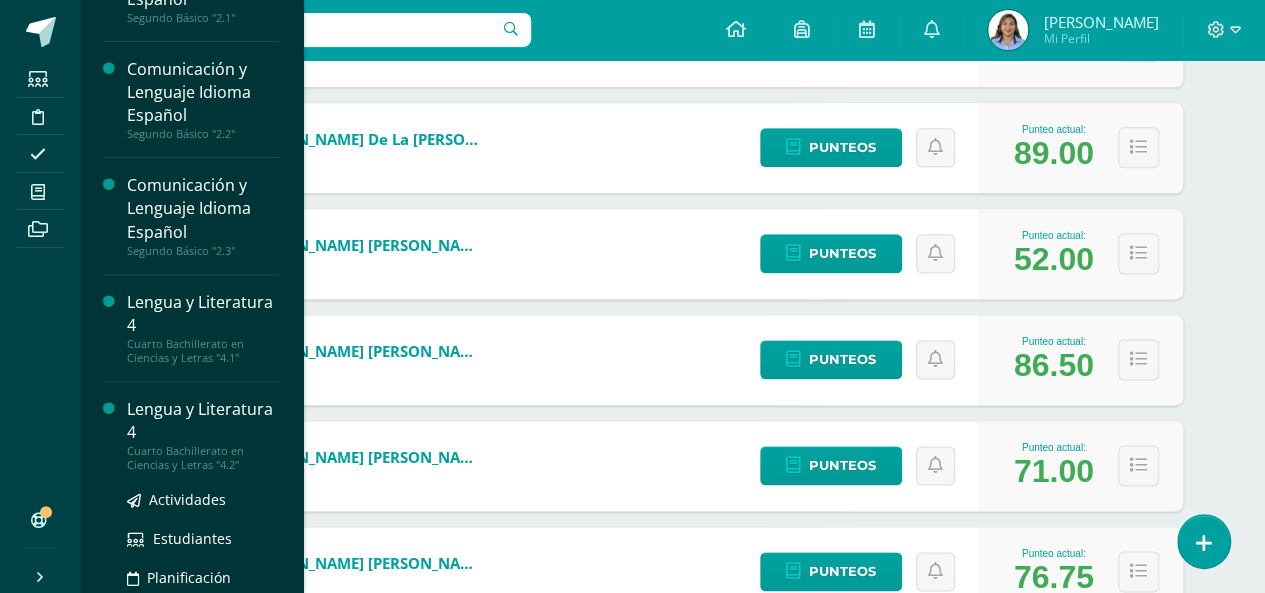 click on "Lengua y Literatura 4" at bounding box center (203, 421) 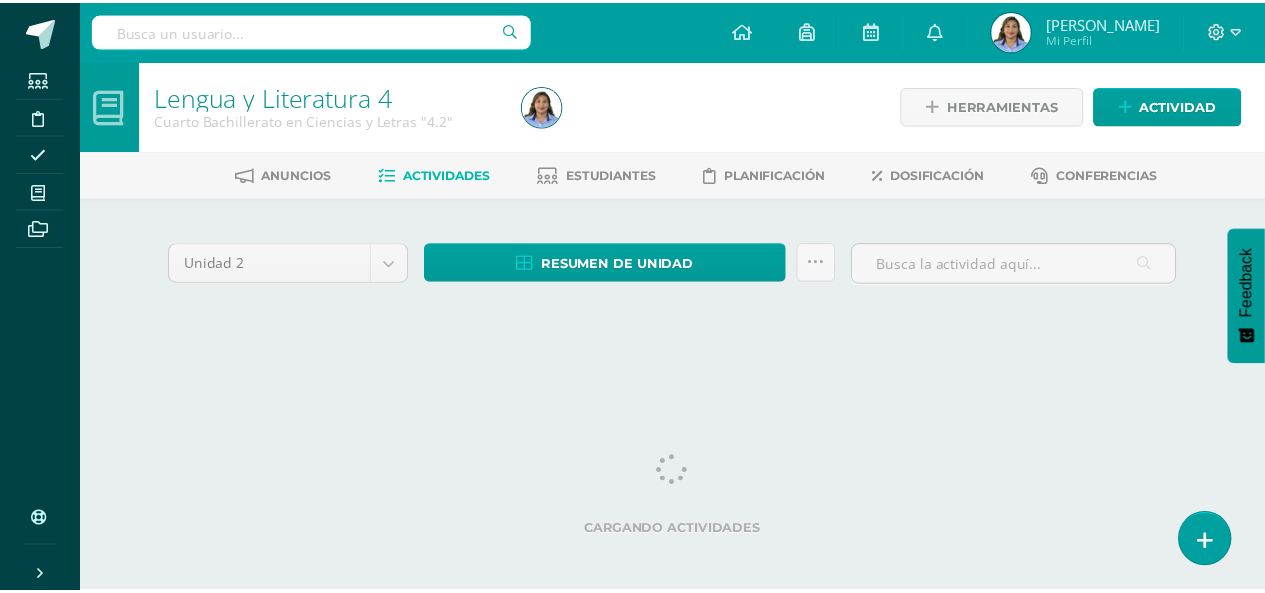 scroll, scrollTop: 0, scrollLeft: 0, axis: both 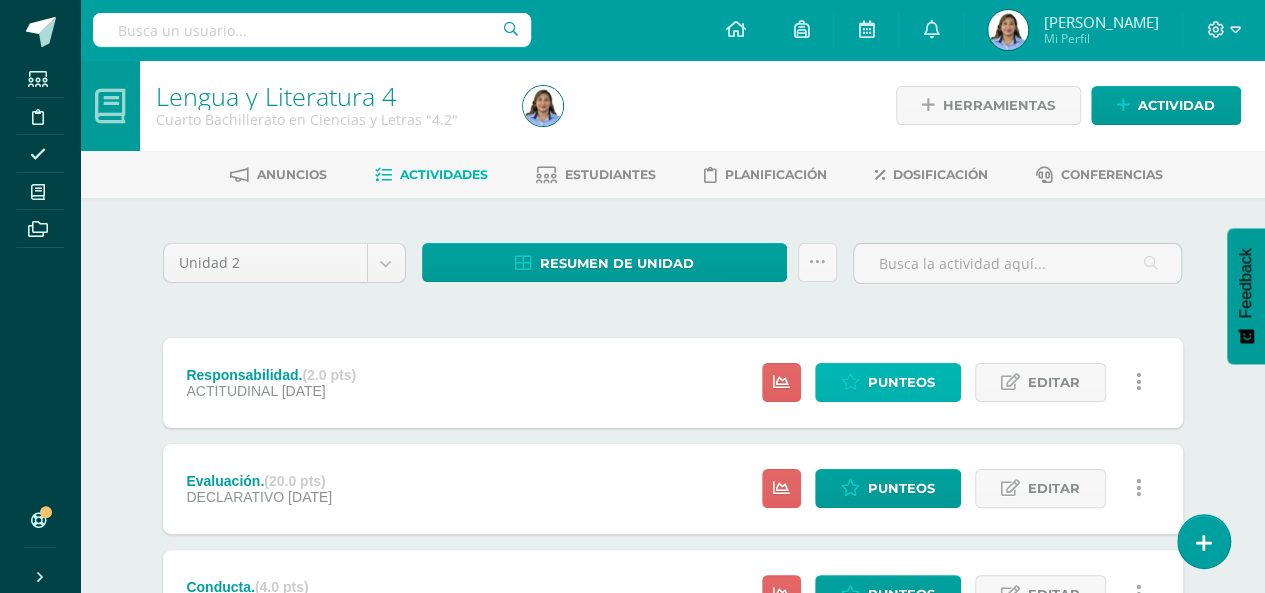 click on "Punteos" at bounding box center (901, 382) 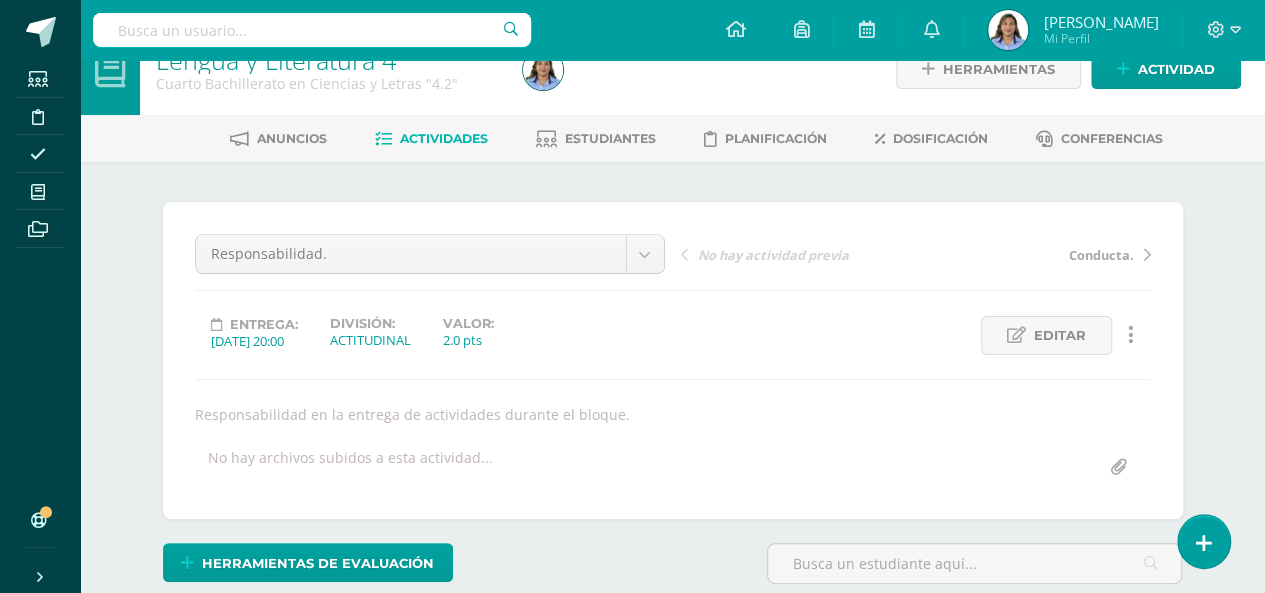 scroll, scrollTop: 37, scrollLeft: 0, axis: vertical 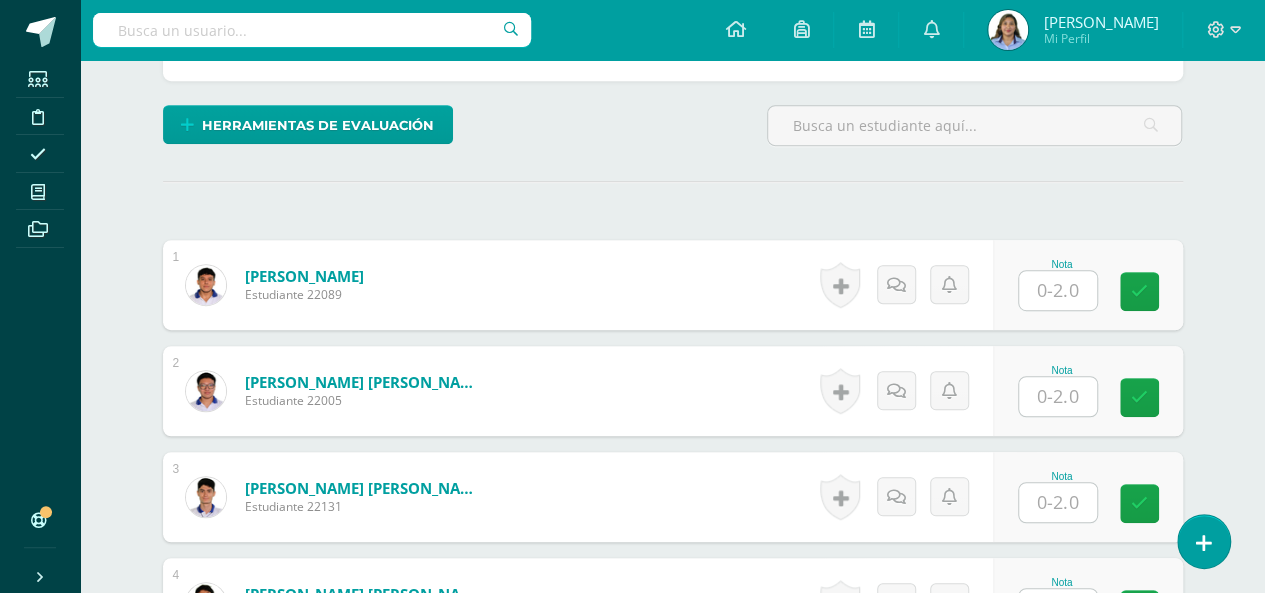 click at bounding box center (1058, 290) 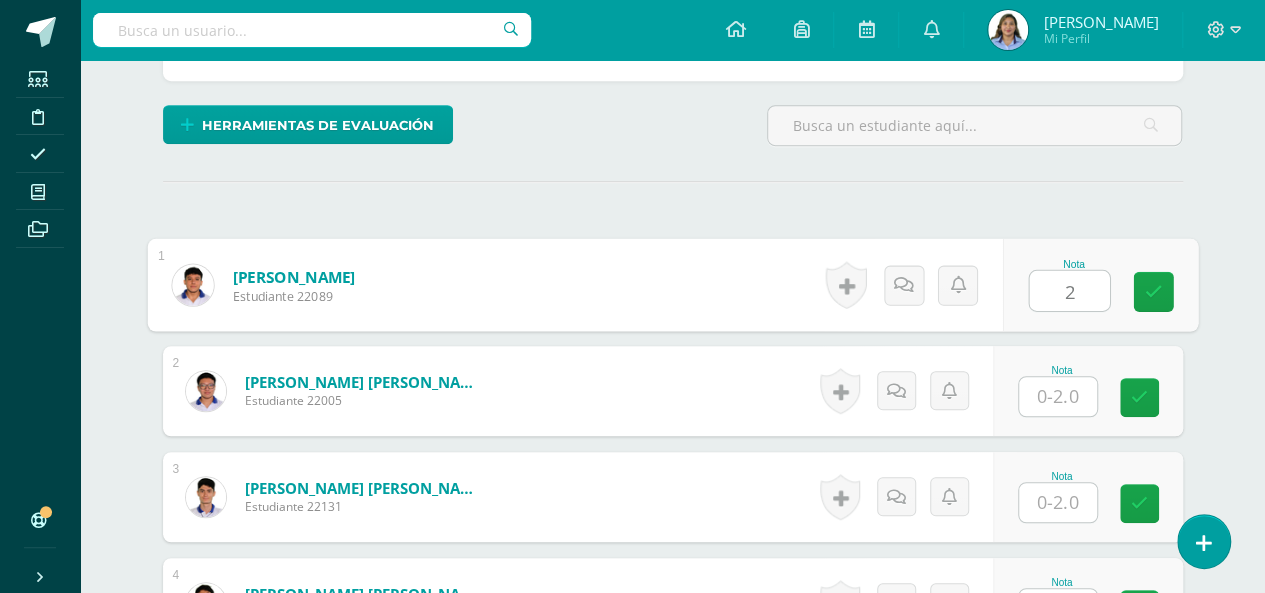 type on "2" 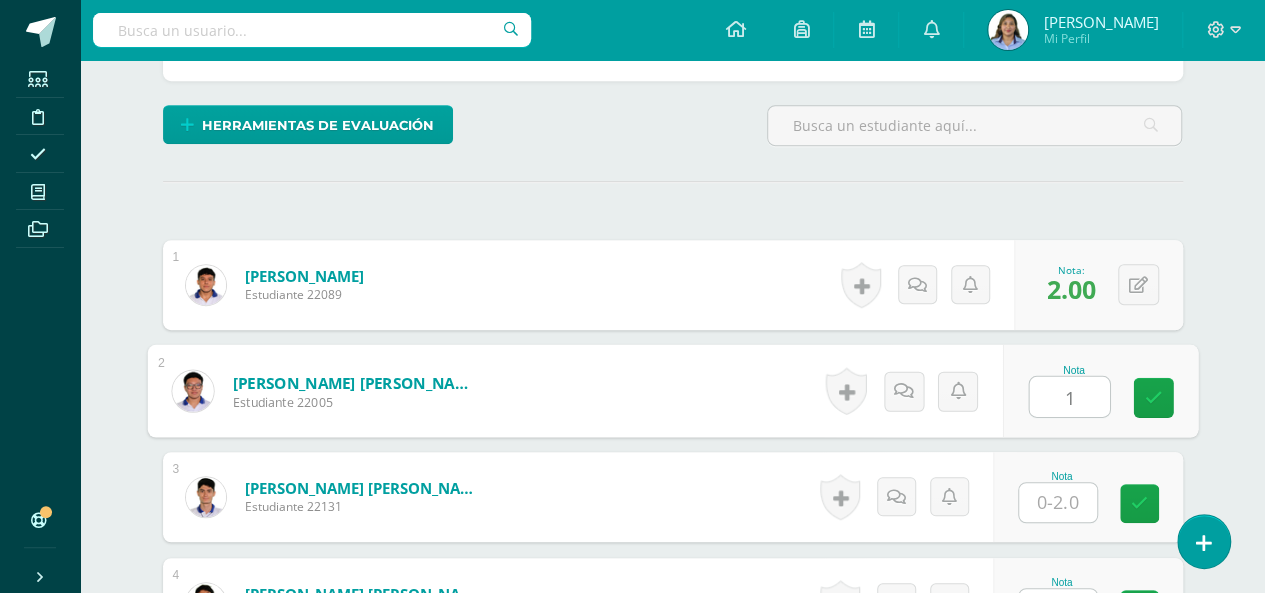 type on "1" 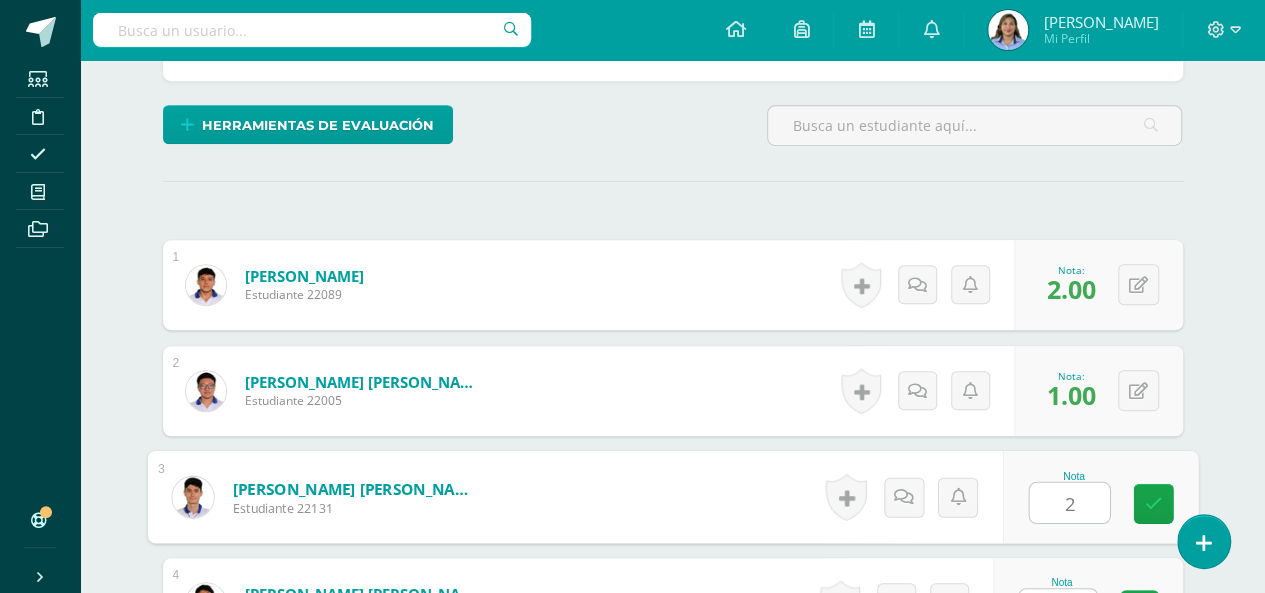 type on "2" 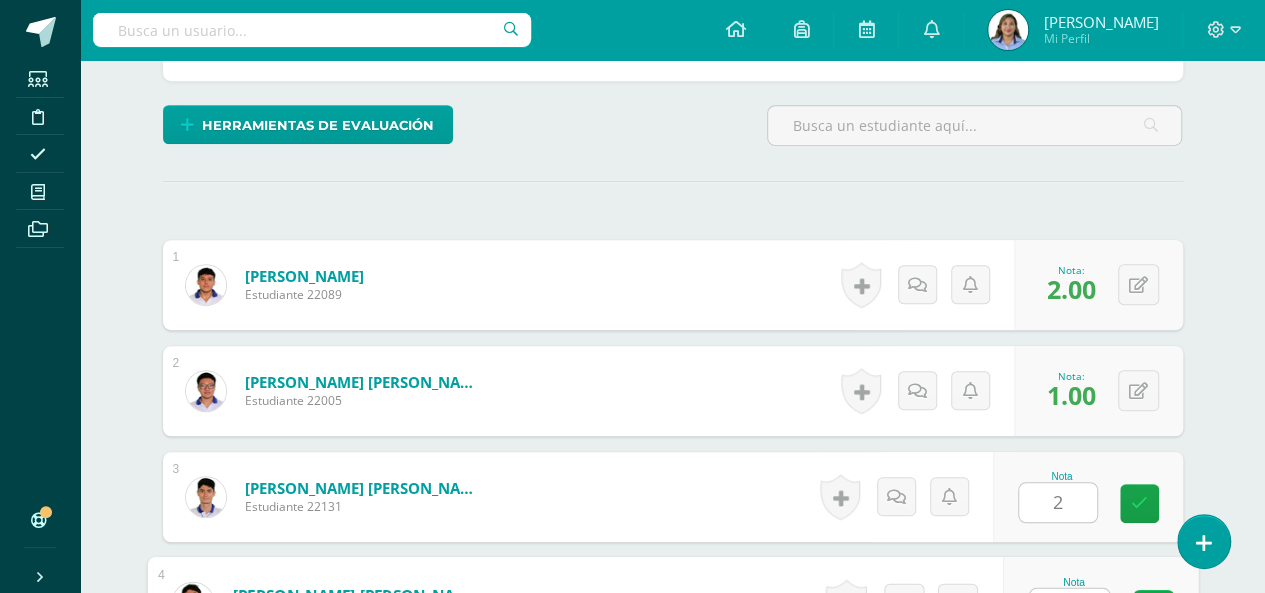 scroll, scrollTop: 503, scrollLeft: 0, axis: vertical 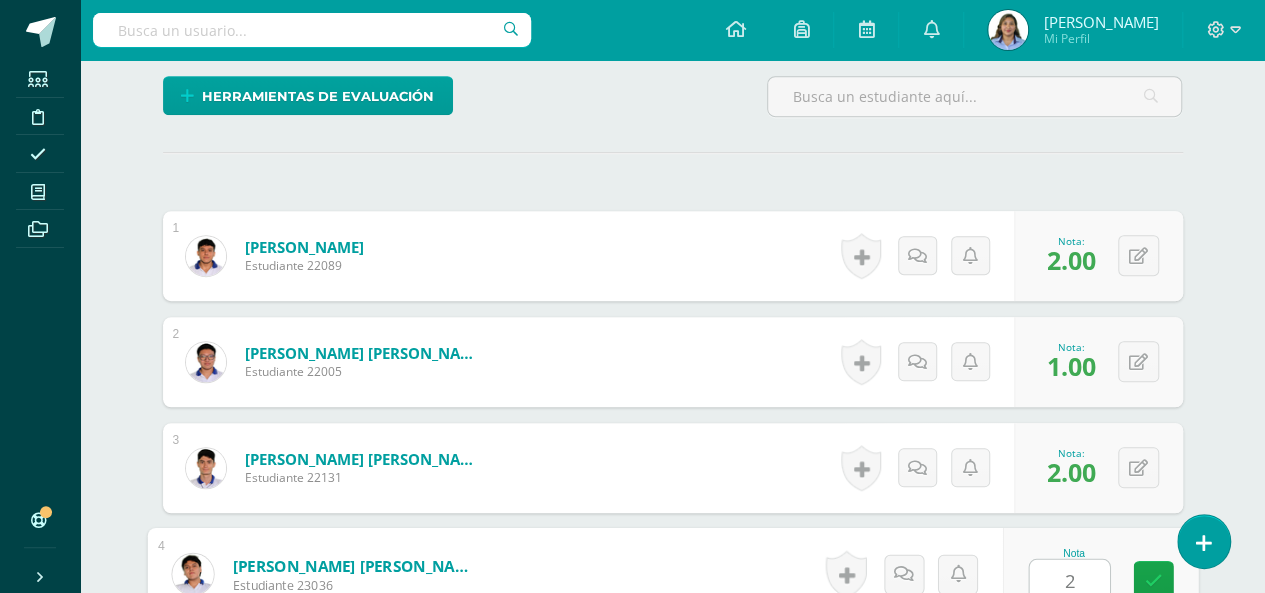 type on "2" 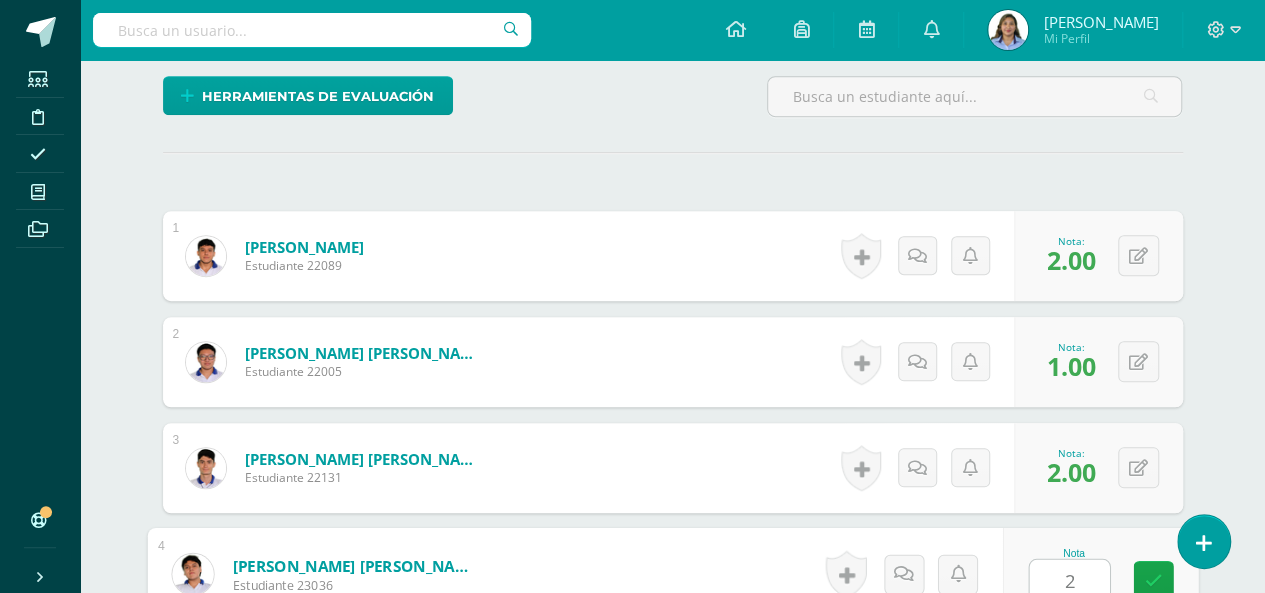 scroll, scrollTop: 886, scrollLeft: 0, axis: vertical 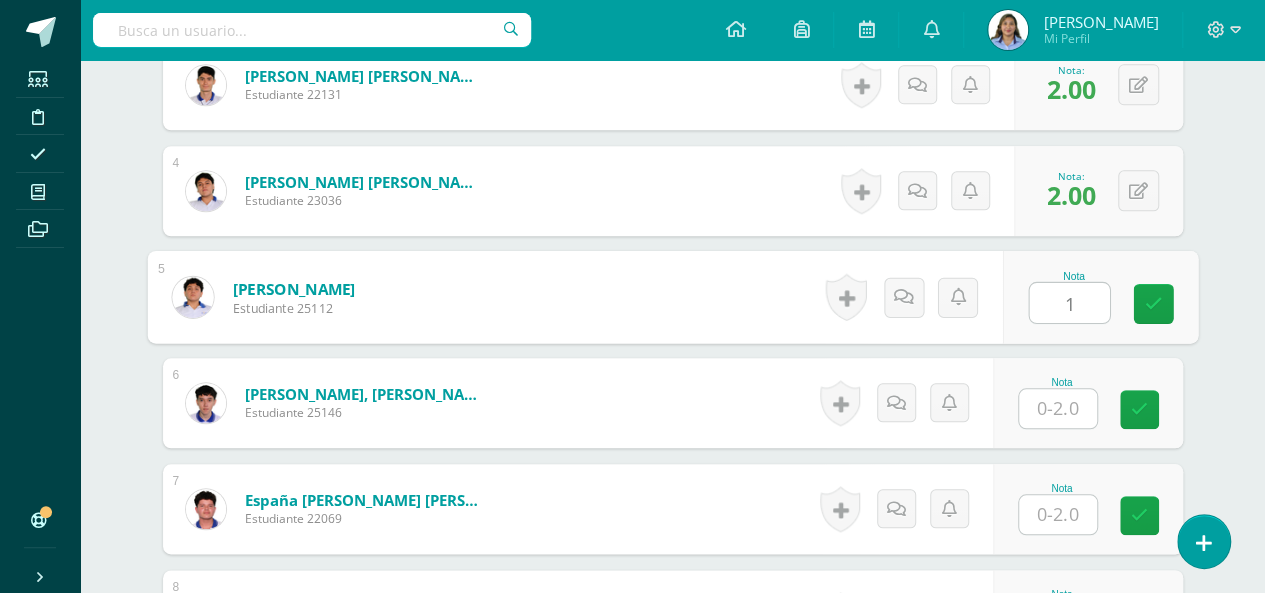 type on "1" 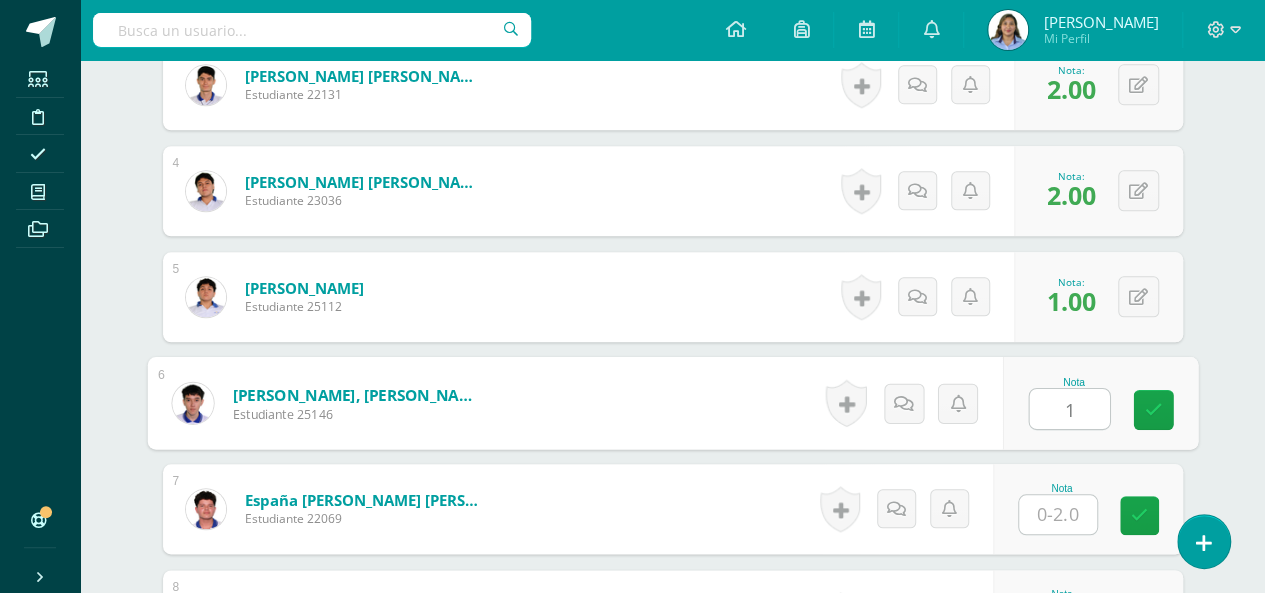 type on "1" 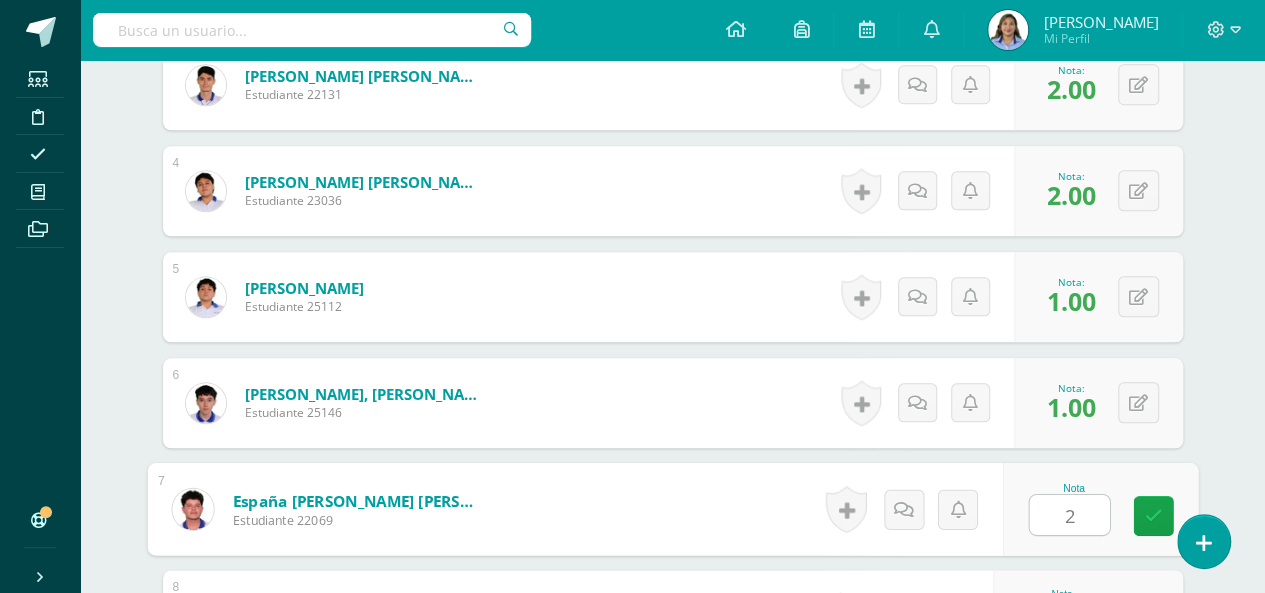 type on "2" 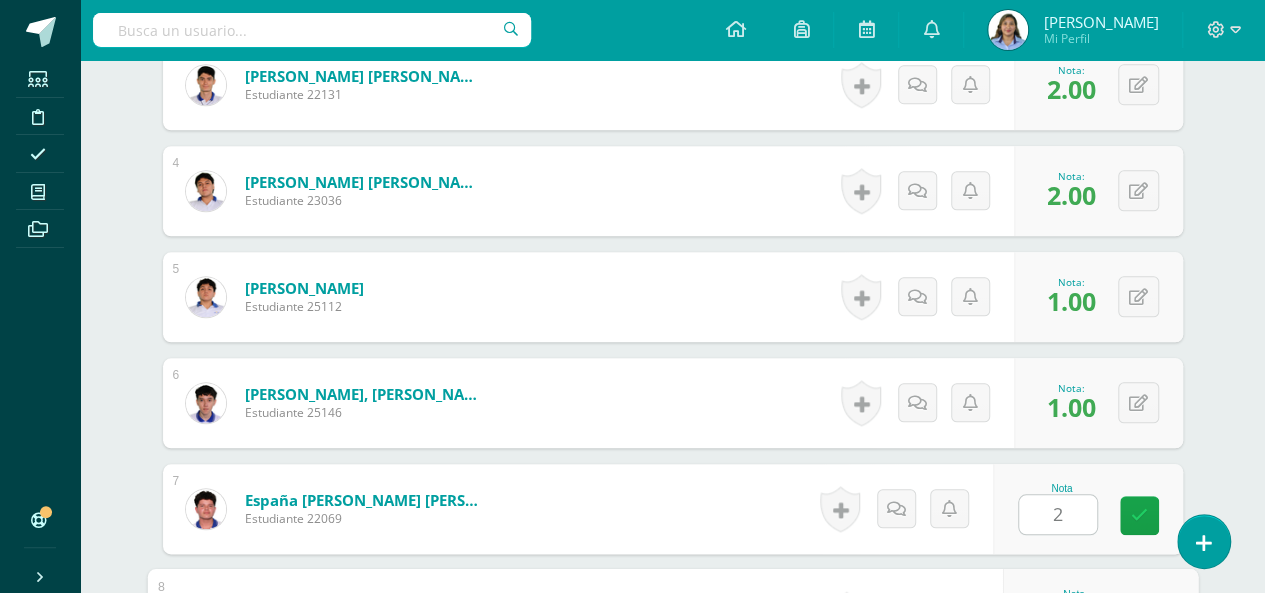 scroll, scrollTop: 1204, scrollLeft: 0, axis: vertical 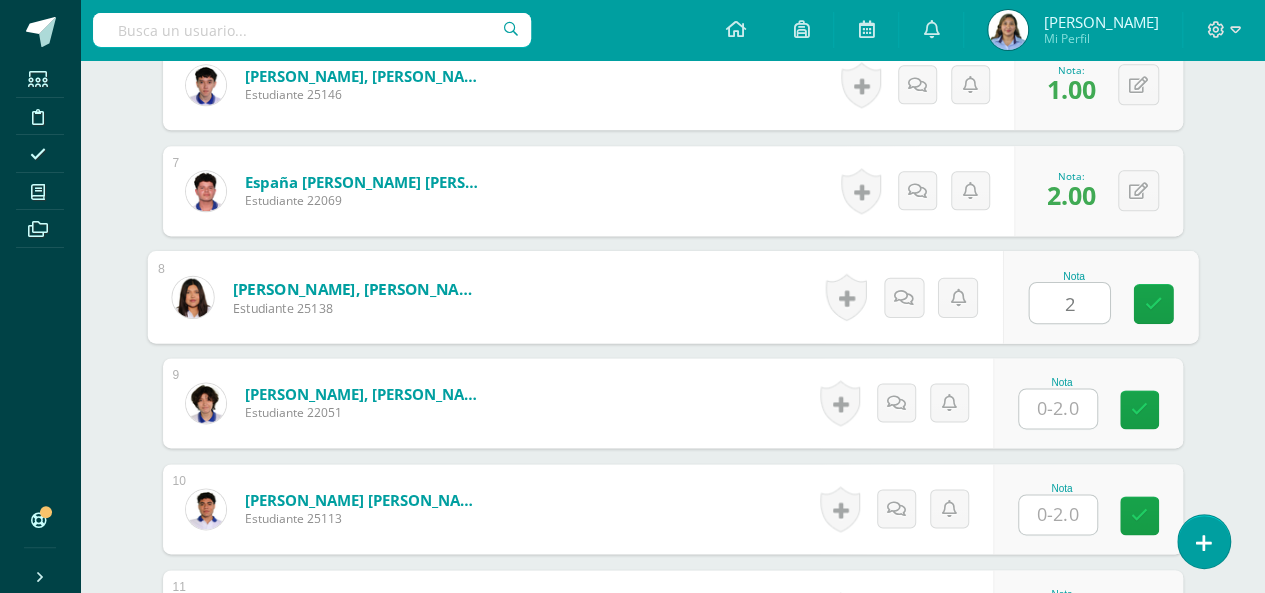 type on "2" 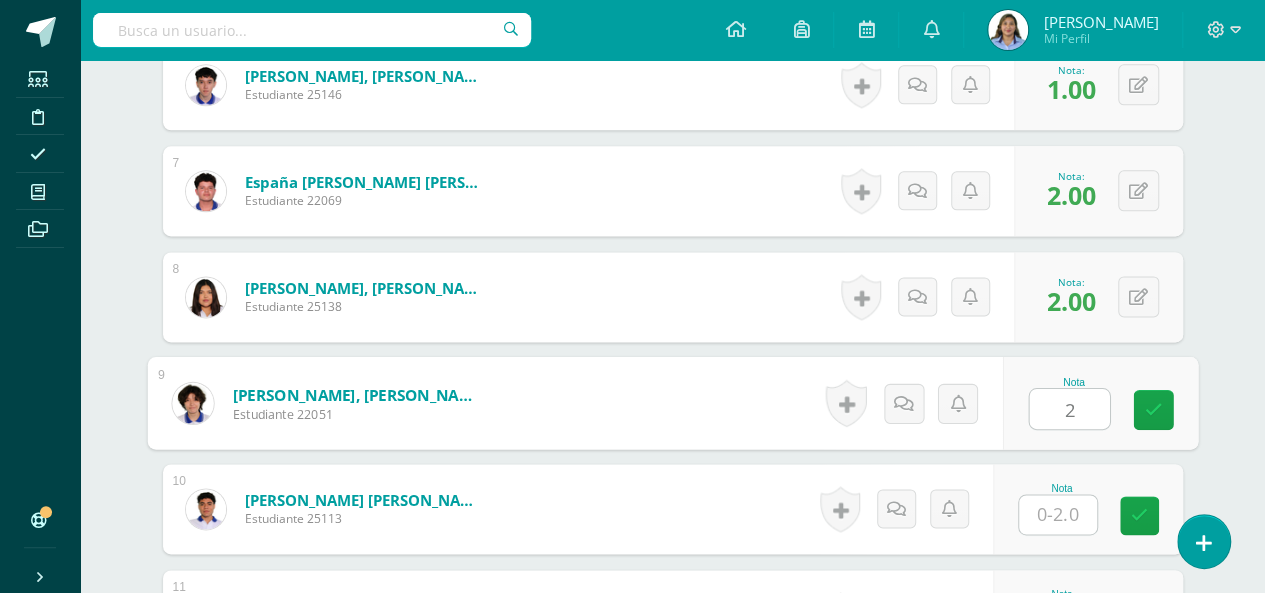 type on "2" 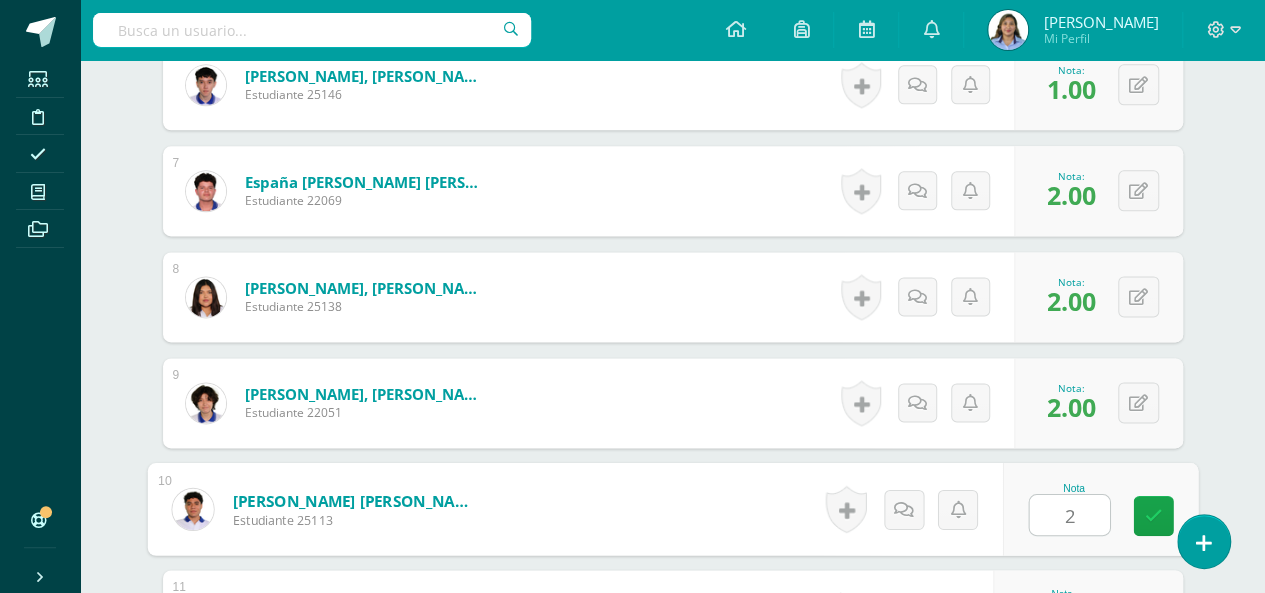 type on "2" 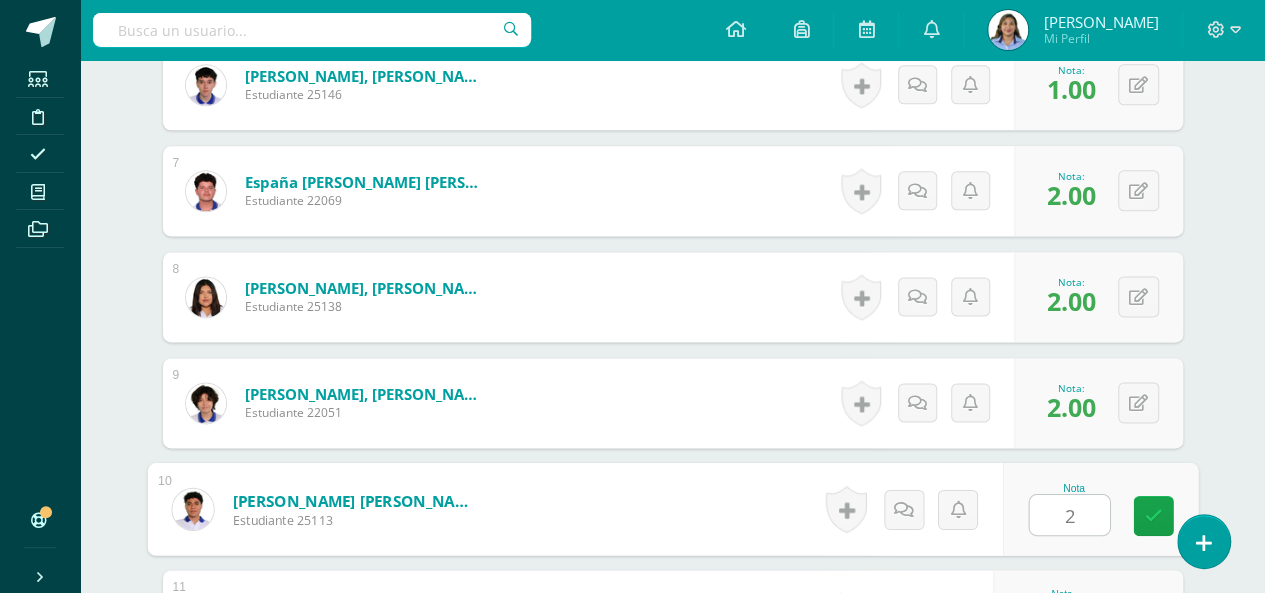 scroll, scrollTop: 1522, scrollLeft: 0, axis: vertical 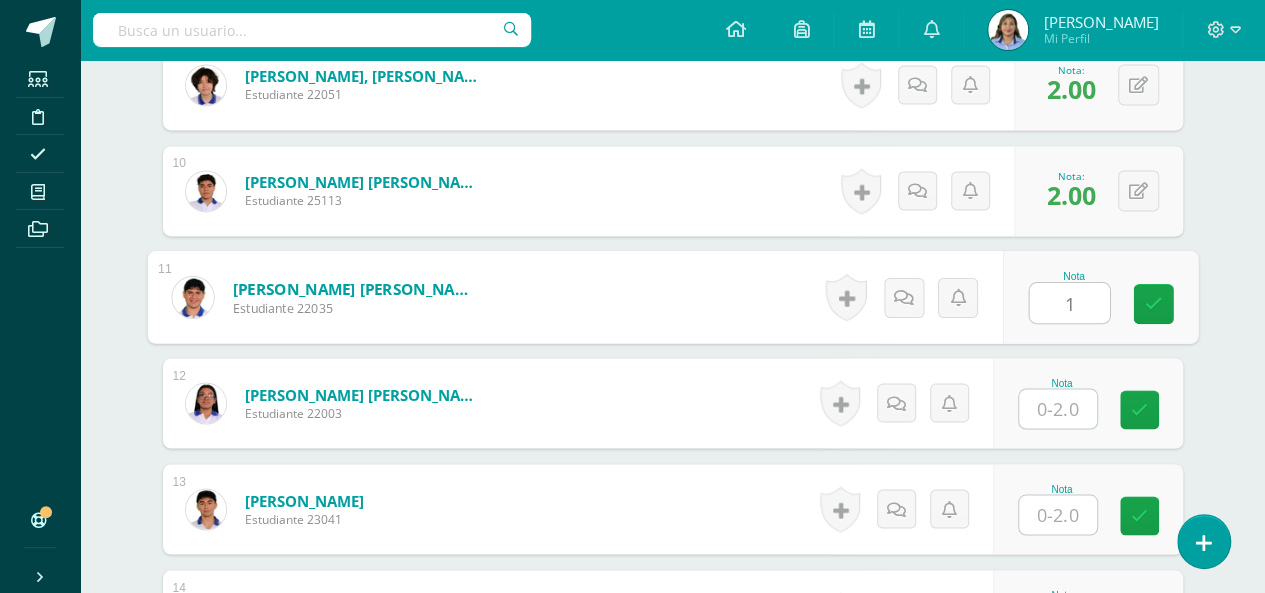 type on "1" 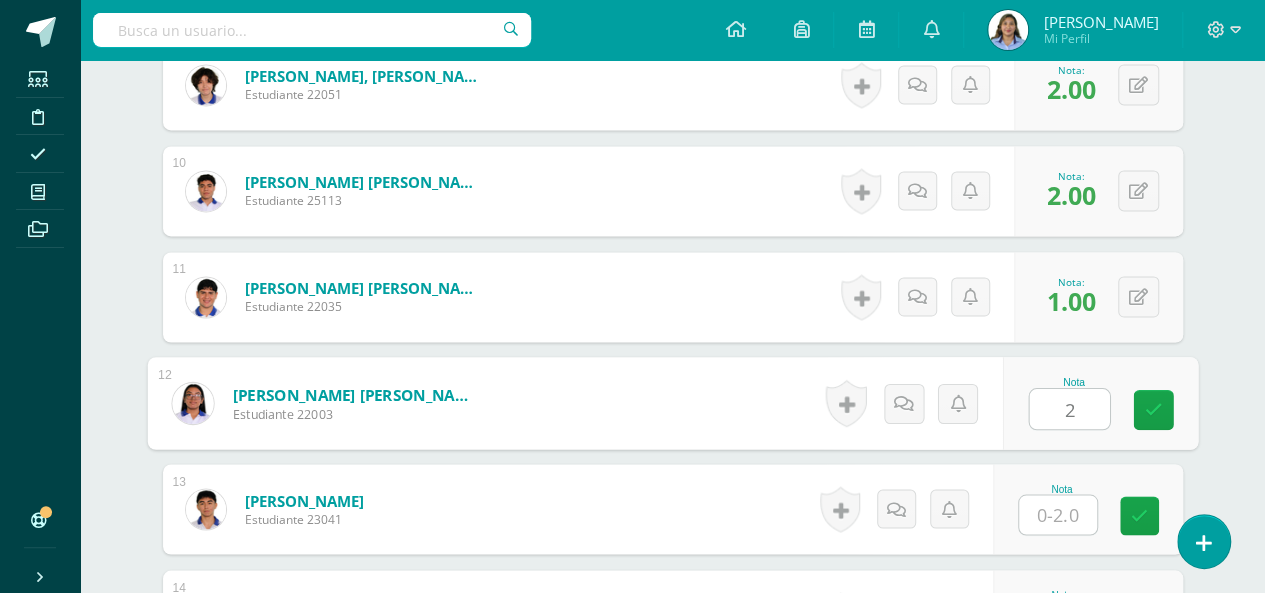 type on "2" 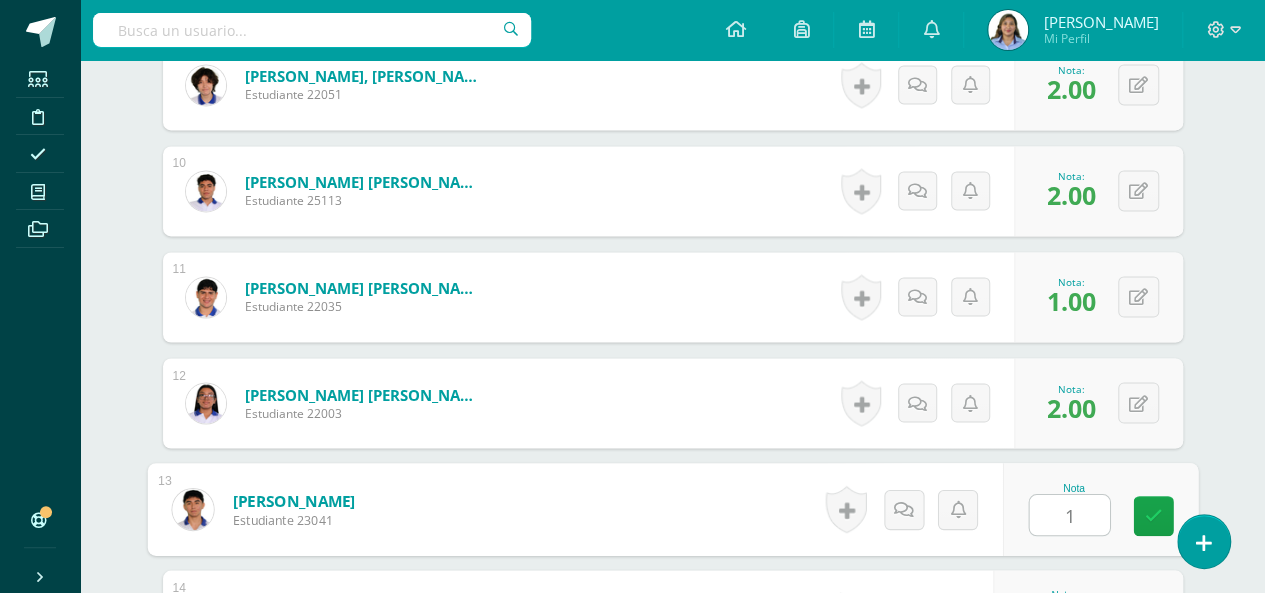 type on "1" 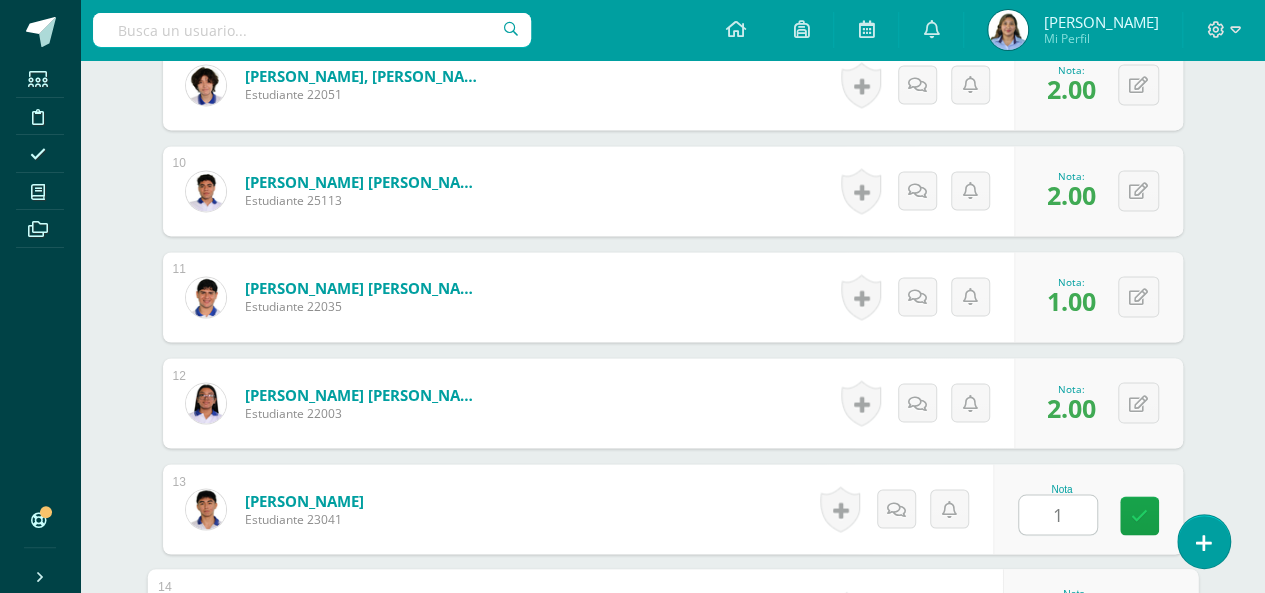 scroll, scrollTop: 1840, scrollLeft: 0, axis: vertical 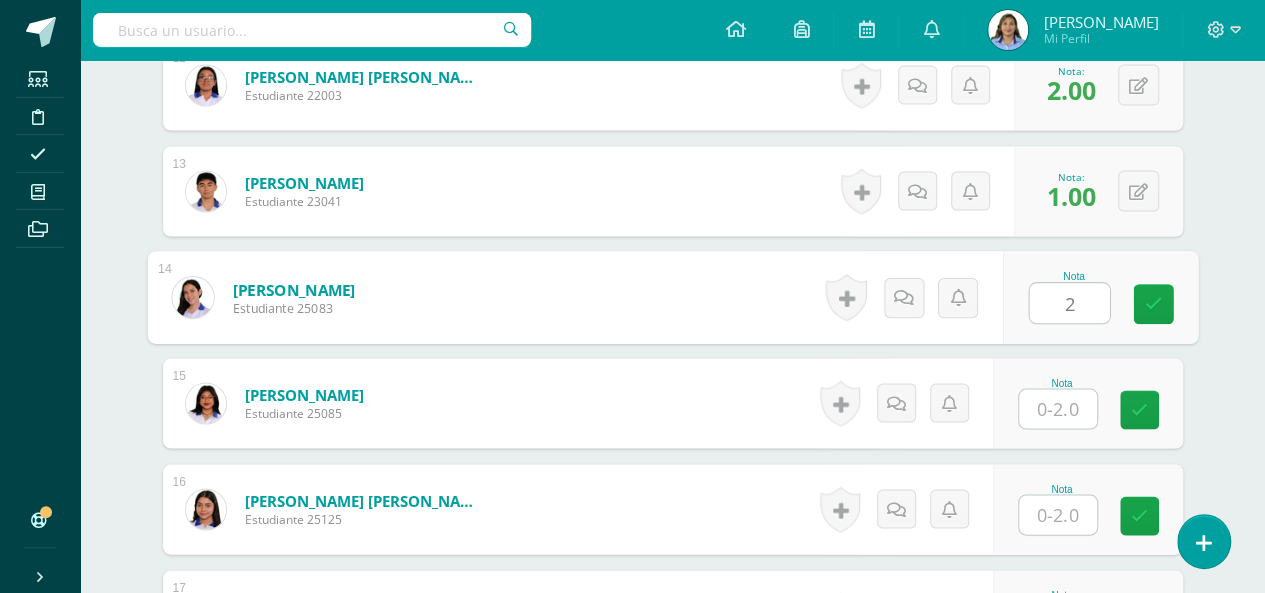 type on "2" 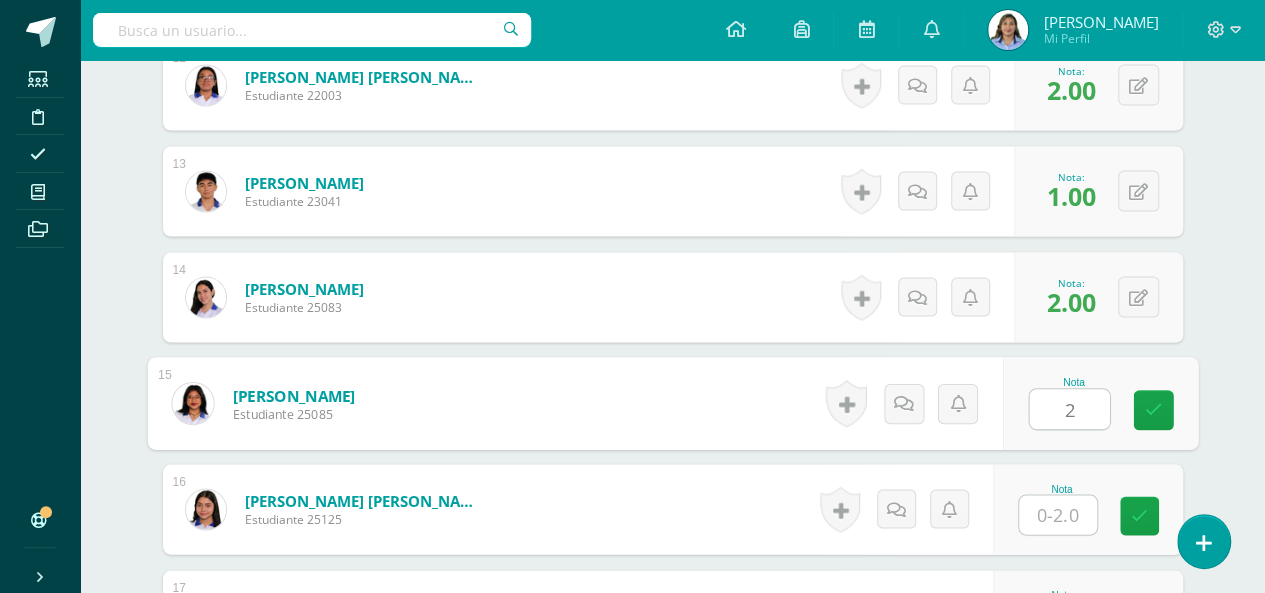 type on "2" 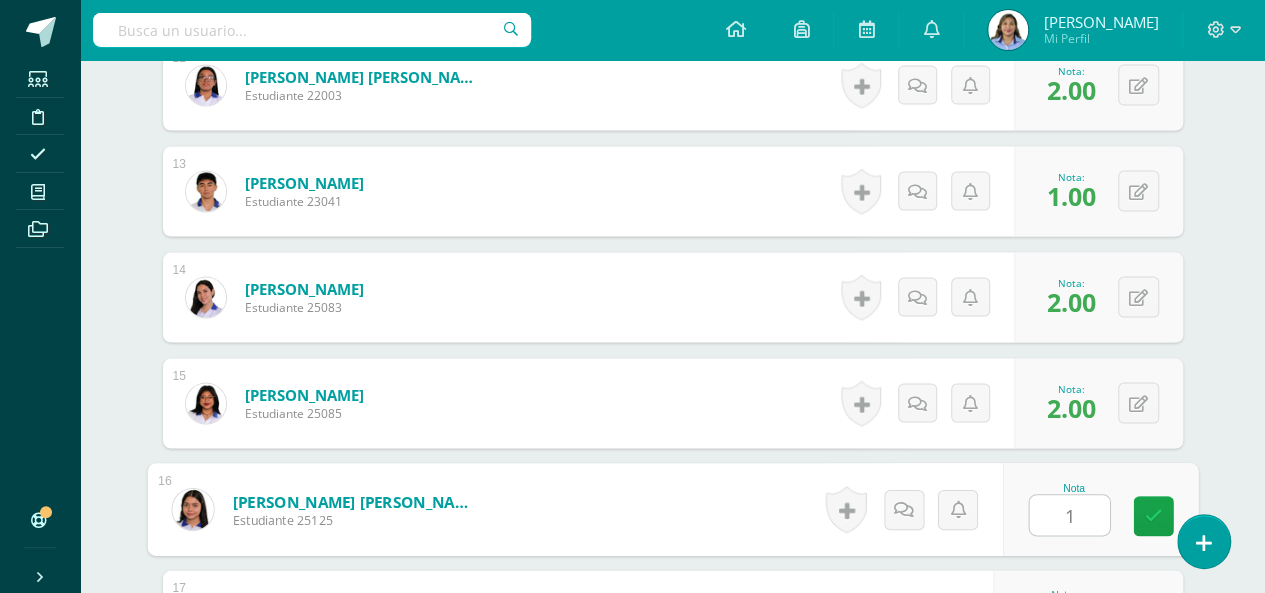 type on "1" 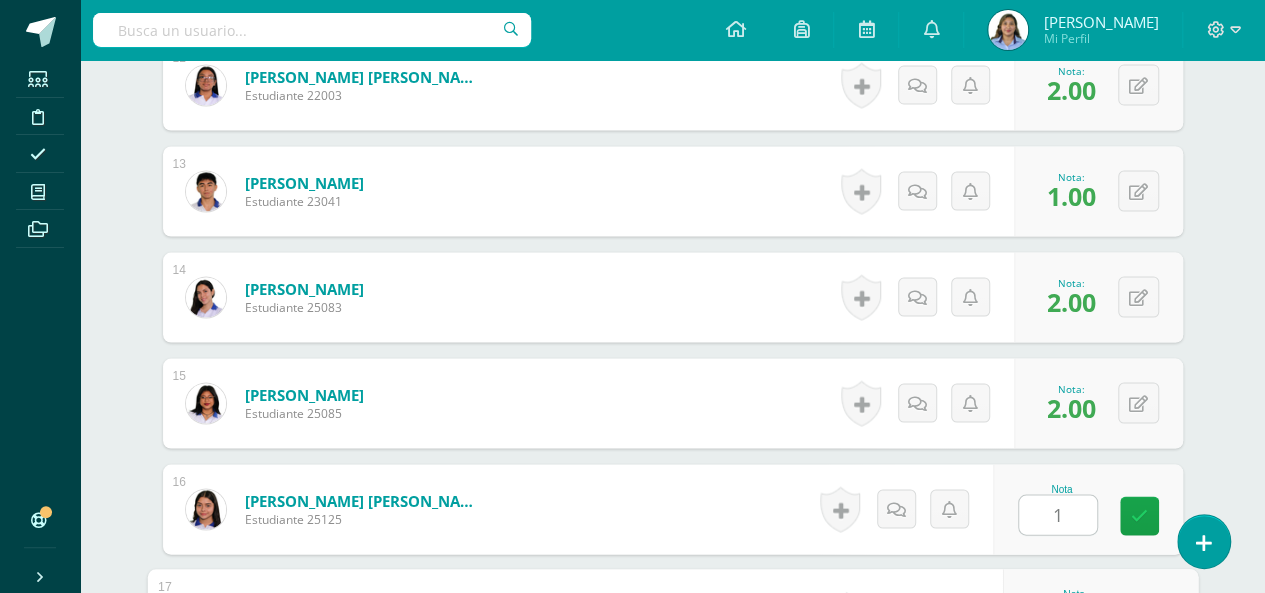 scroll, scrollTop: 2158, scrollLeft: 0, axis: vertical 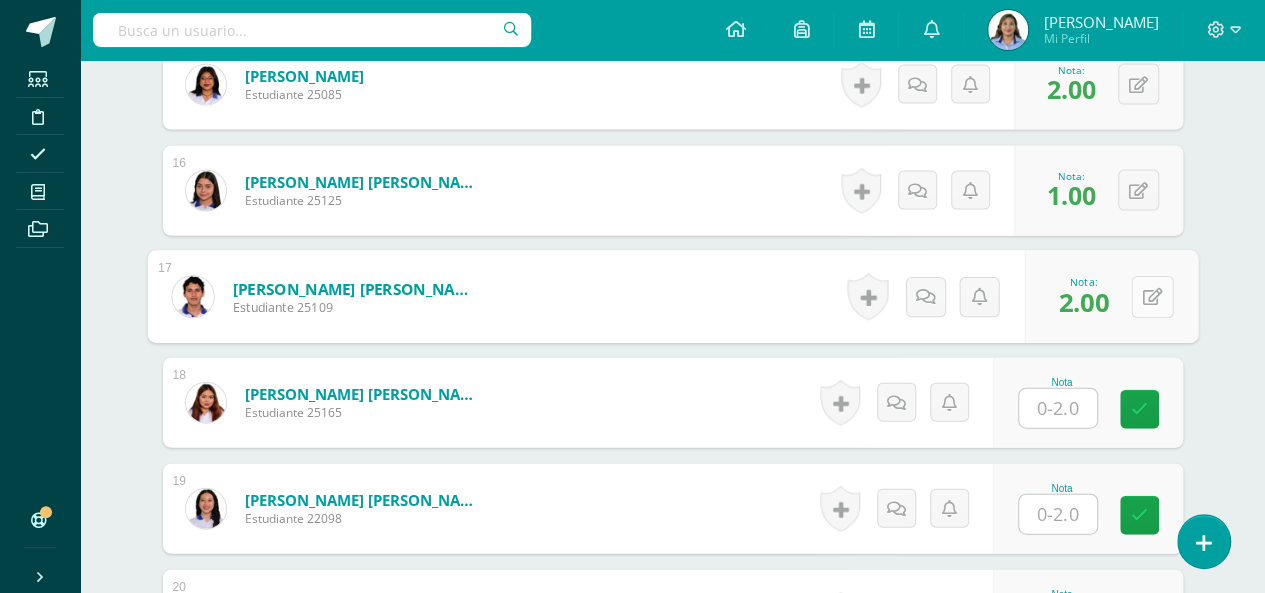 click at bounding box center [1152, 297] 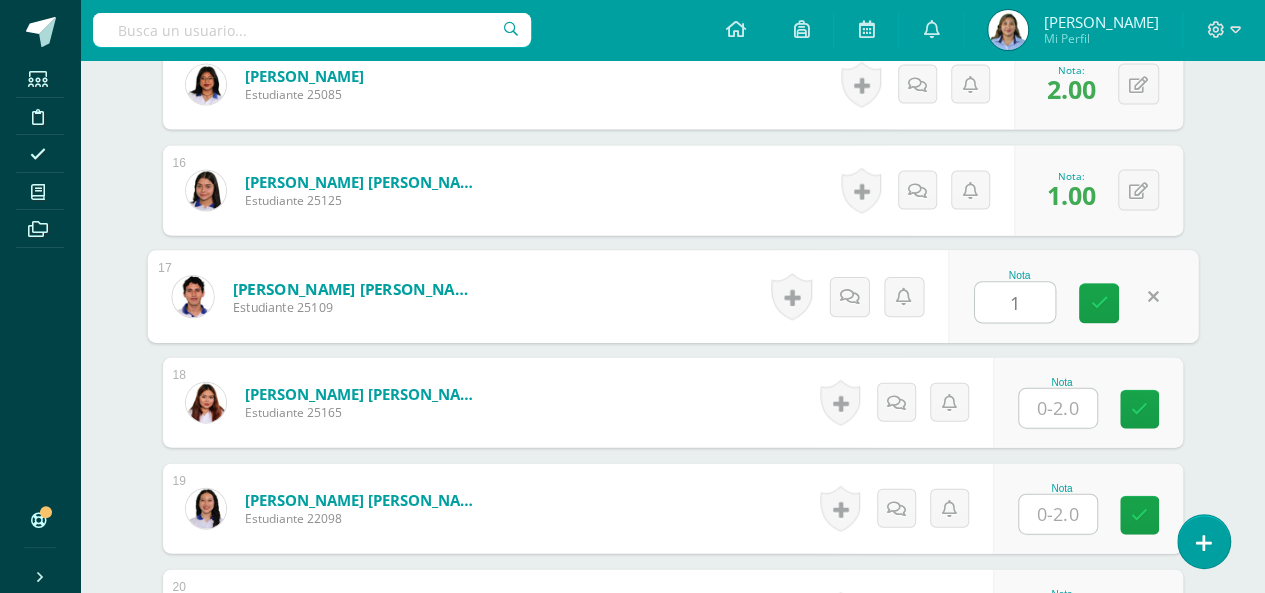 type on "1" 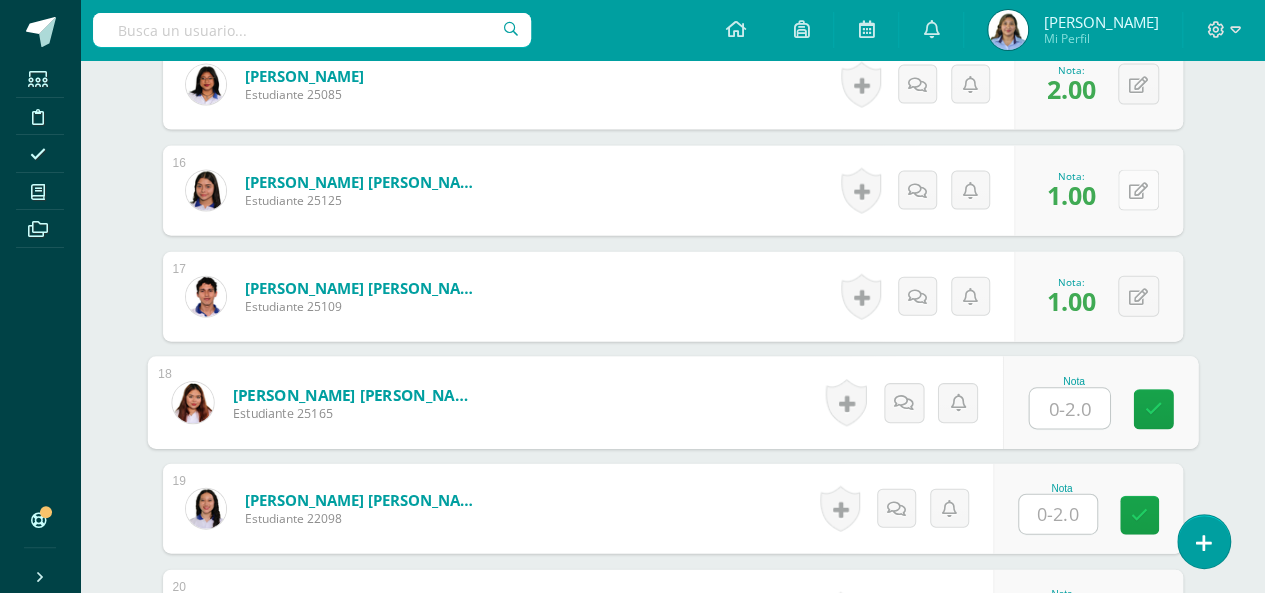 click at bounding box center [1138, 191] 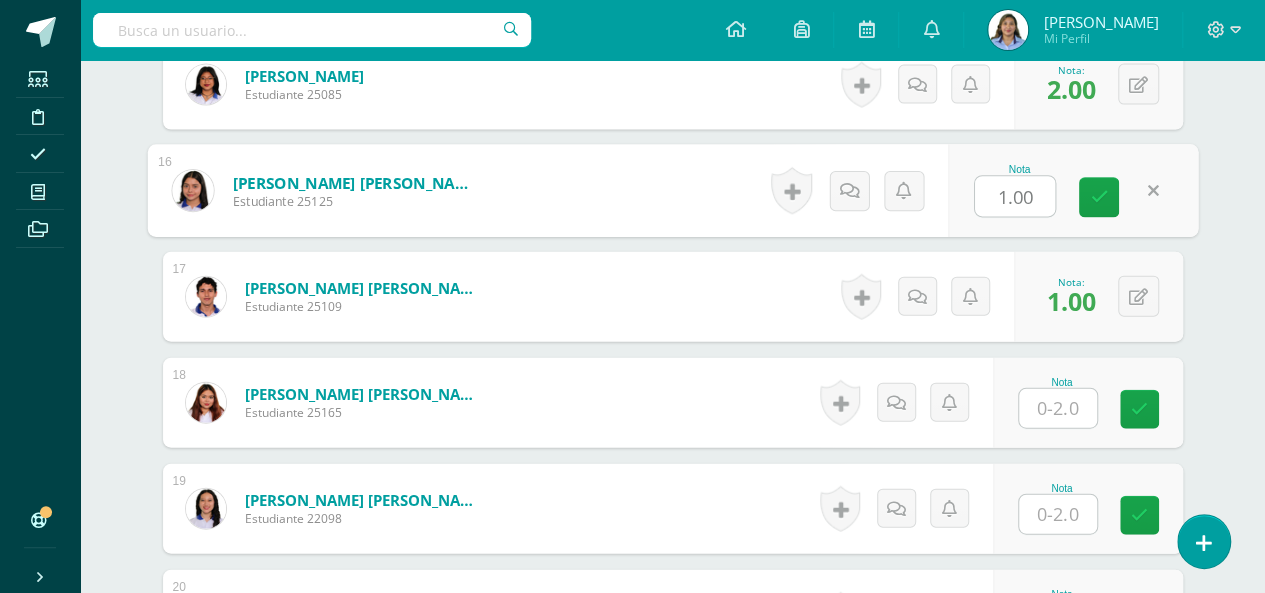 type on "2" 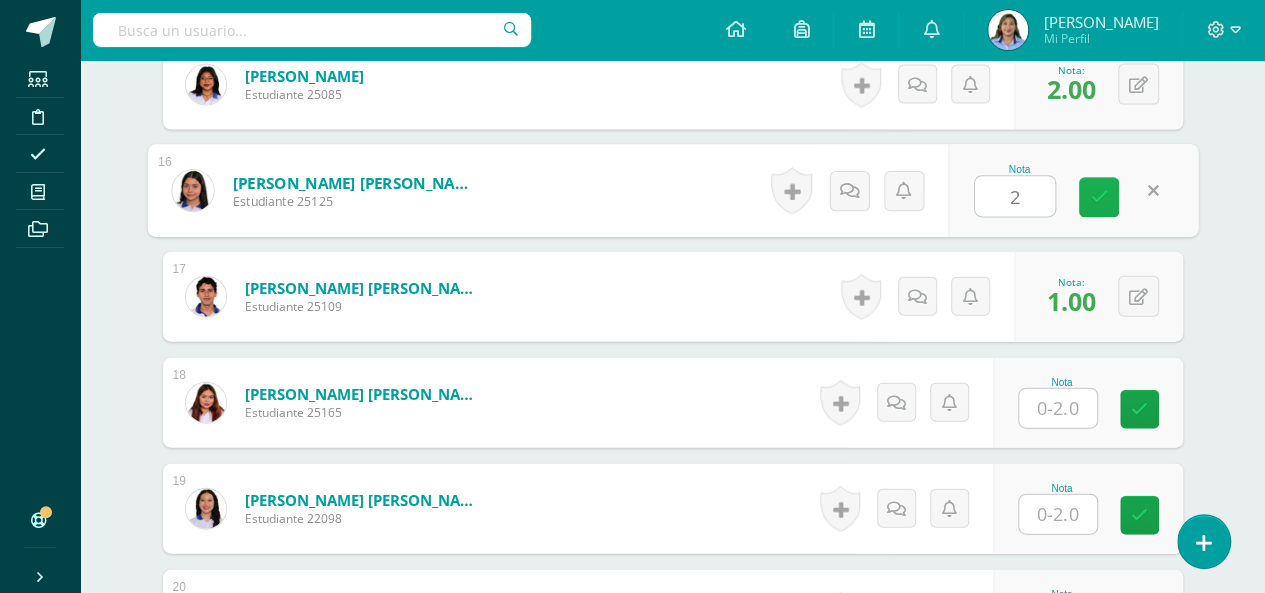 click at bounding box center (1099, 197) 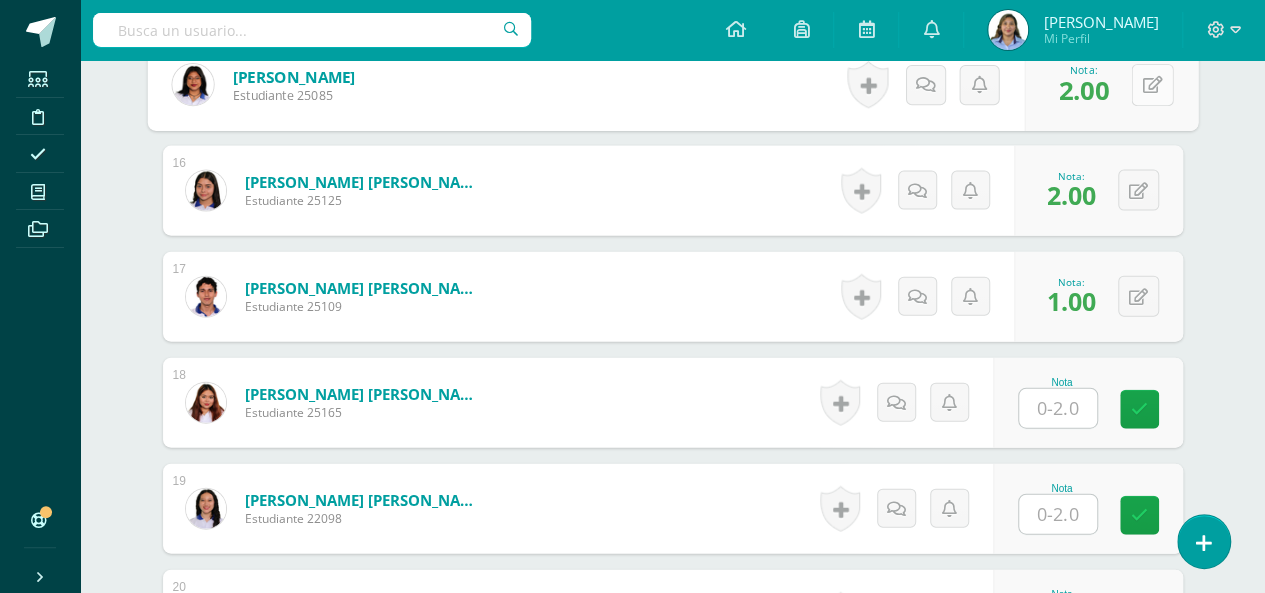 click at bounding box center [1152, 85] 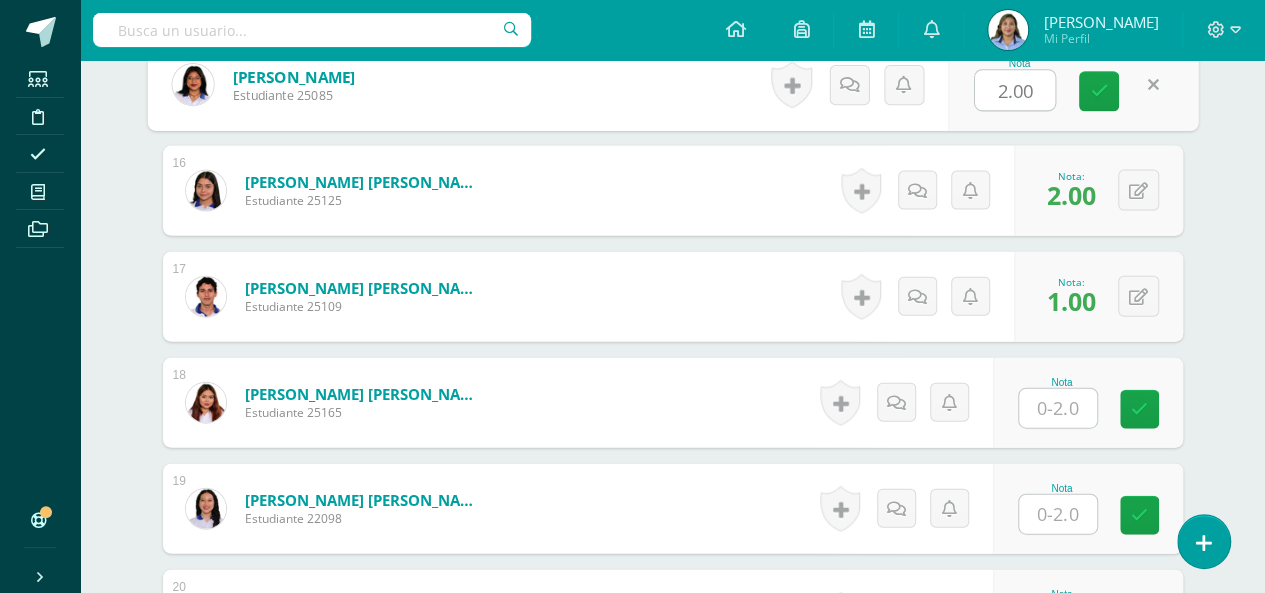 type on "1" 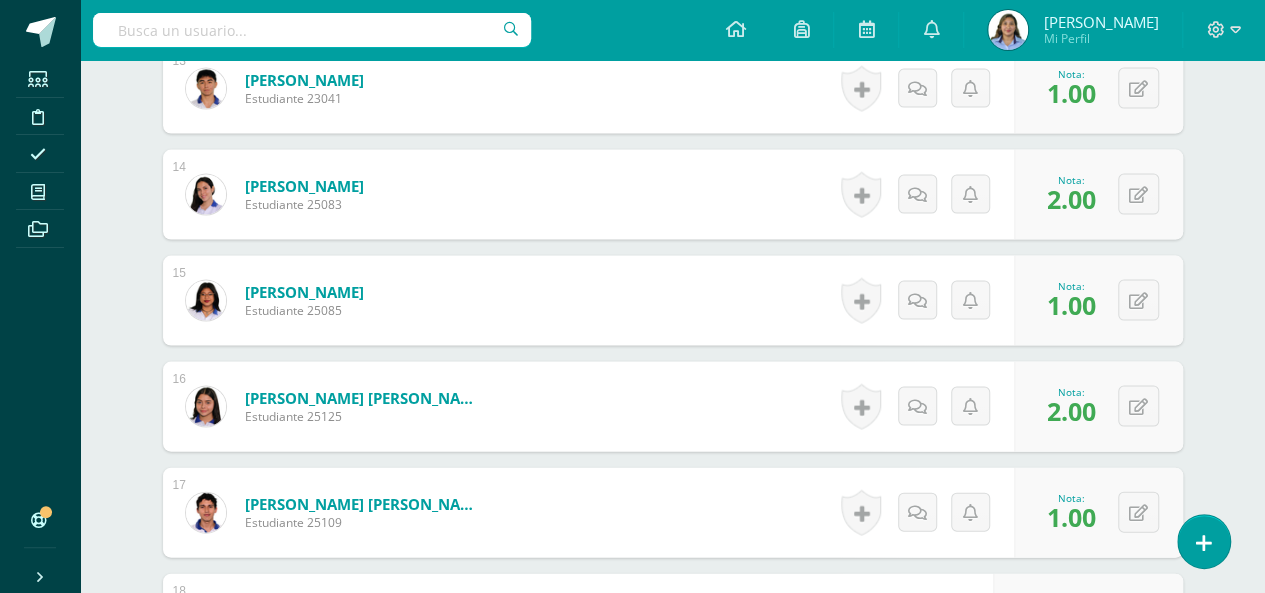 scroll, scrollTop: 1918, scrollLeft: 0, axis: vertical 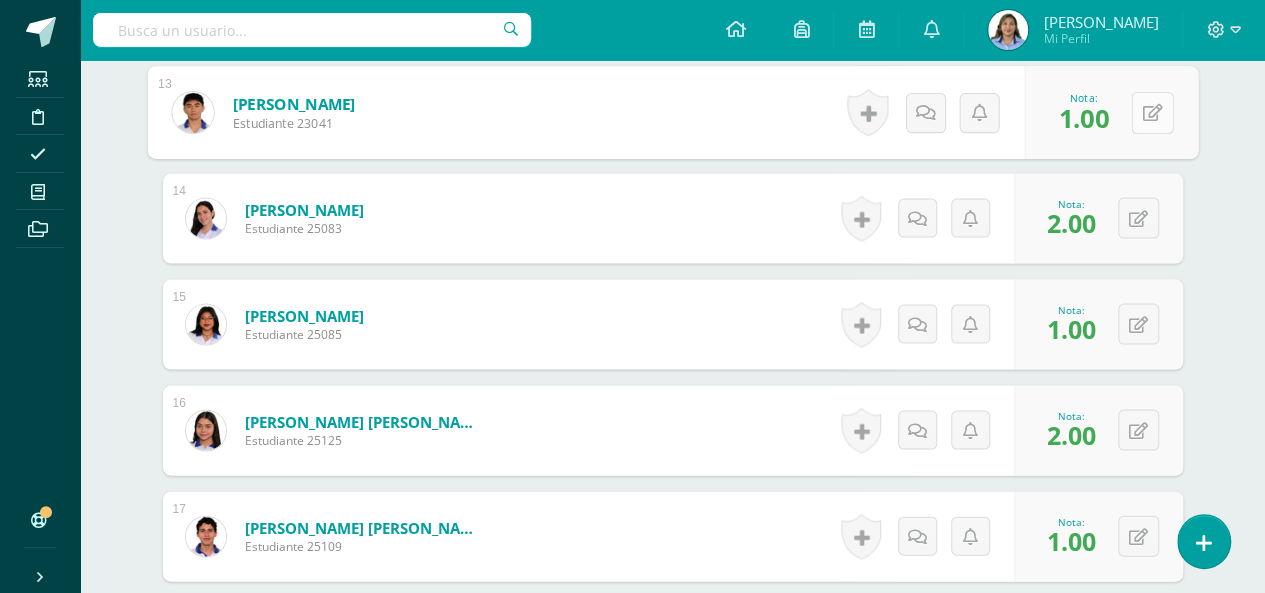 click at bounding box center [1152, 113] 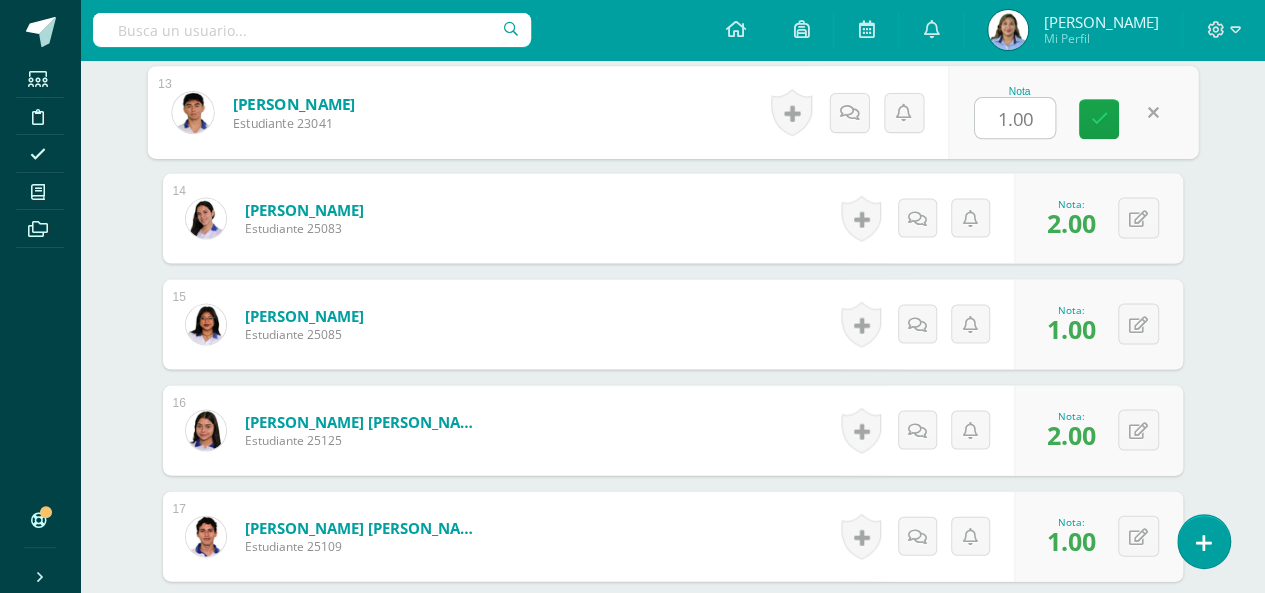 type on "2" 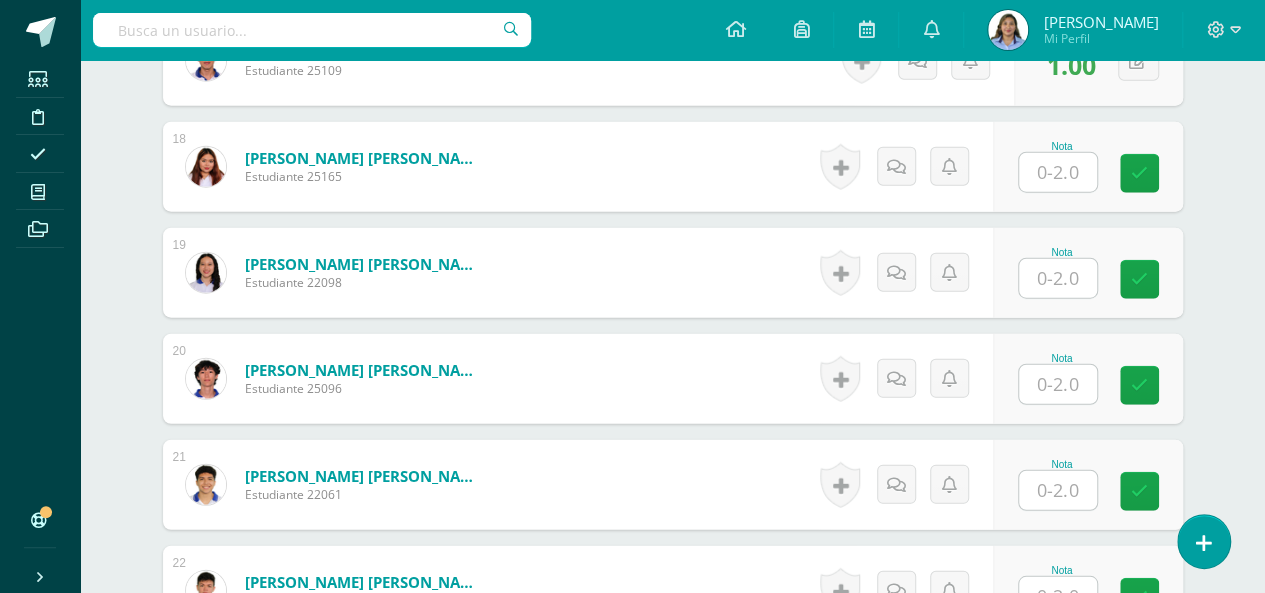 scroll, scrollTop: 2398, scrollLeft: 0, axis: vertical 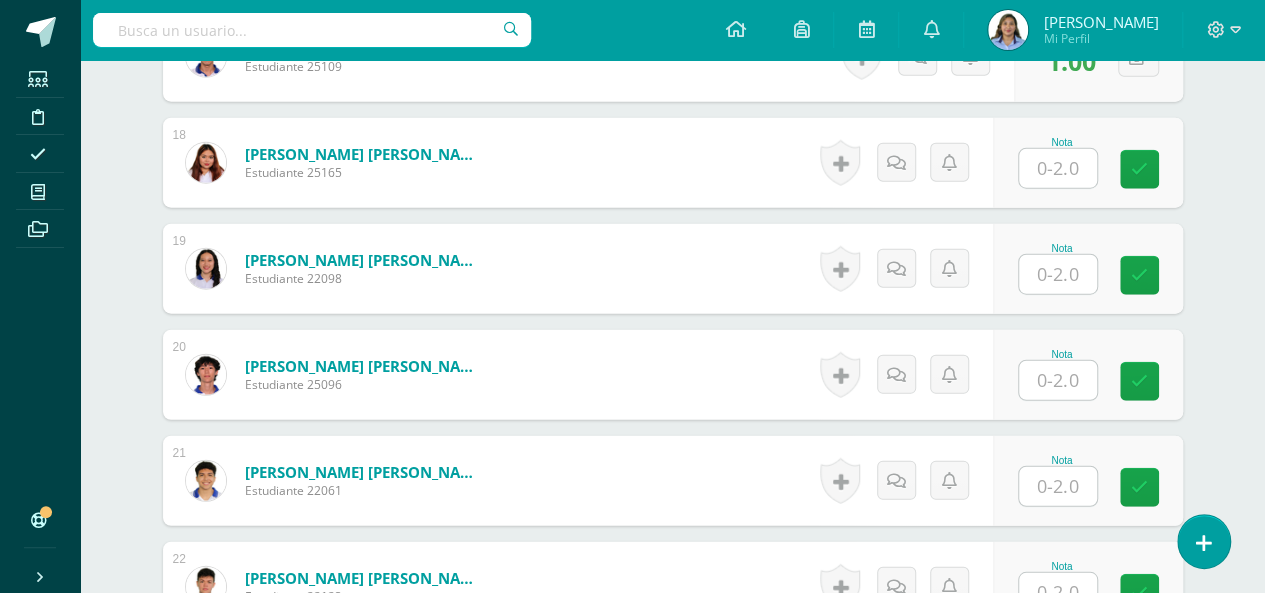 click at bounding box center (1058, 168) 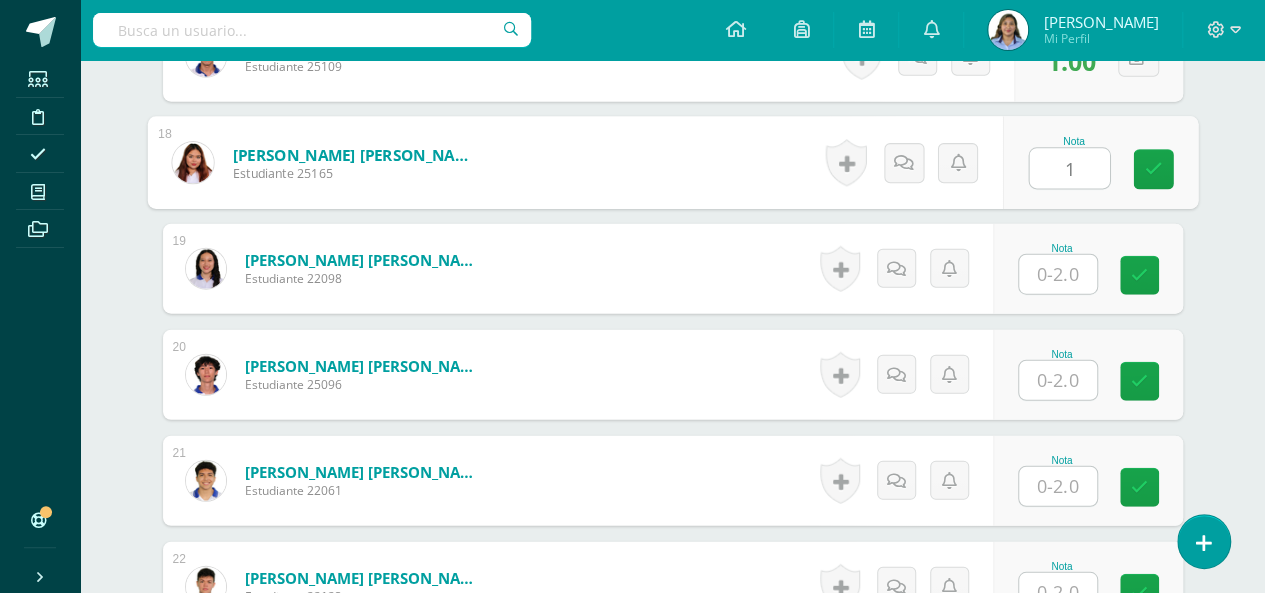 type on "1" 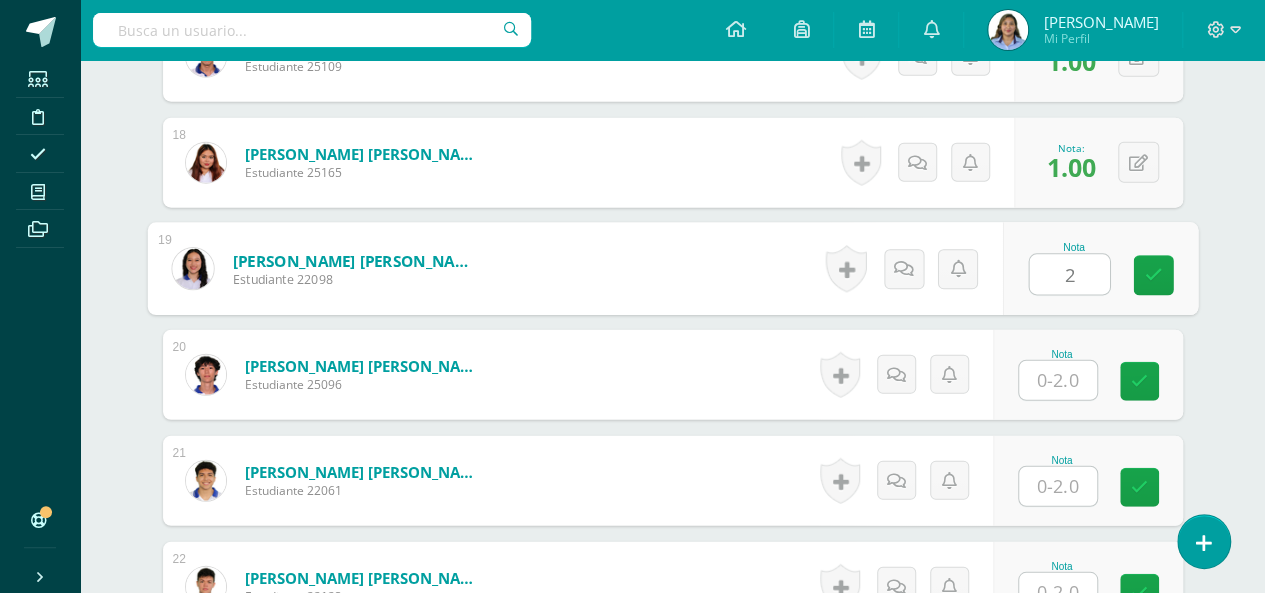 type on "2" 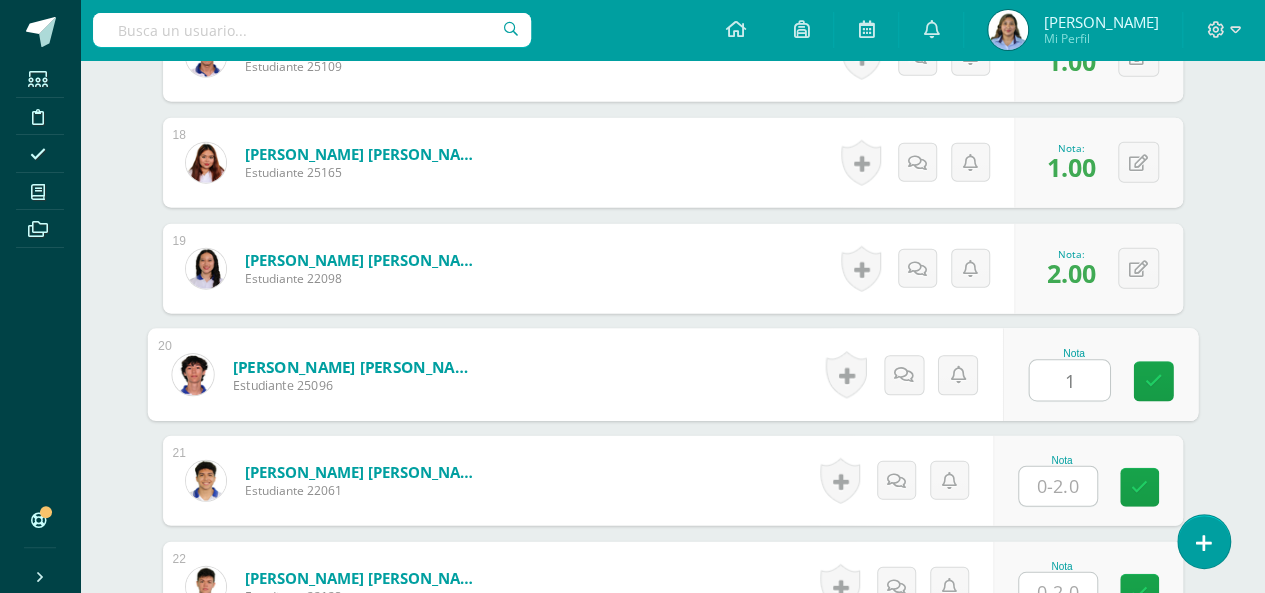 type on "1" 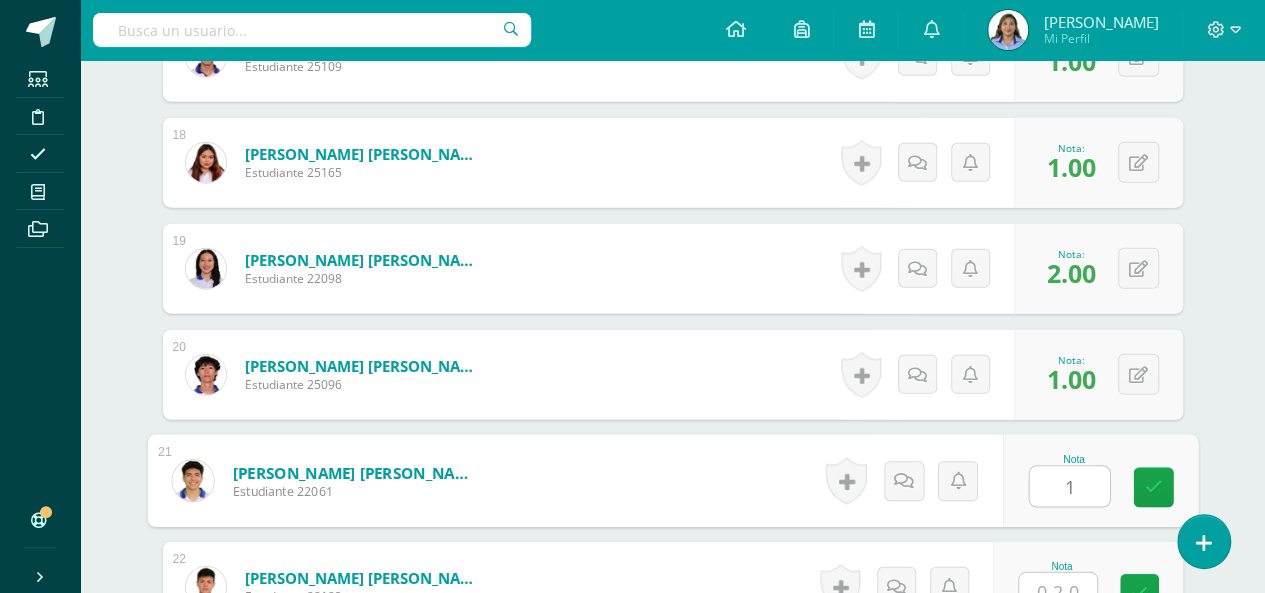 type on "1" 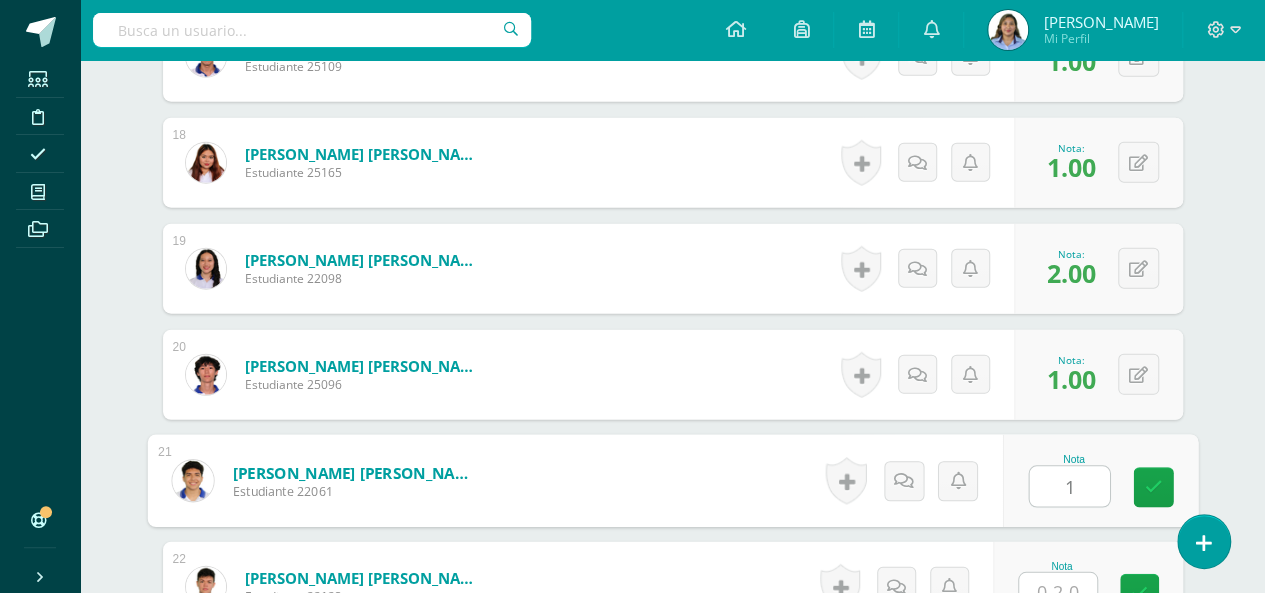 scroll, scrollTop: 2411, scrollLeft: 0, axis: vertical 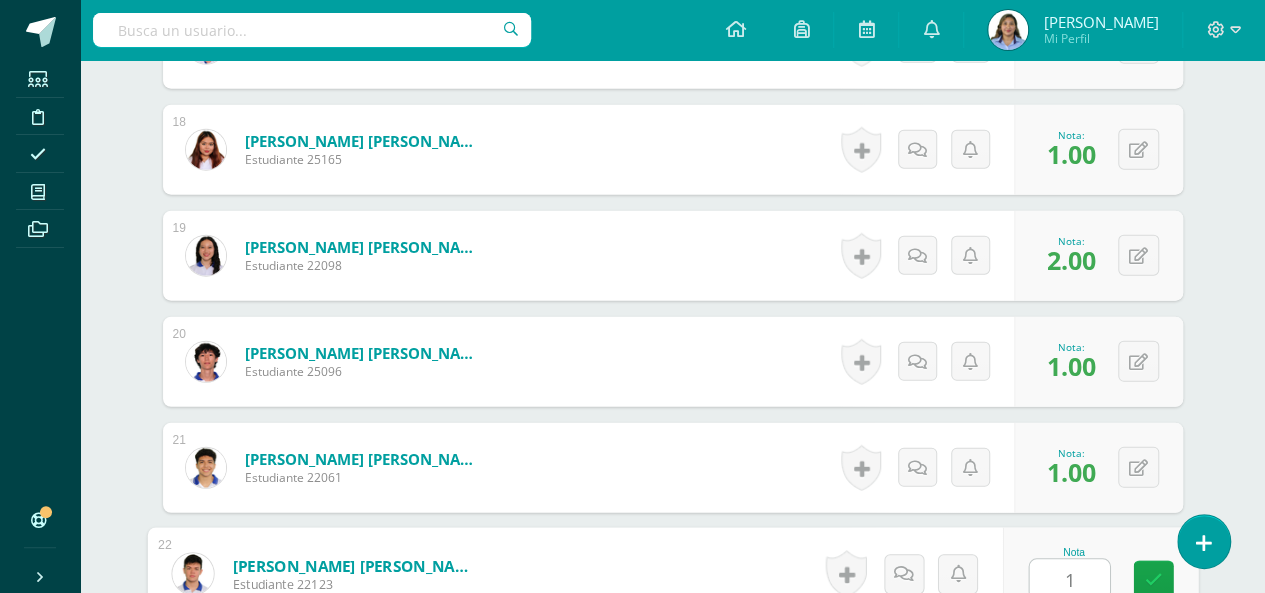 type on "1" 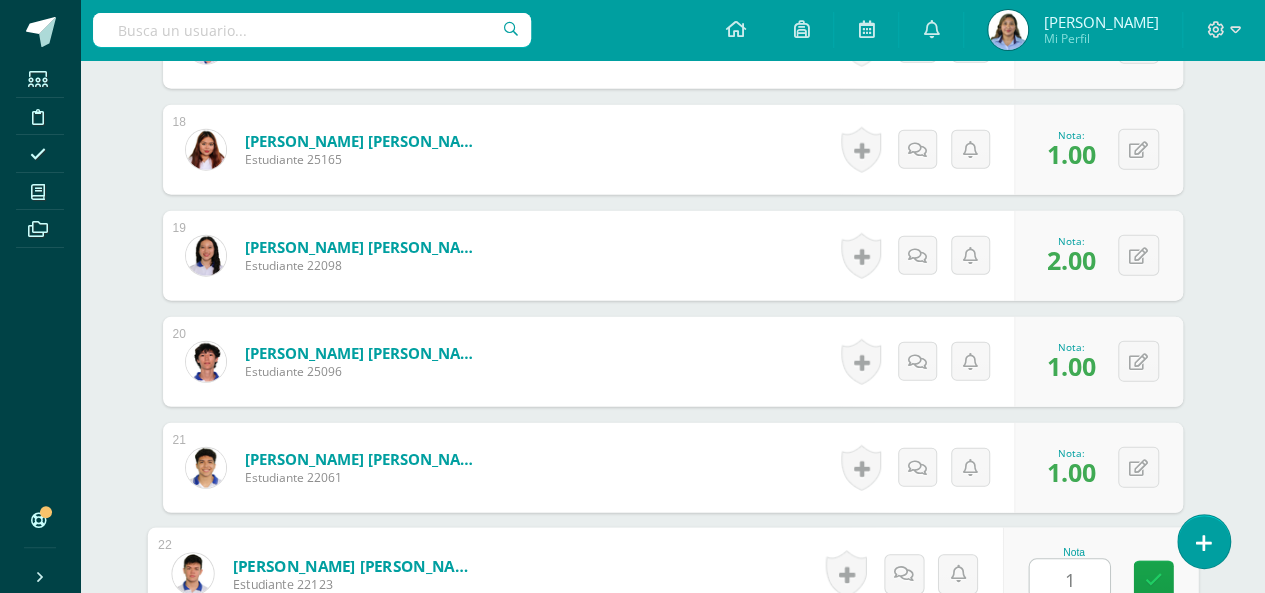 scroll, scrollTop: 2794, scrollLeft: 0, axis: vertical 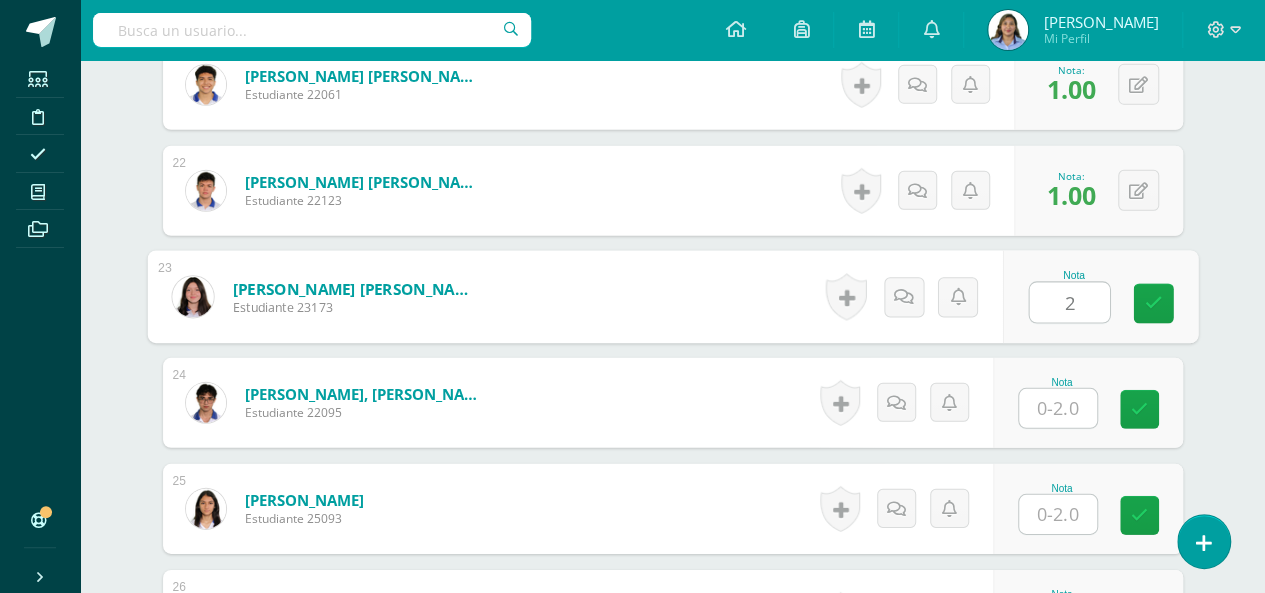 type on "2" 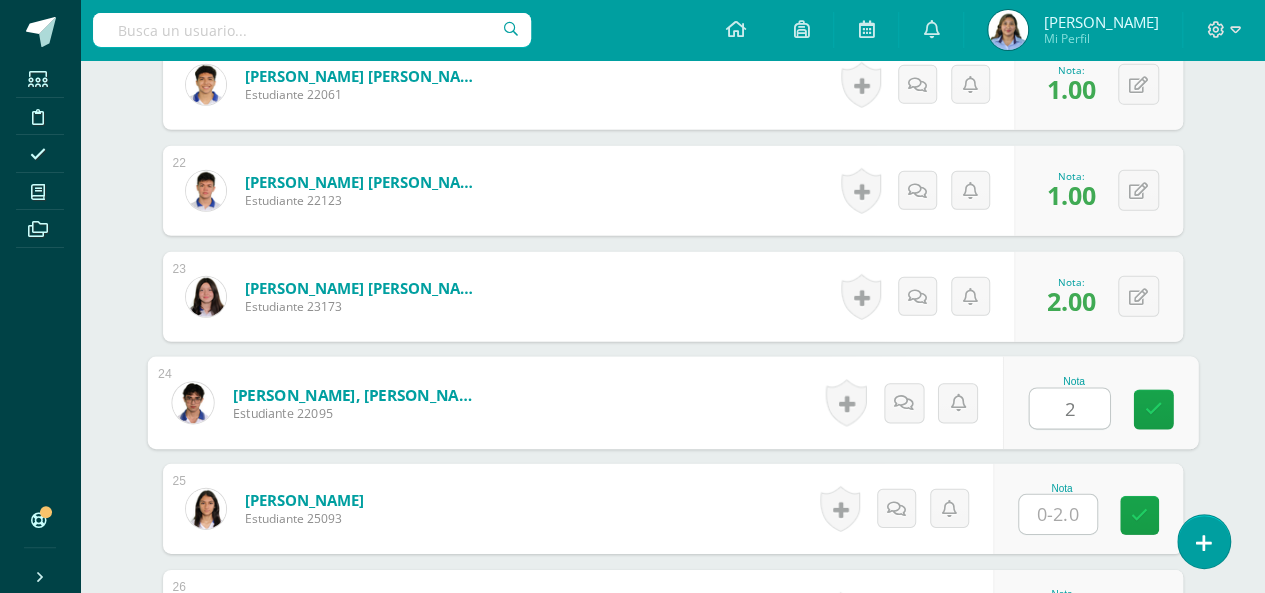 type on "2" 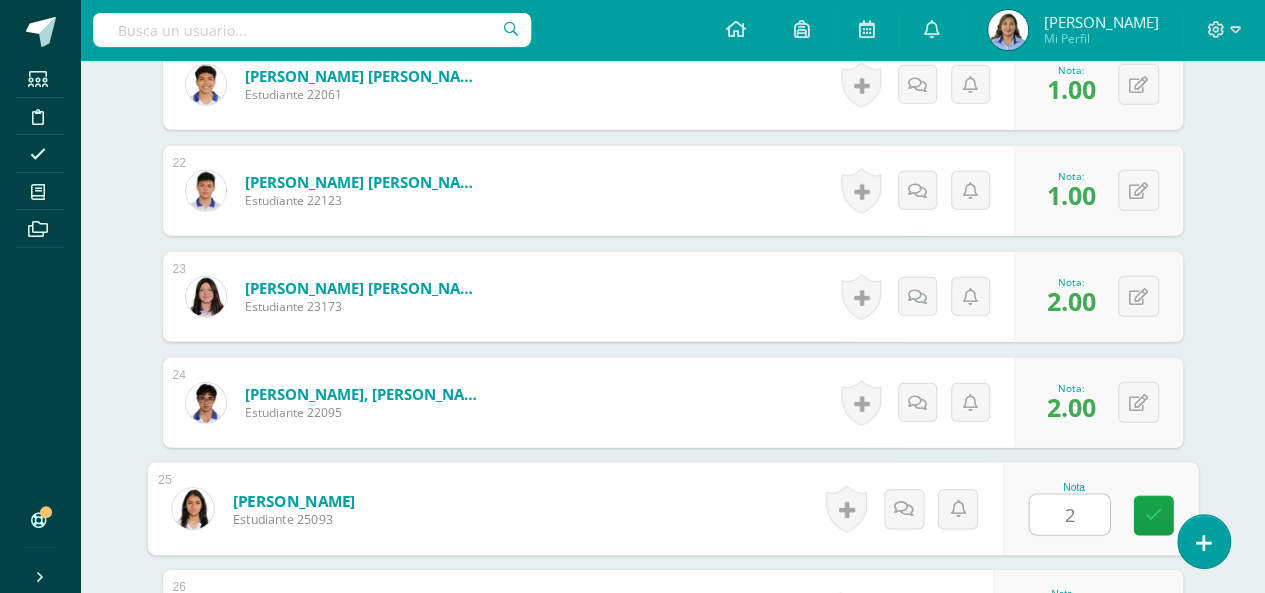 type on "2" 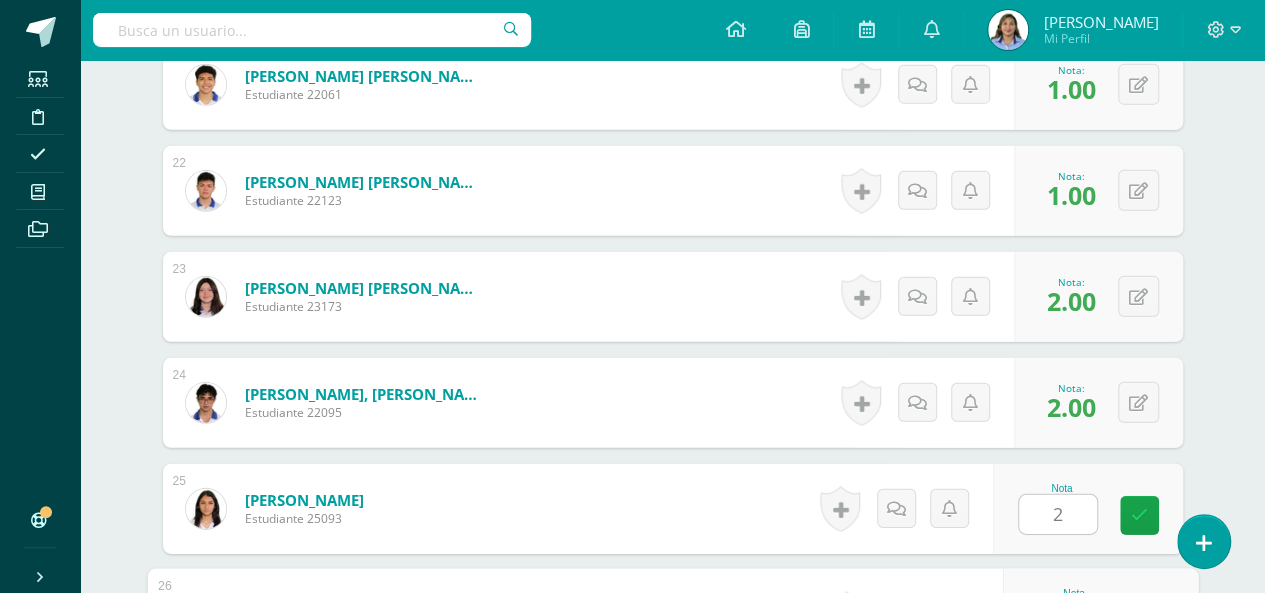 scroll, scrollTop: 3112, scrollLeft: 0, axis: vertical 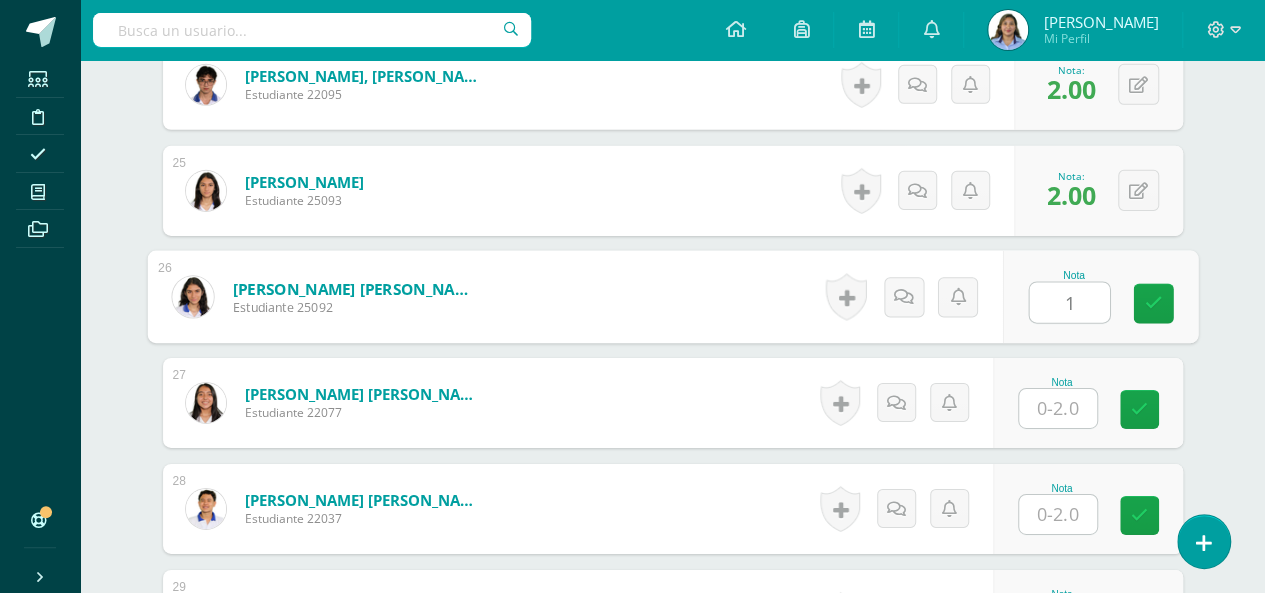 type on "1" 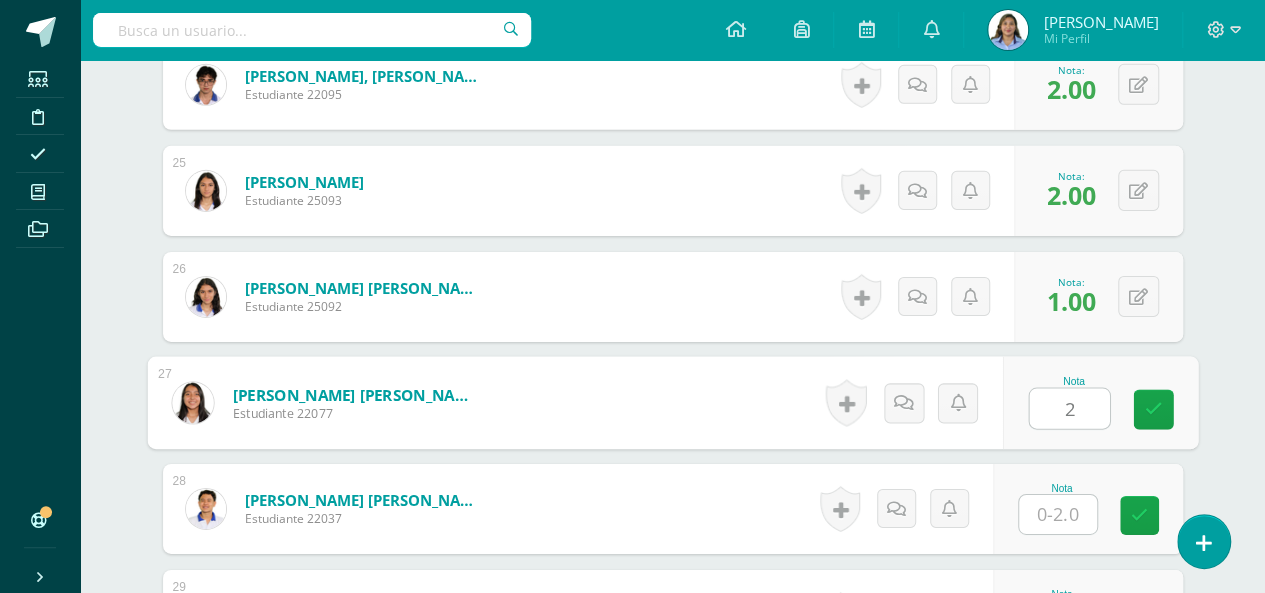 type on "2" 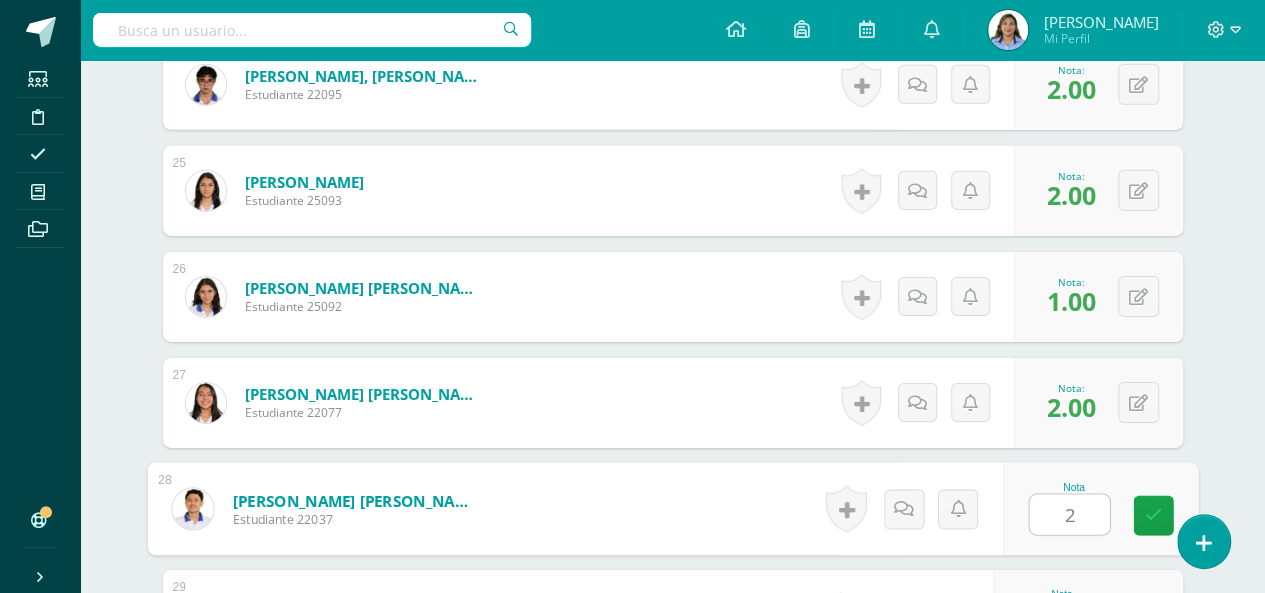 type on "2" 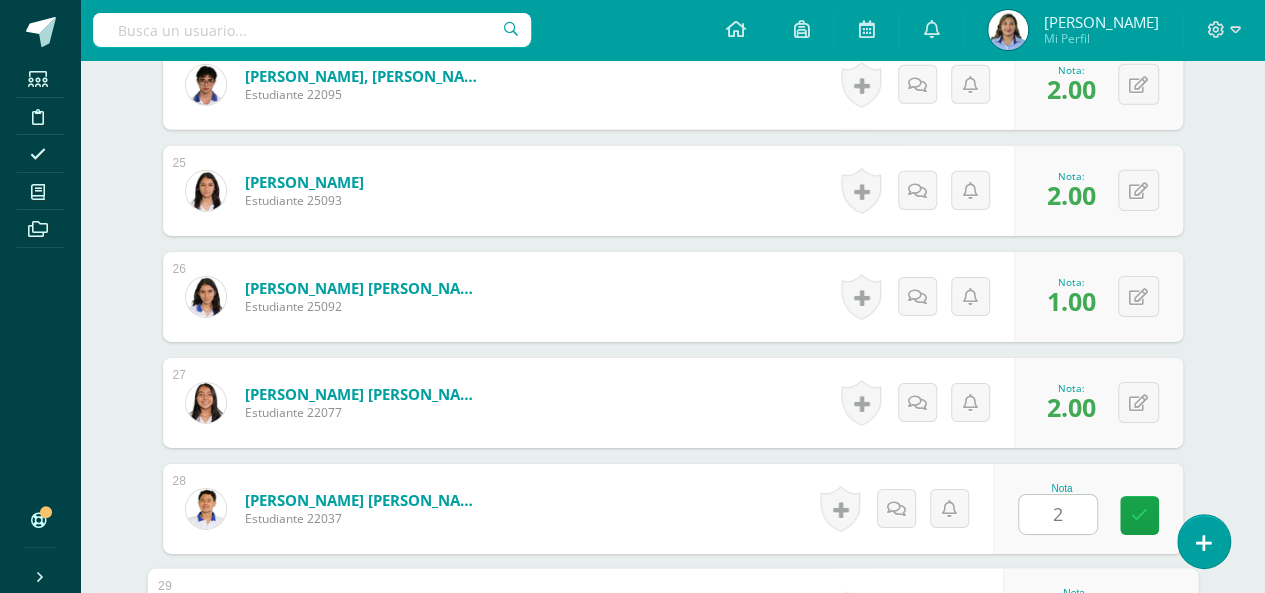 scroll, scrollTop: 3430, scrollLeft: 0, axis: vertical 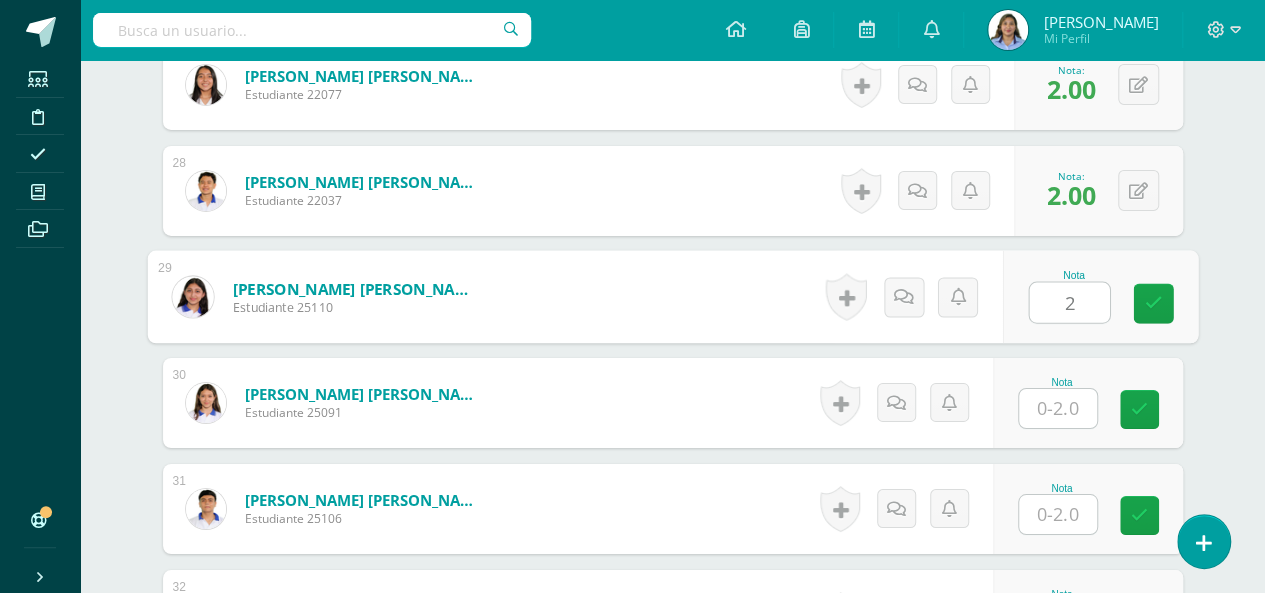 type on "2" 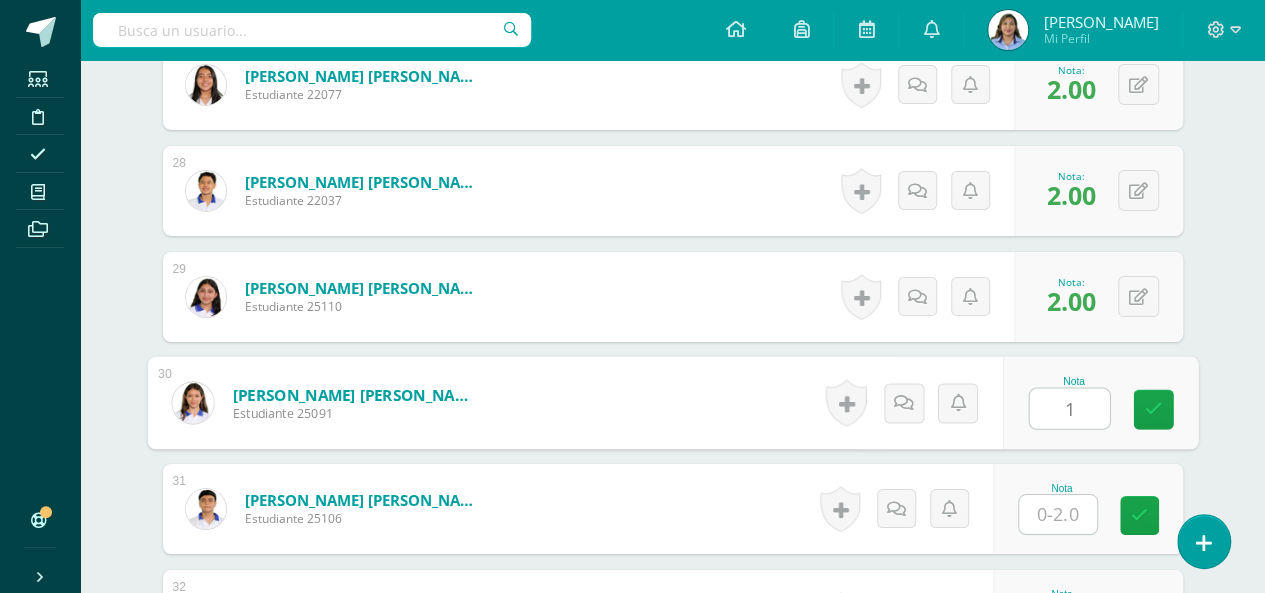 type on "1" 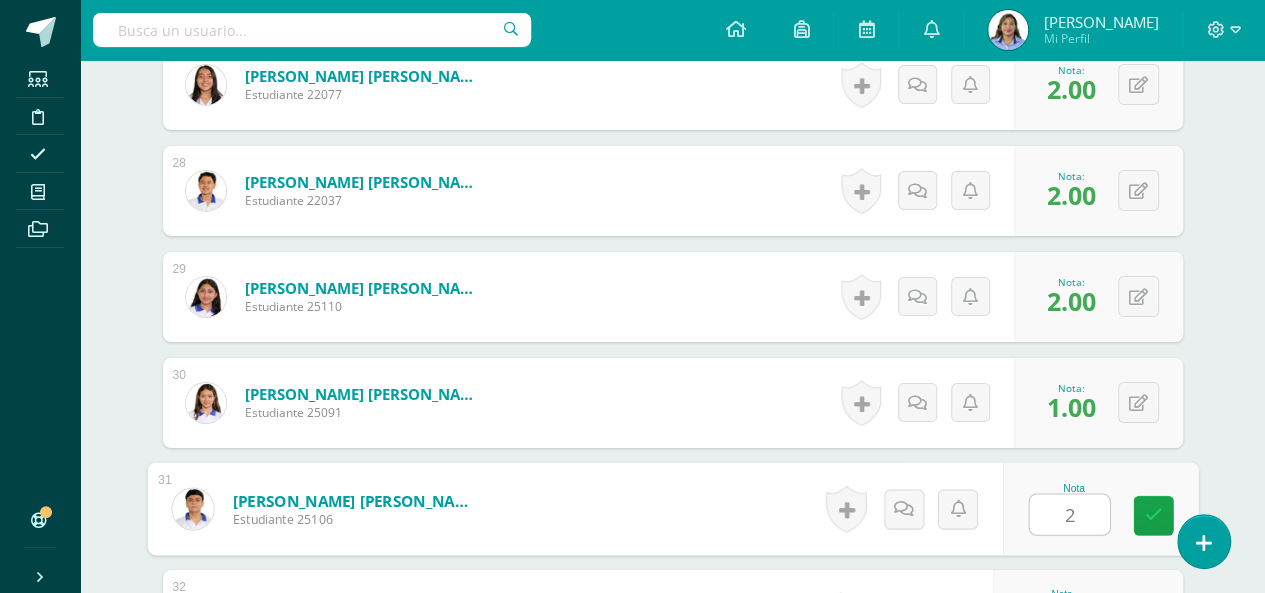 type on "2" 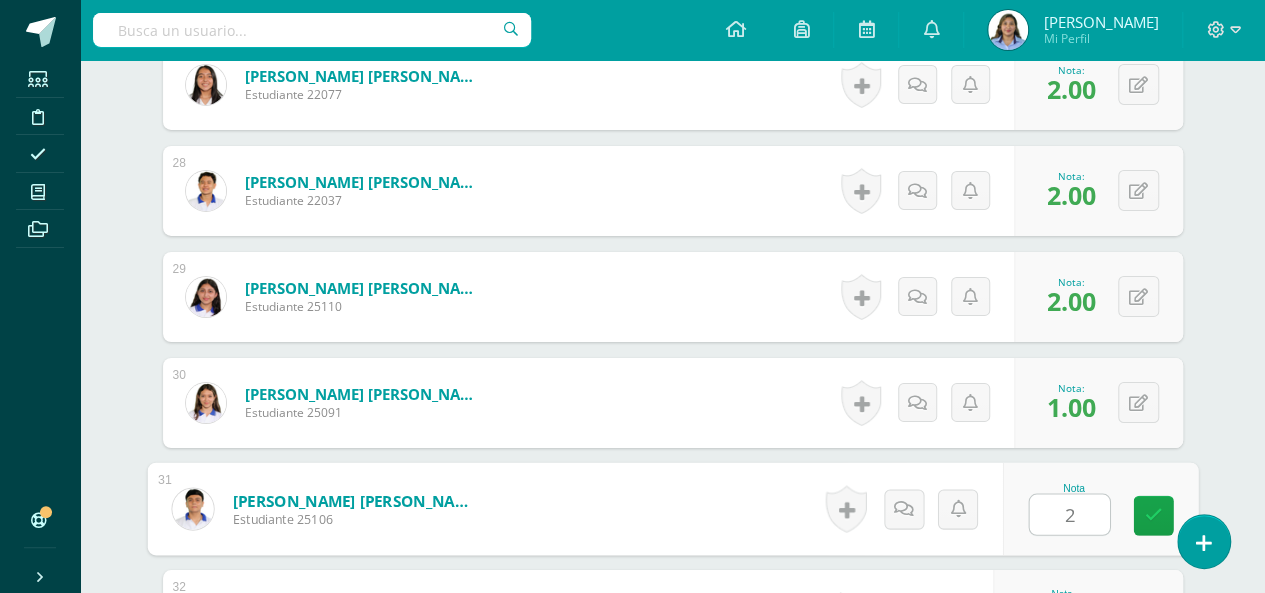 scroll, scrollTop: 3748, scrollLeft: 0, axis: vertical 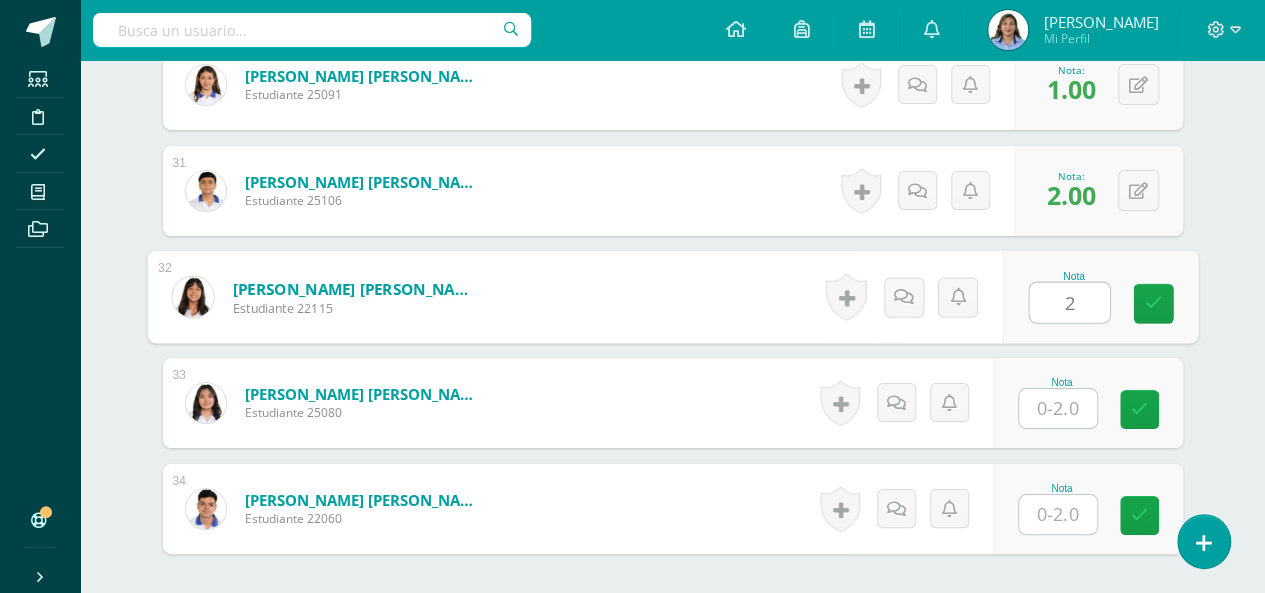 type on "2" 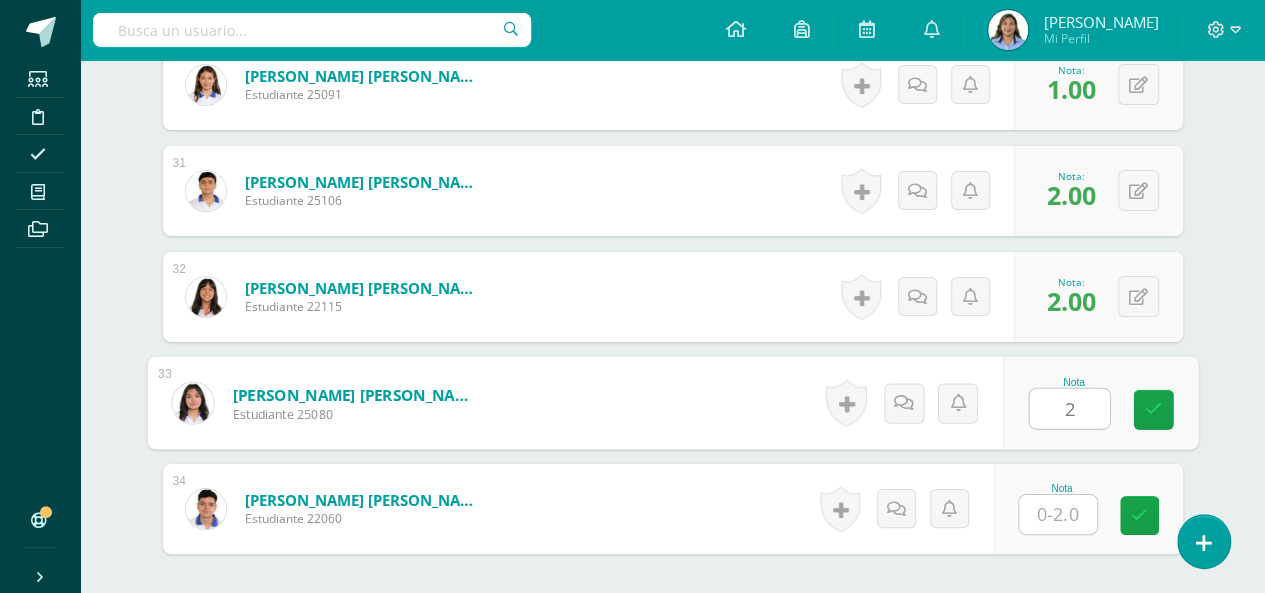 type on "2" 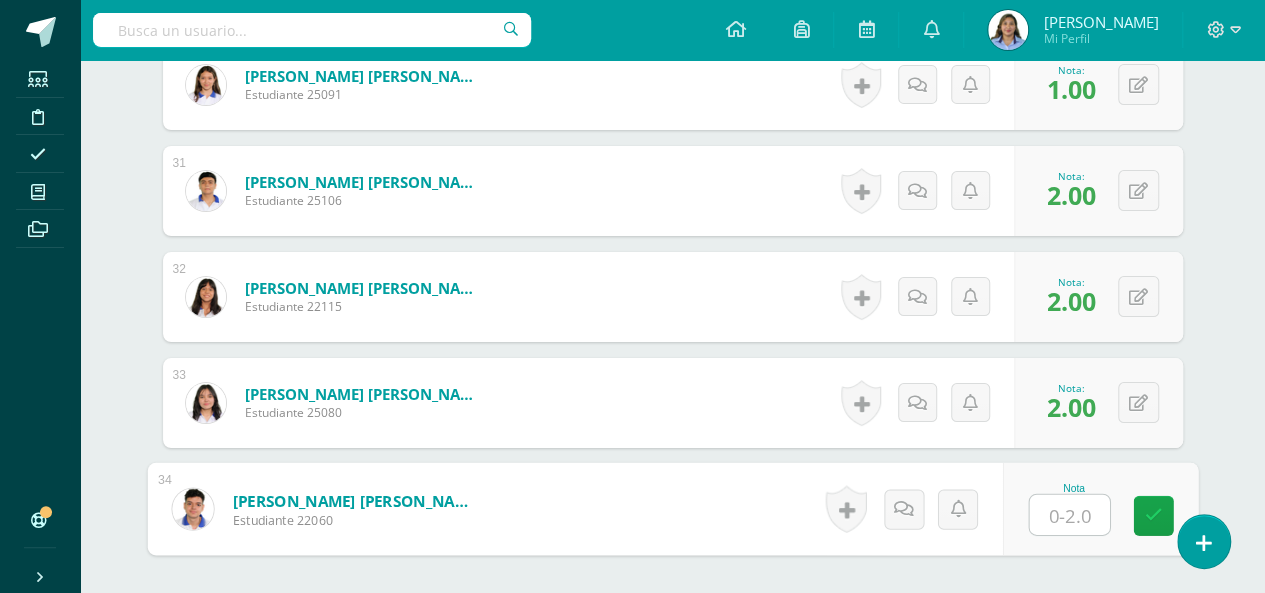 type on "2" 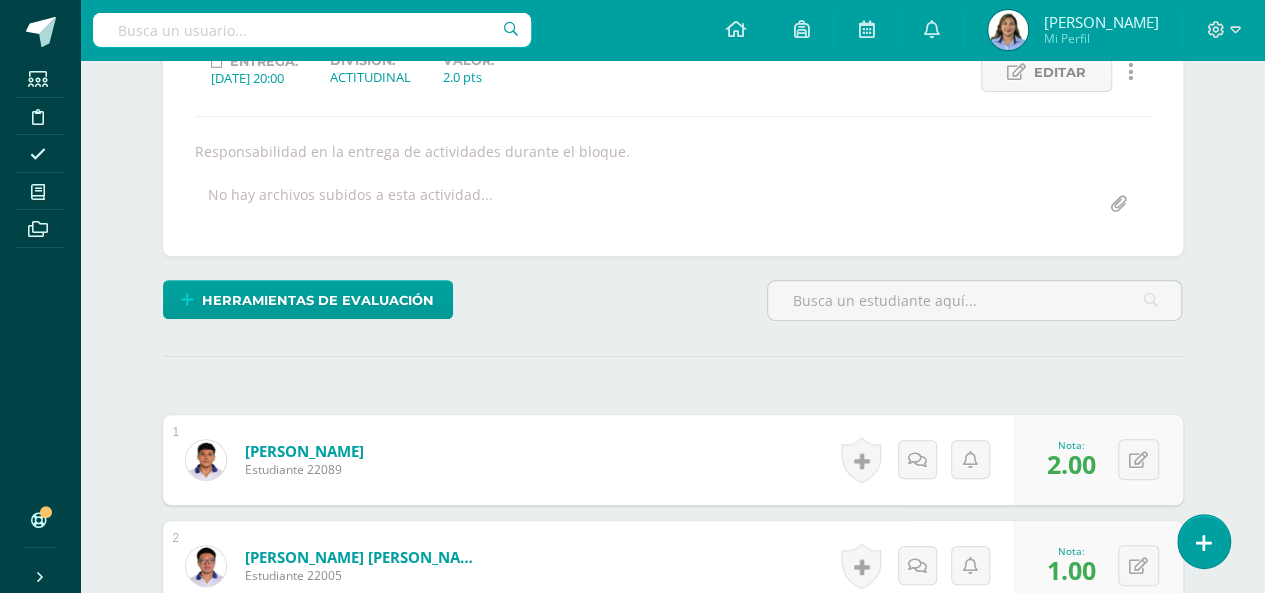 scroll, scrollTop: 118, scrollLeft: 0, axis: vertical 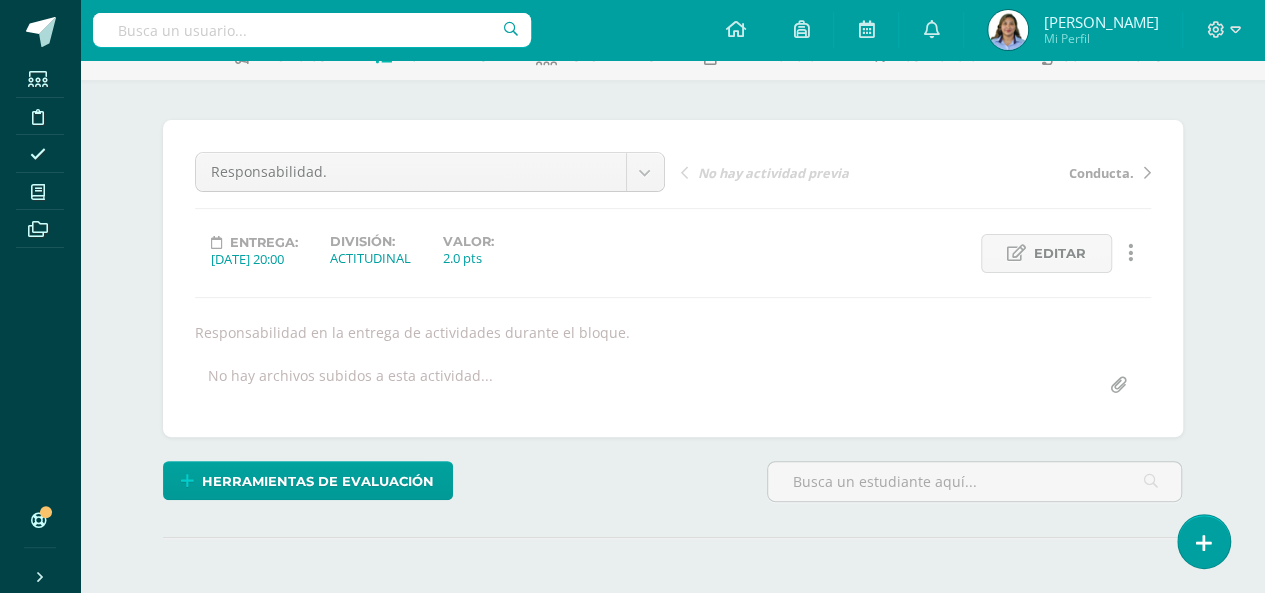 click on "Responsabilidad.                             Responsabilidad. Conducta. Asistencia/Presentación. Evaluación. Cuaderno Libro de texto. Comprobación de Lectura Conferencia. Aniversario. Artículo de opinión. Guía Programática. Línea del tiempo creativa." at bounding box center (430, 180) 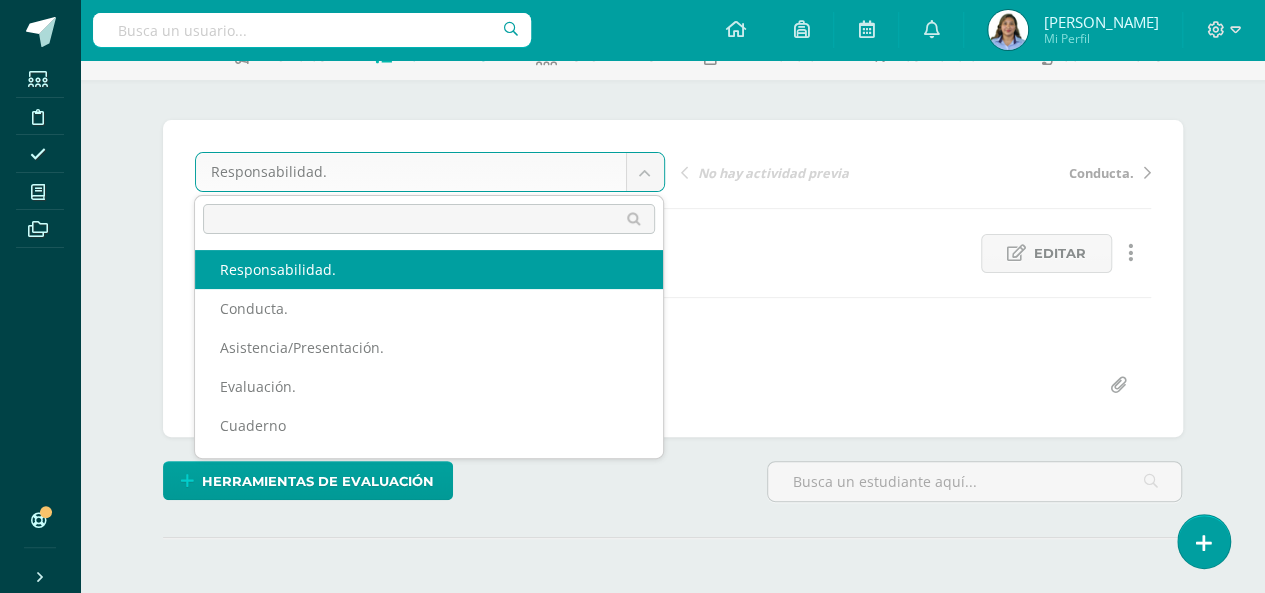 click on "Estudiantes Disciplina Asistencia Mis cursos Archivos Soporte
Centro de ayuda
Últimas actualizaciones
10+ Cerrar panel
Comunicación y Lenguaje Idioma Español
Primero
Básico
"1.1"
Actividades Estudiantes Planificación Dosificación
Comunicación y Lenguaje Idioma Español
Primero
Básico
"1.2"
Actividades Estudiantes Planificación Dosificación
Comunicación y Lenguaje Idioma Español
Segundo
Básico
"2.1"
Actividades Estudiantes Planificación Dosificación Actividades Estudiantes Planificación     1" at bounding box center (632, 2147) 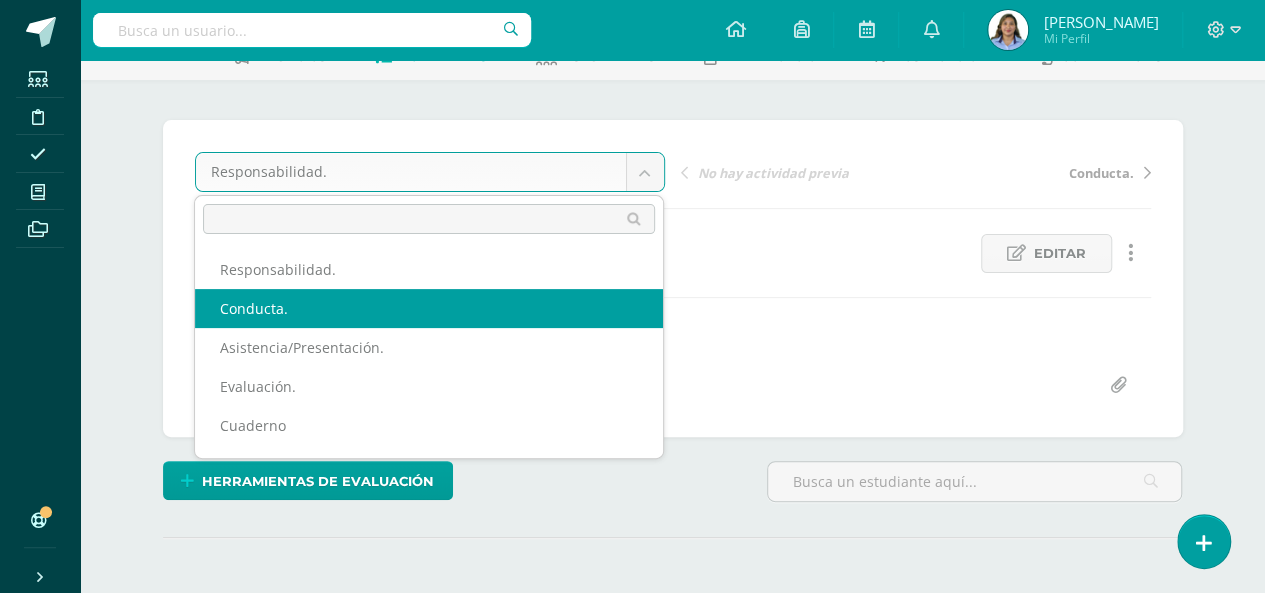 select on "/dashboard/teacher/grade-activity/41143/" 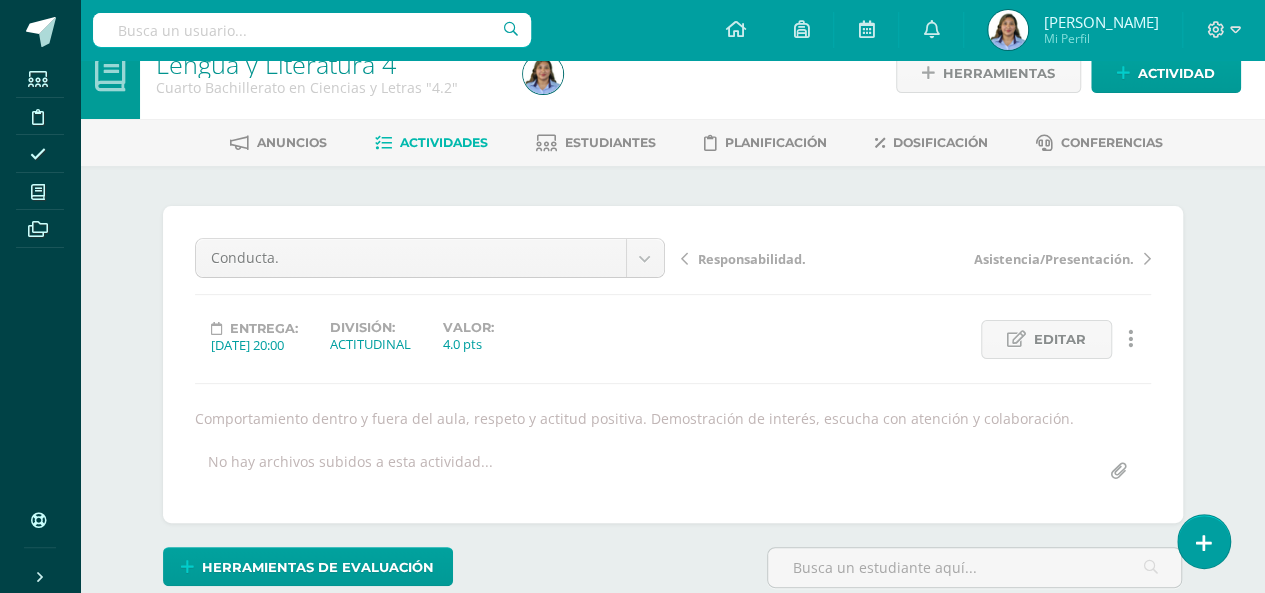 scroll, scrollTop: 0, scrollLeft: 0, axis: both 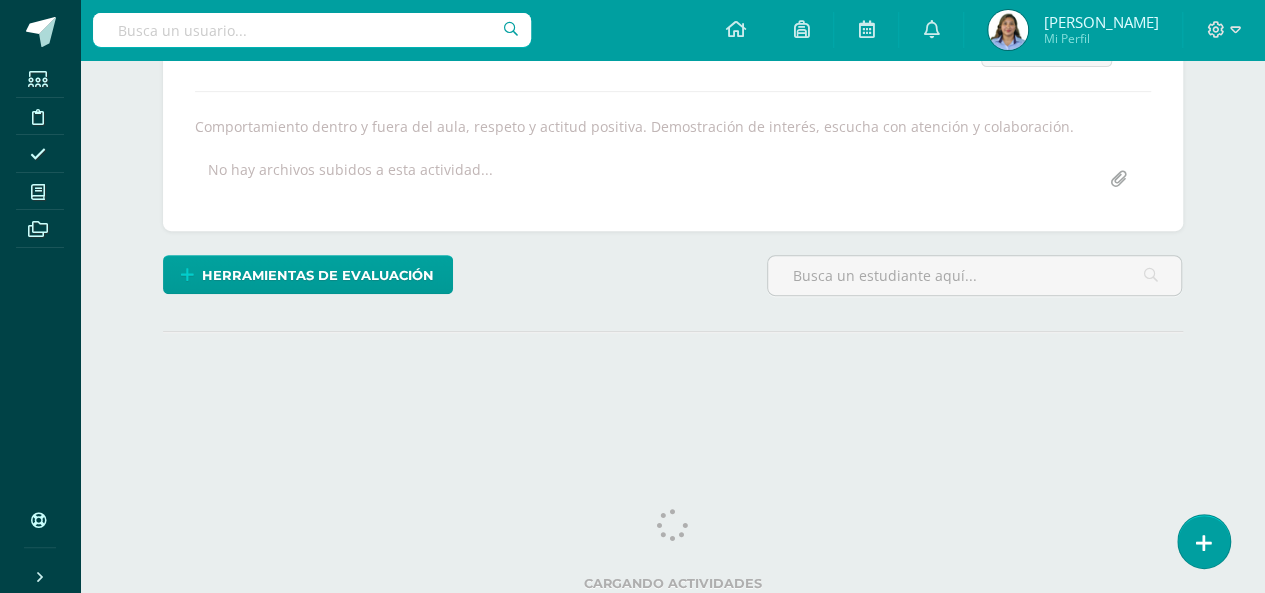 click on "Estudiantes Disciplina Asistencia Mis cursos Archivos Soporte
Centro de ayuda
Últimas actualizaciones
10+ Cerrar panel
Comunicación y Lenguaje Idioma Español
Primero
Básico
"1.1"
Actividades Estudiantes Planificación Dosificación
Comunicación y Lenguaje Idioma Español
Primero
Básico
"1.2"
Actividades Estudiantes Planificación Dosificación
Comunicación y Lenguaje Idioma Español
Segundo
Básico
"2.1"
Actividades Estudiantes Planificación Dosificación Actividades Estudiantes Planificación     1" at bounding box center [632, 81] 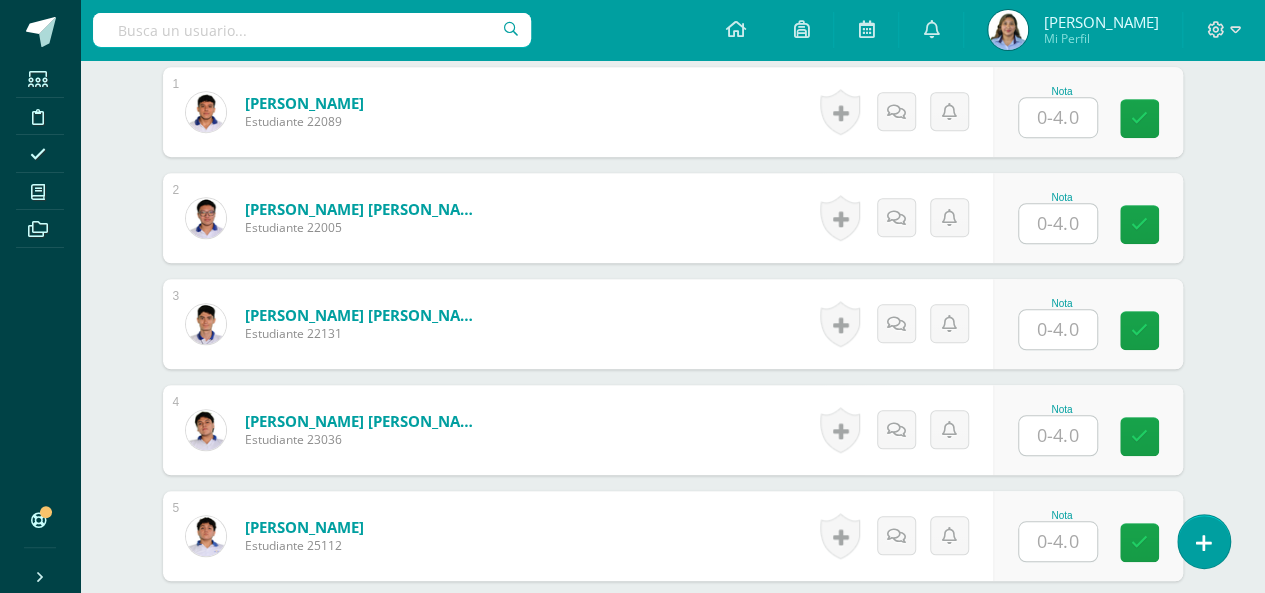 scroll, scrollTop: 648, scrollLeft: 0, axis: vertical 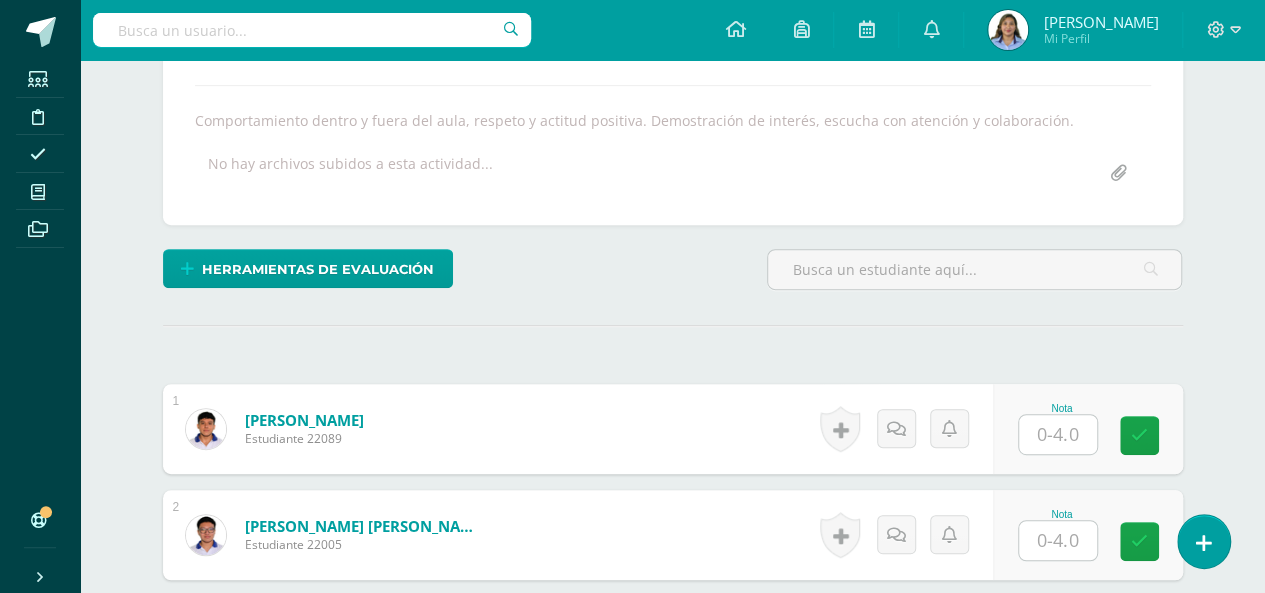 click at bounding box center (1058, 434) 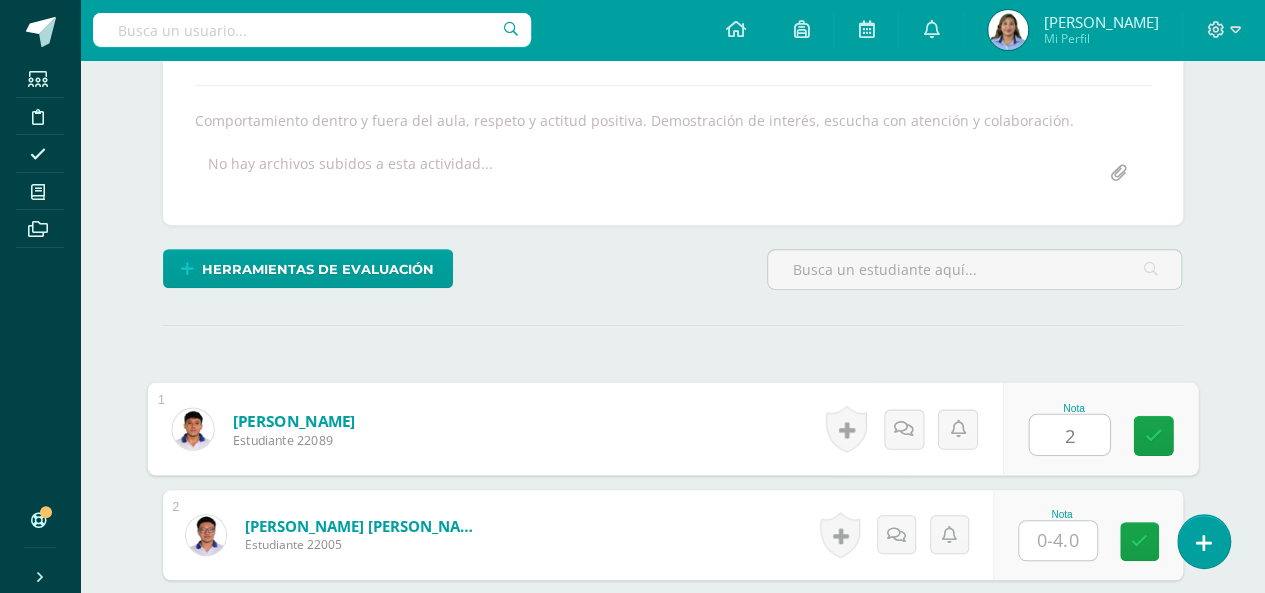 type on "2" 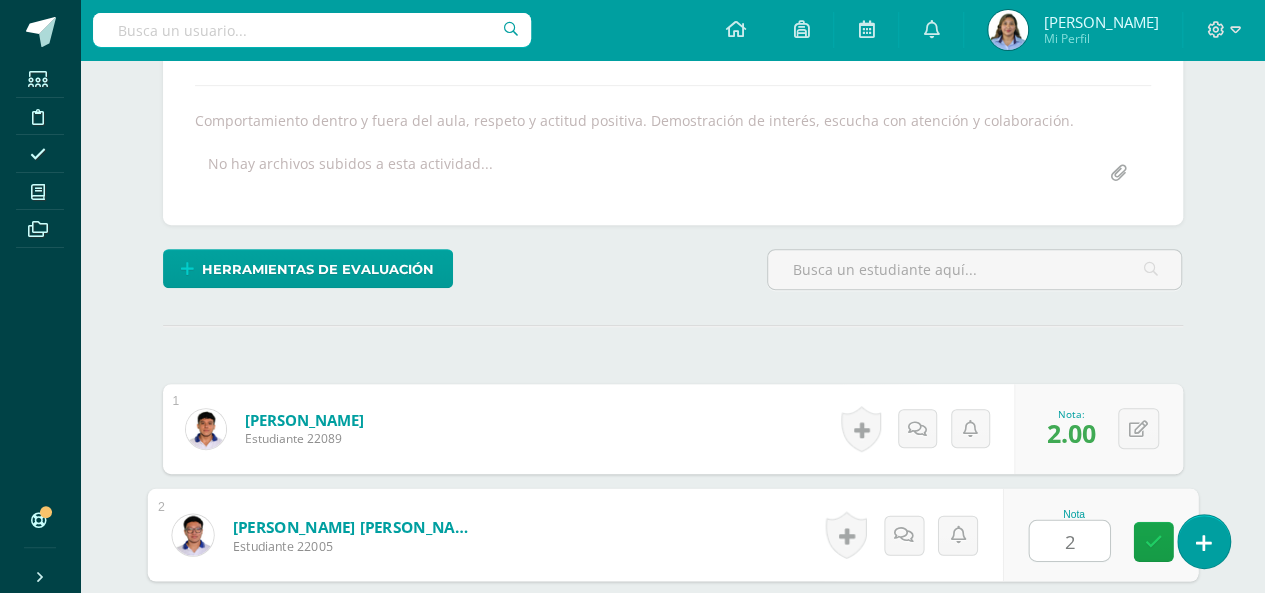 type on "2" 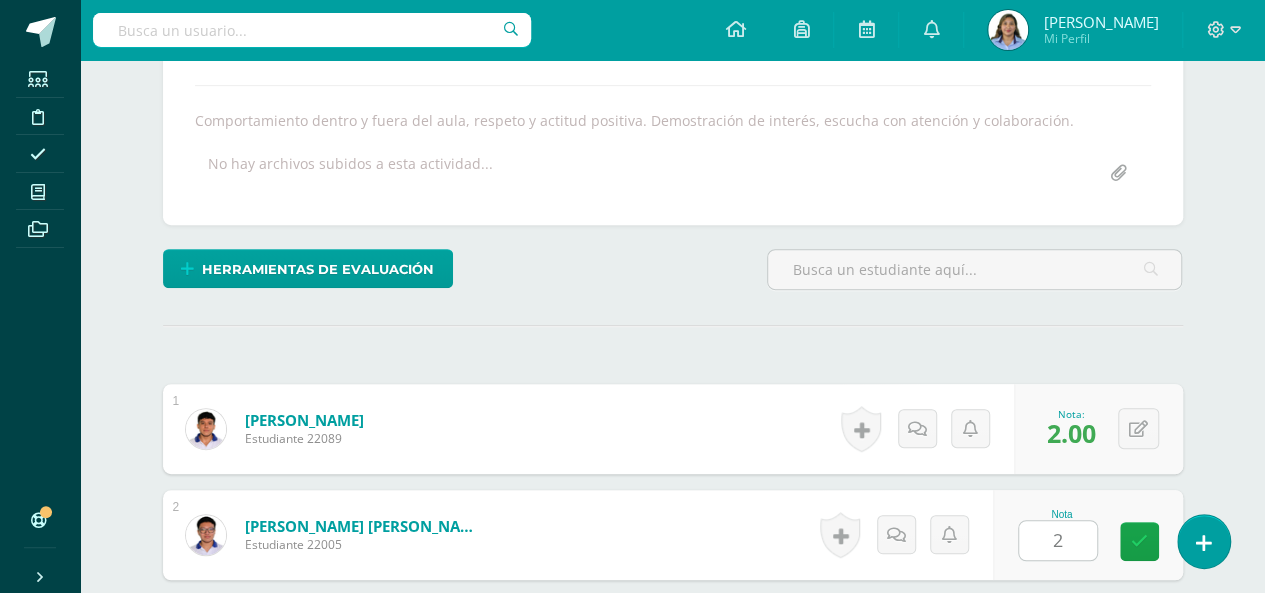 scroll, scrollTop: 674, scrollLeft: 0, axis: vertical 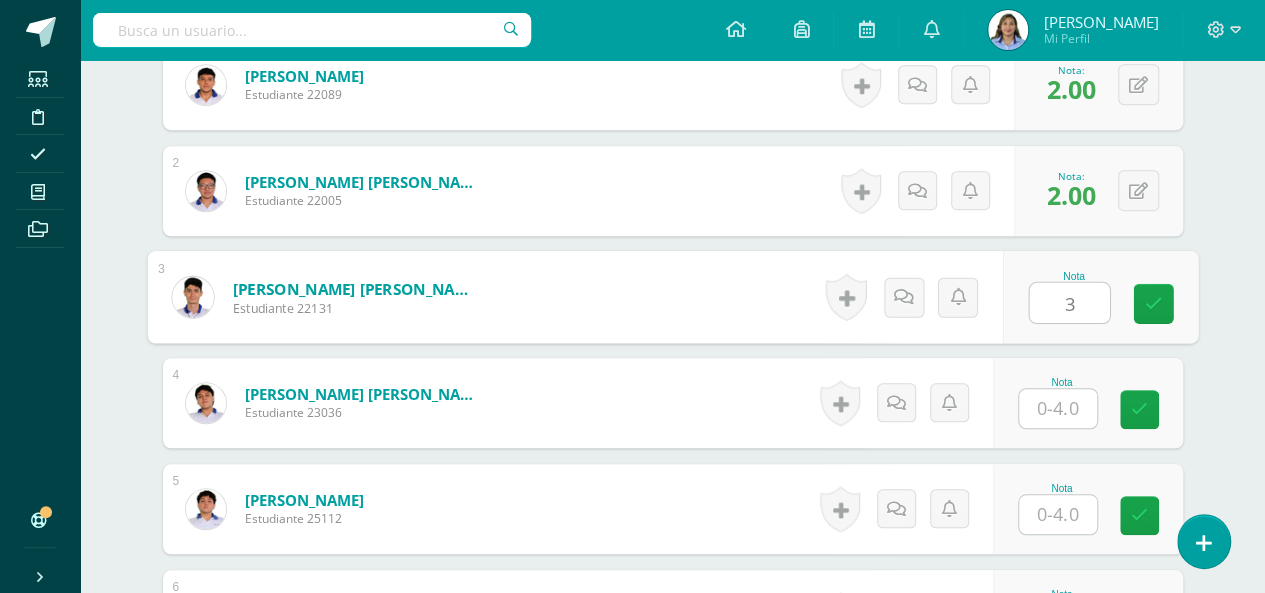 type on "3" 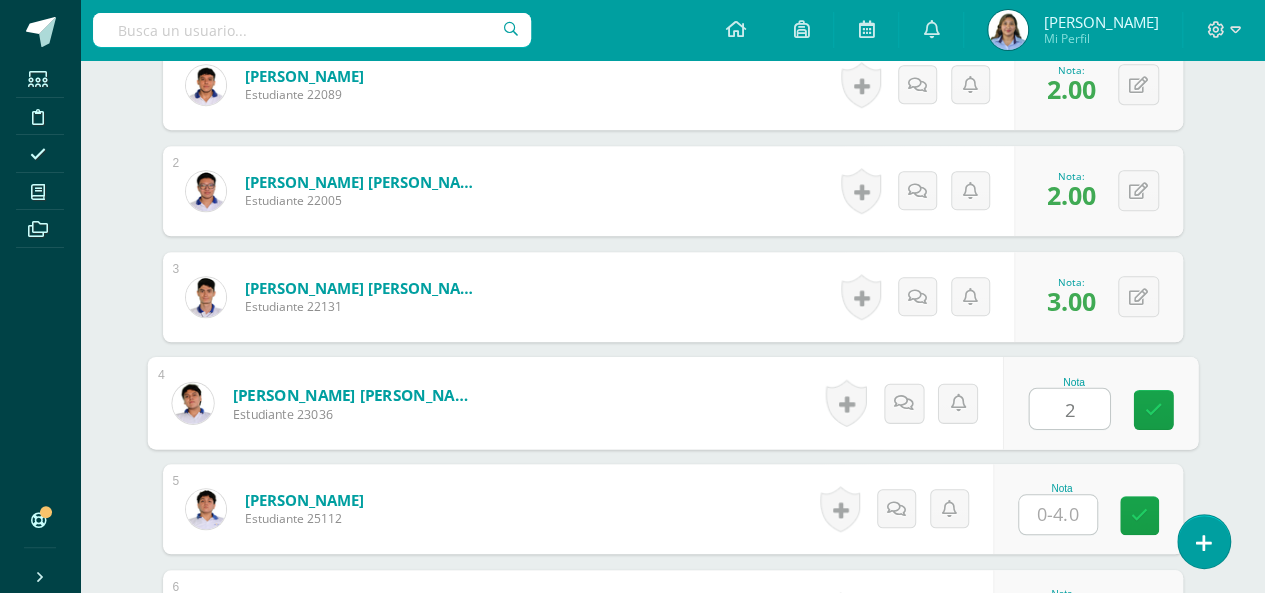 type on "2" 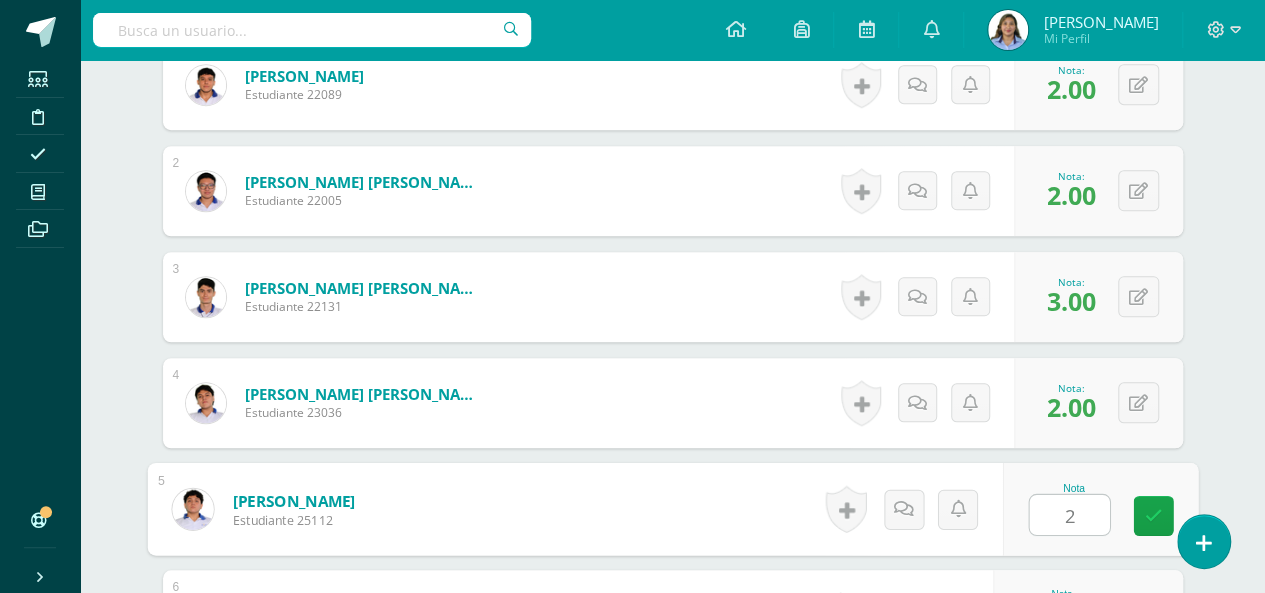 type on "2" 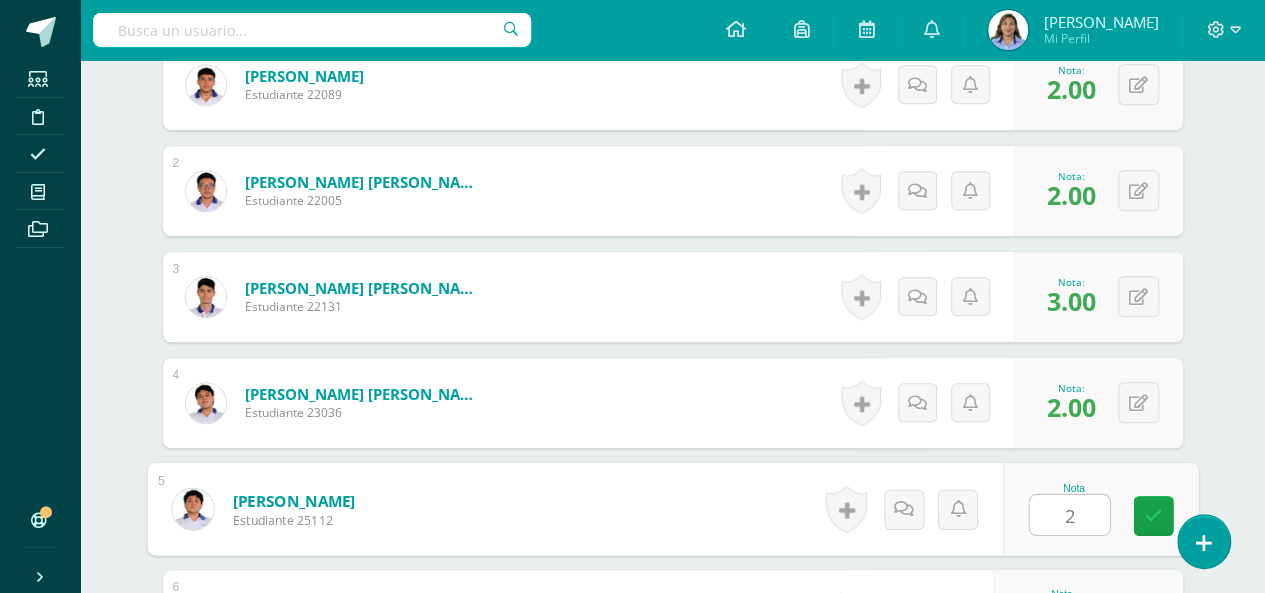 scroll, scrollTop: 992, scrollLeft: 0, axis: vertical 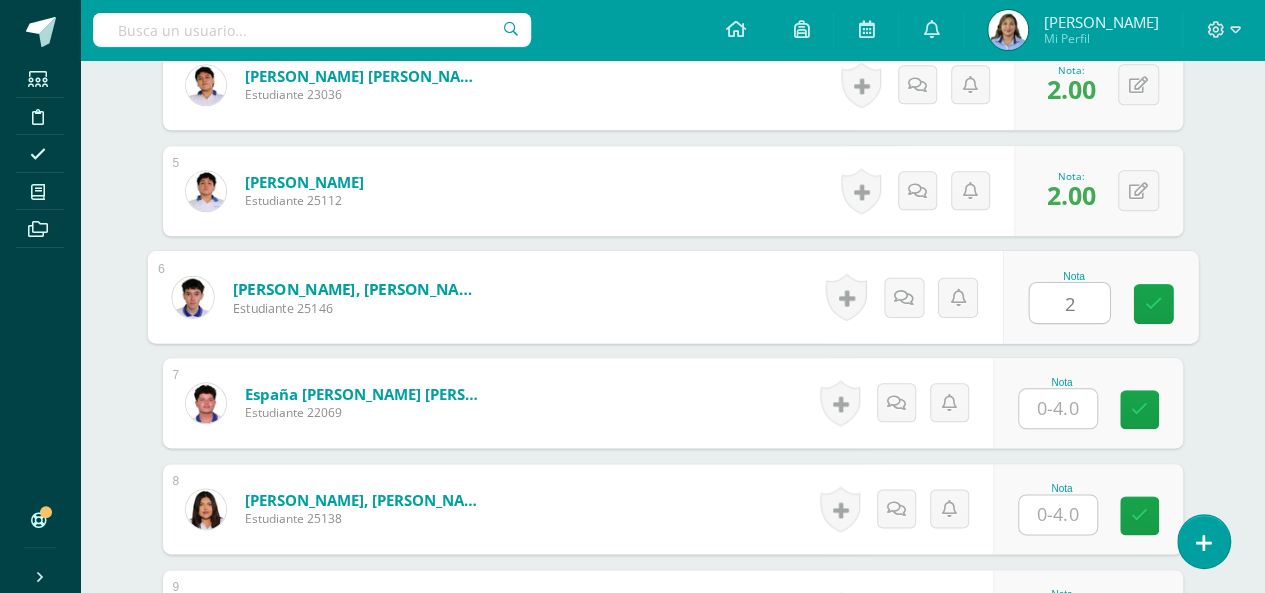 type on "2" 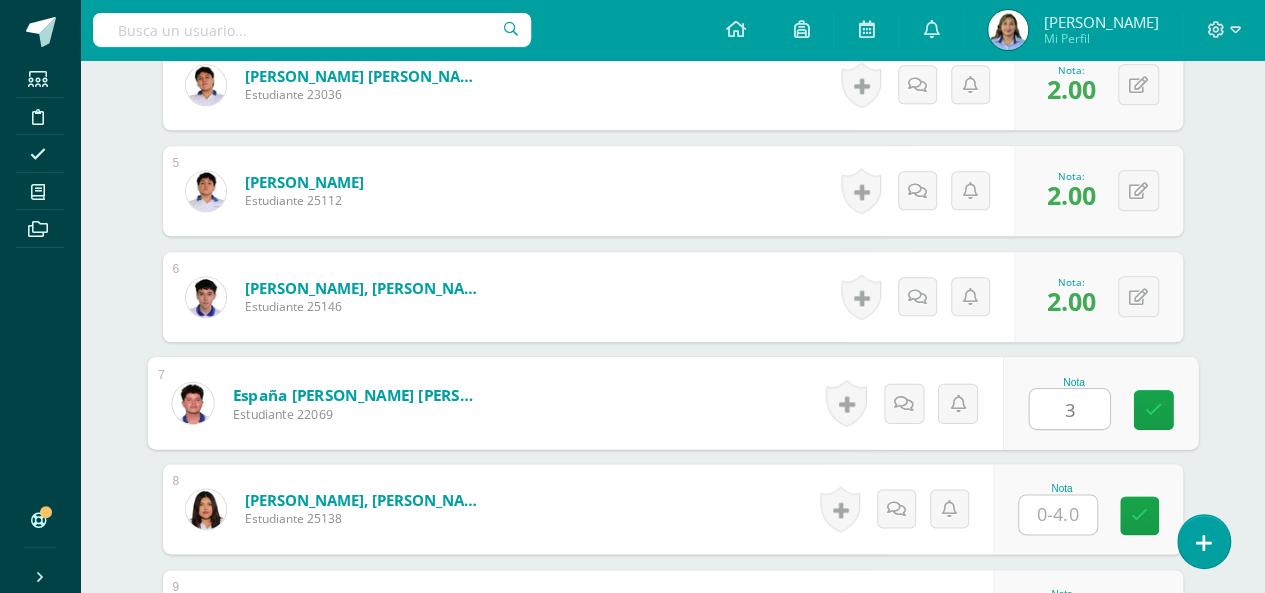 type on "3" 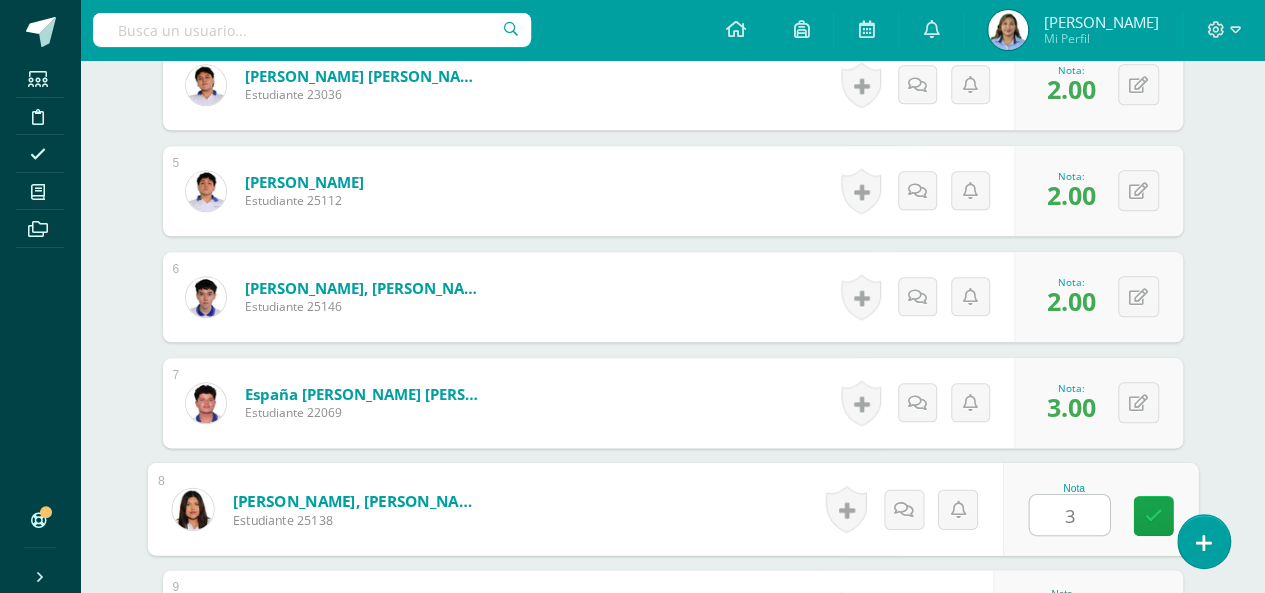 type on "3" 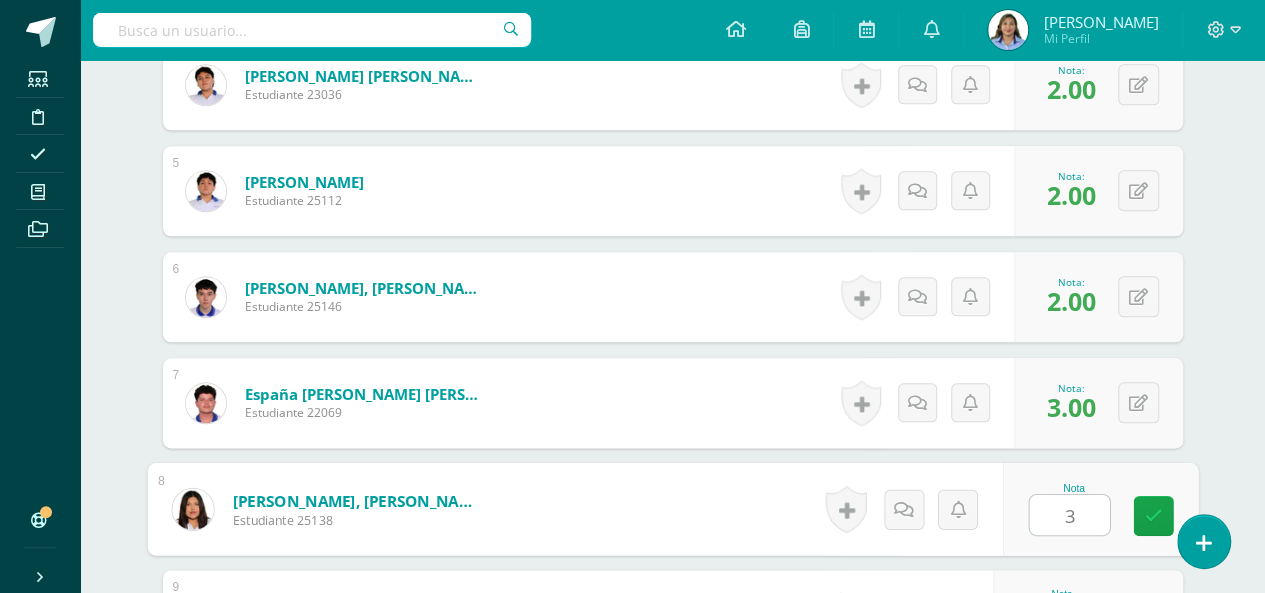 scroll, scrollTop: 1310, scrollLeft: 0, axis: vertical 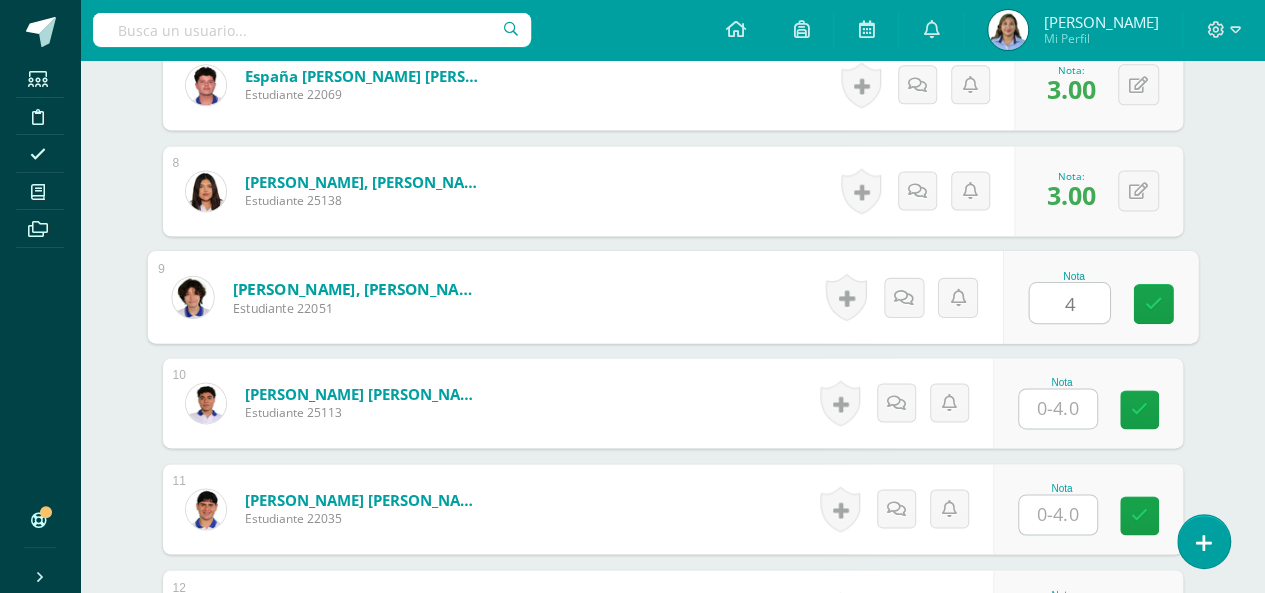 type on "4" 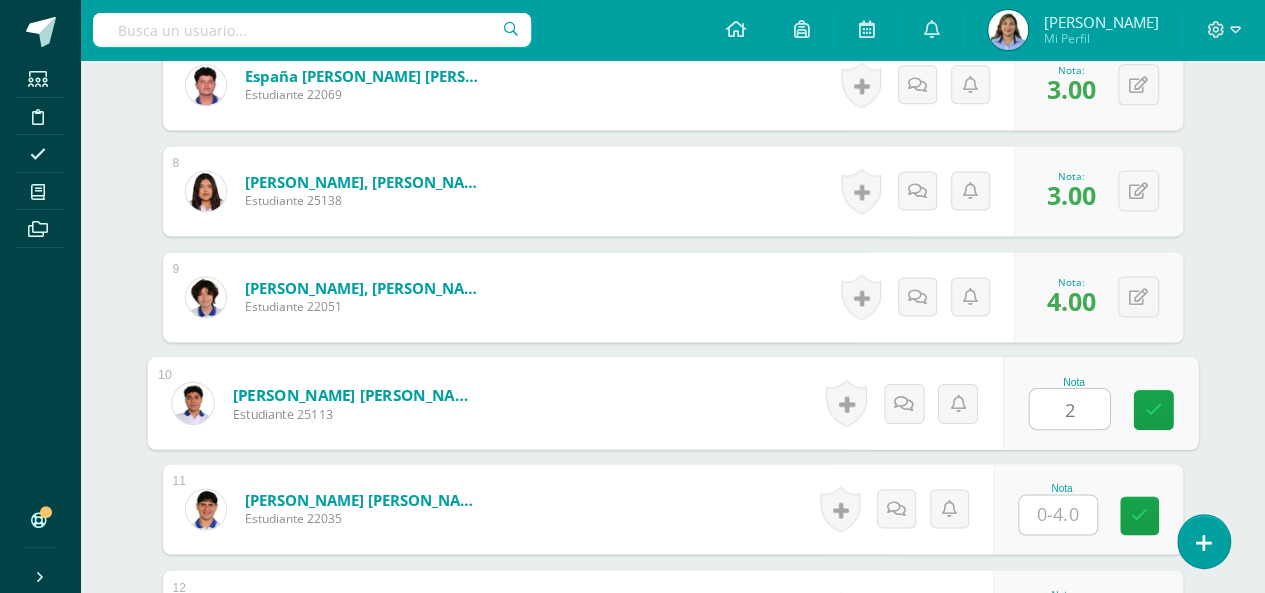 type on "2" 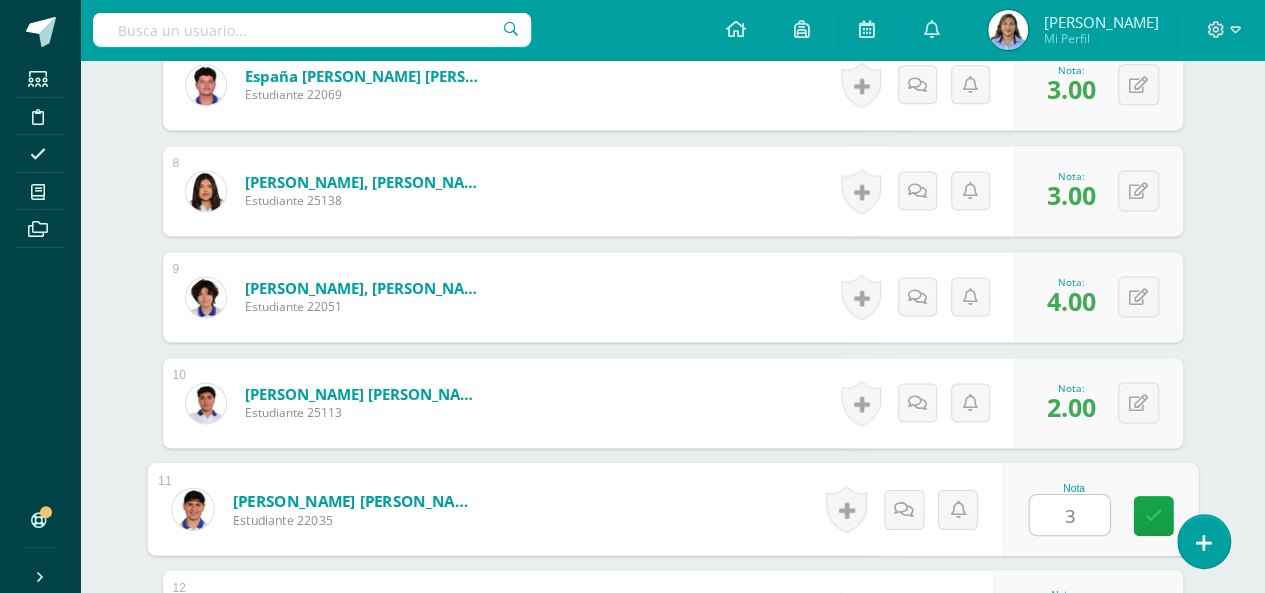 type on "3" 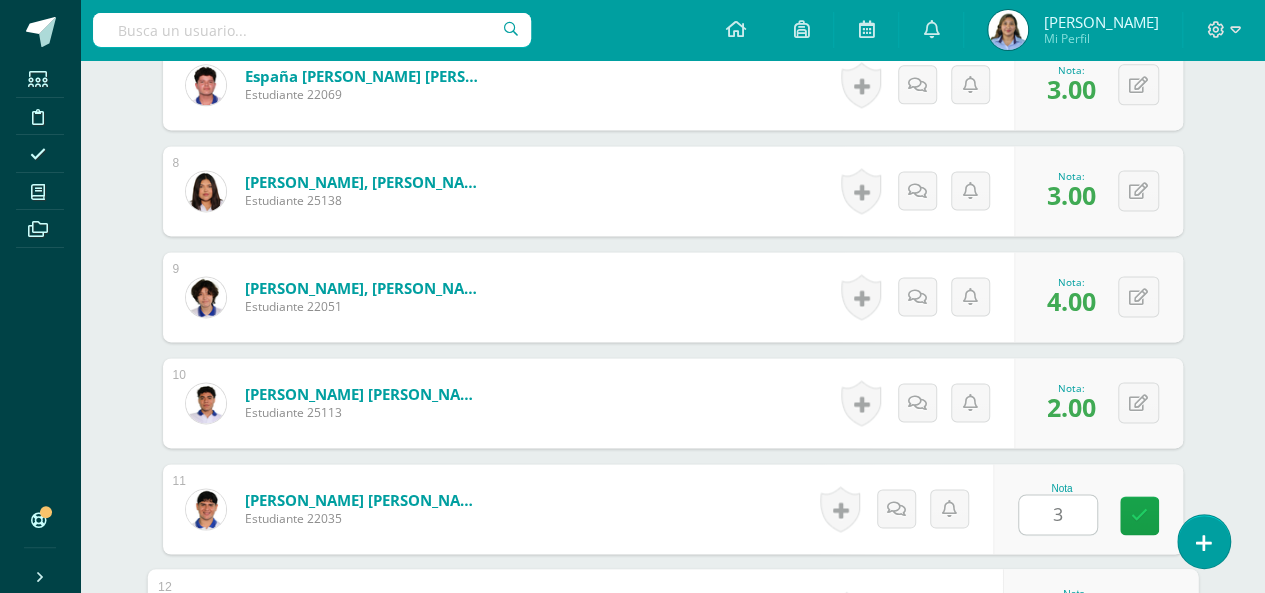 scroll, scrollTop: 1628, scrollLeft: 0, axis: vertical 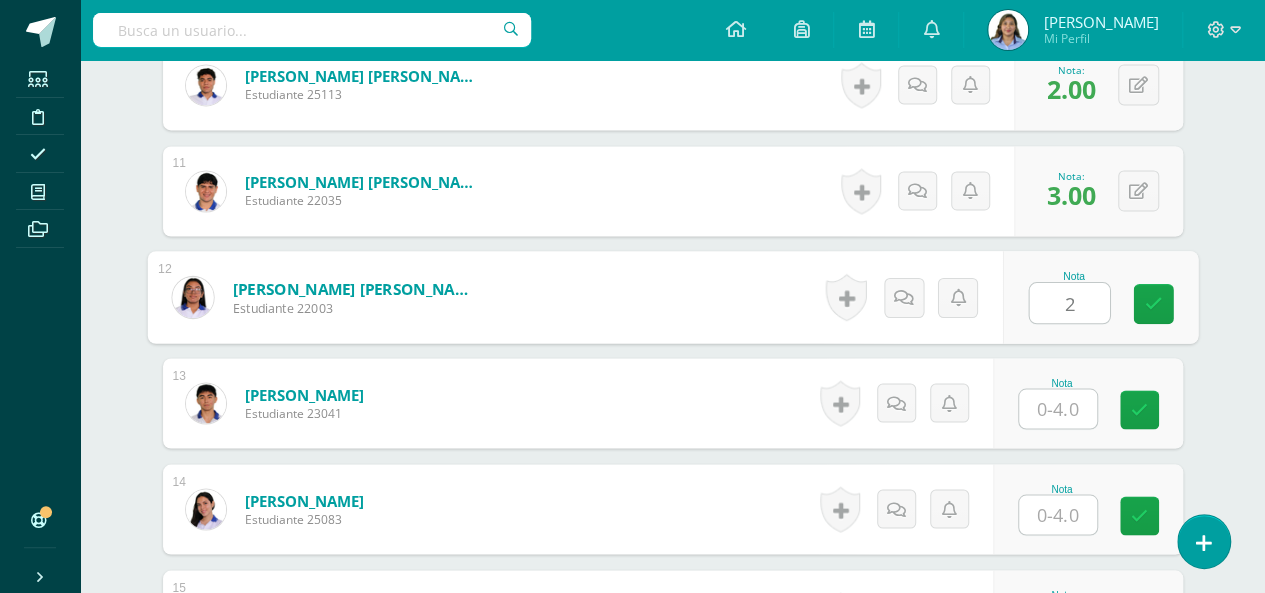type on "2" 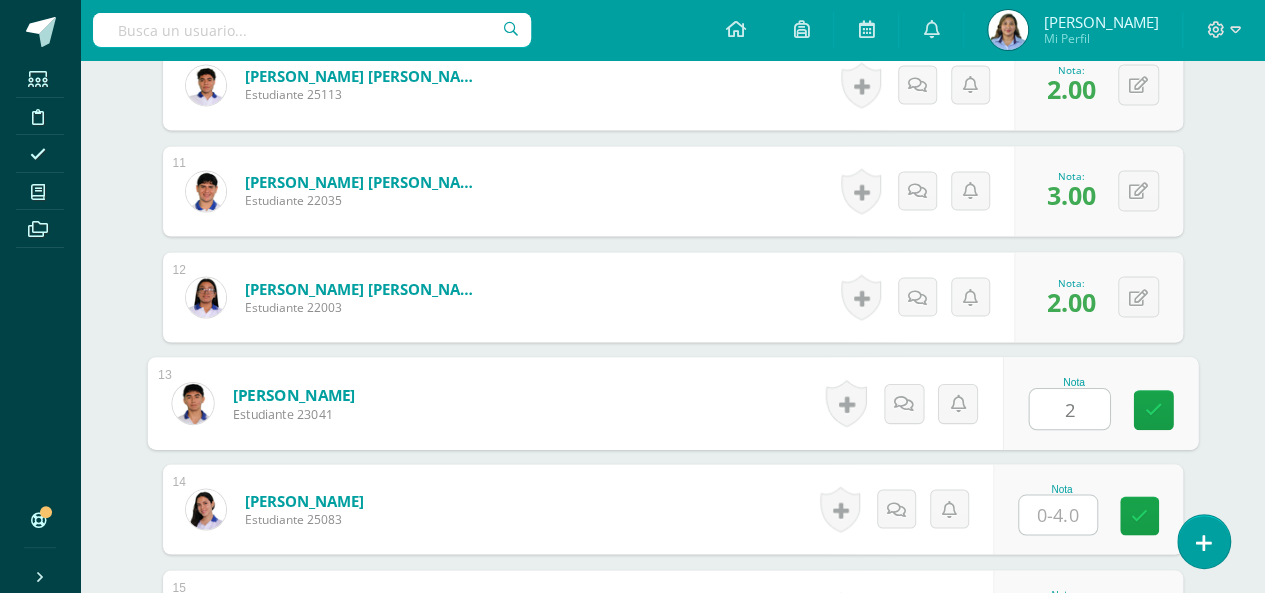 type on "2" 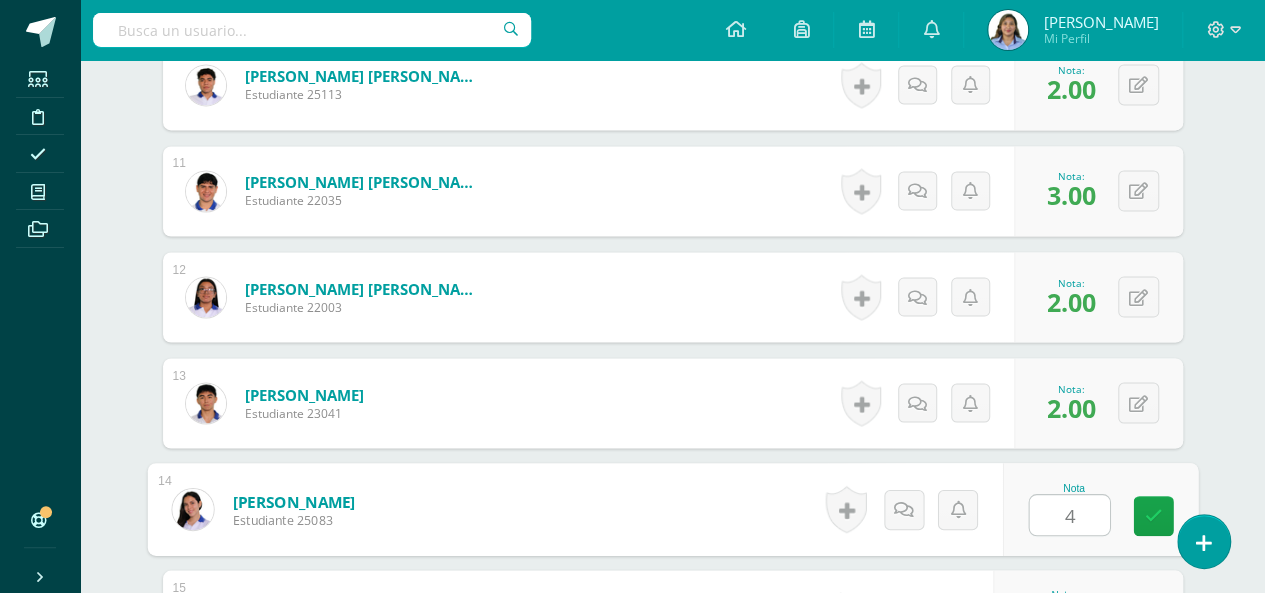 type on "4" 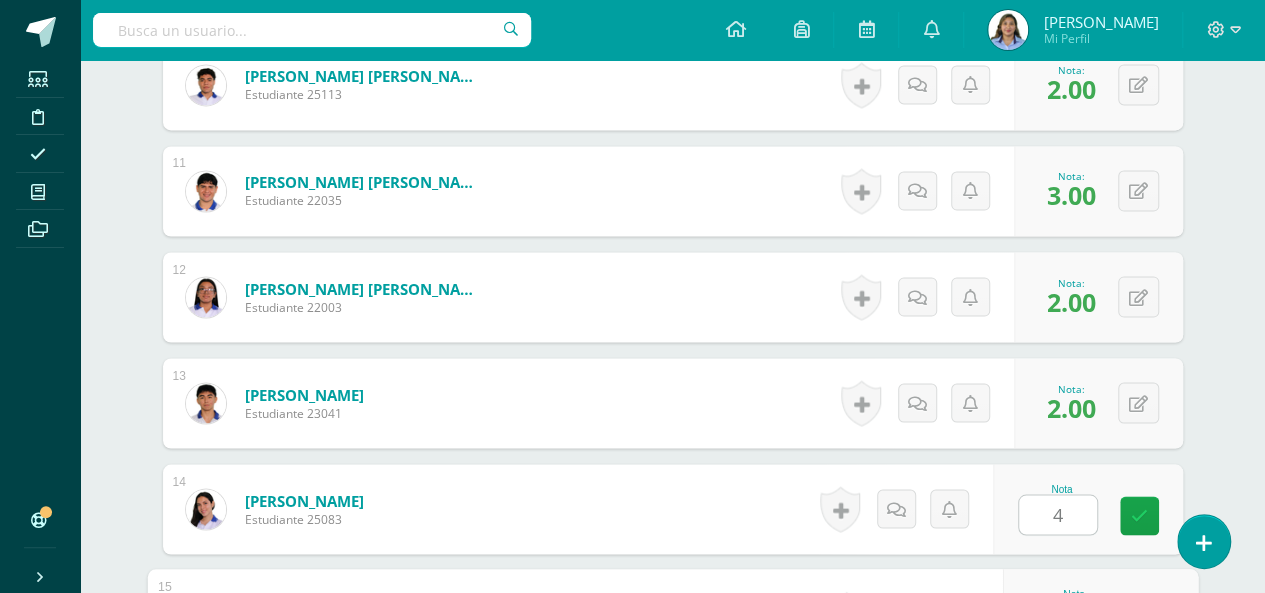 scroll, scrollTop: 1946, scrollLeft: 0, axis: vertical 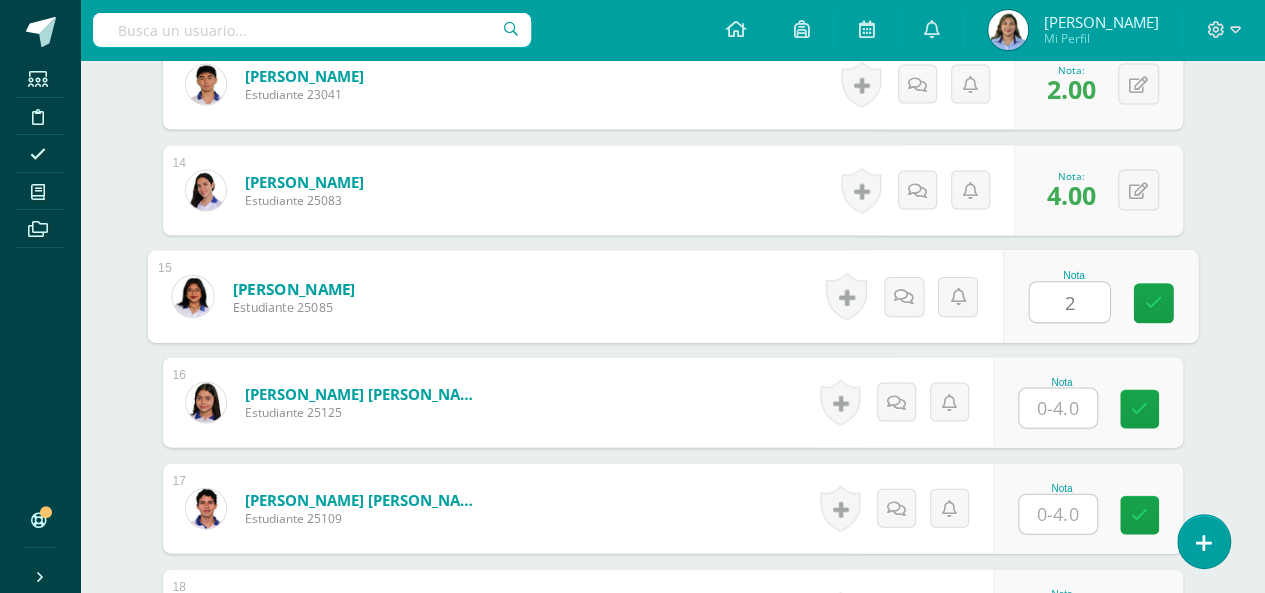 type on "2" 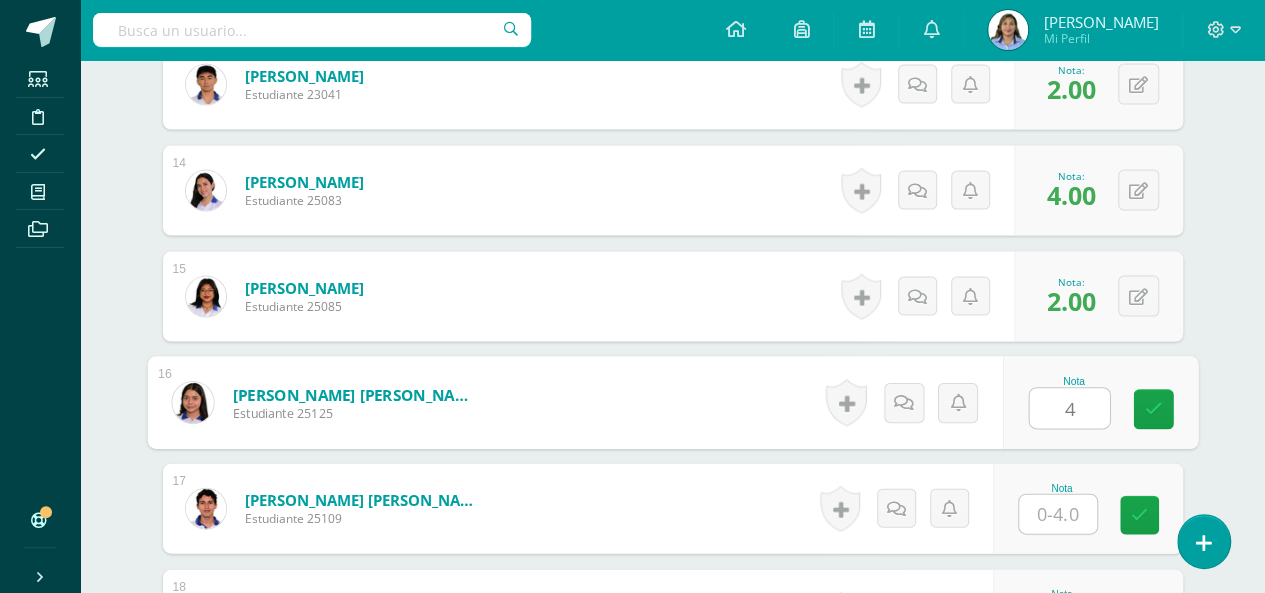 type on "4" 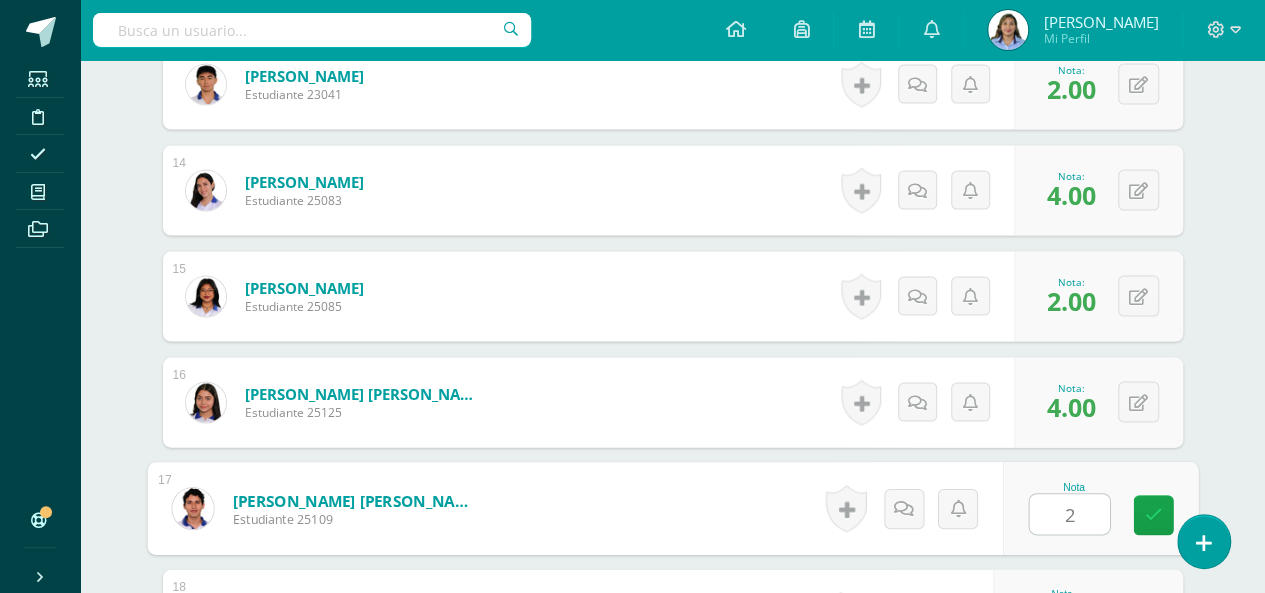 type on "2" 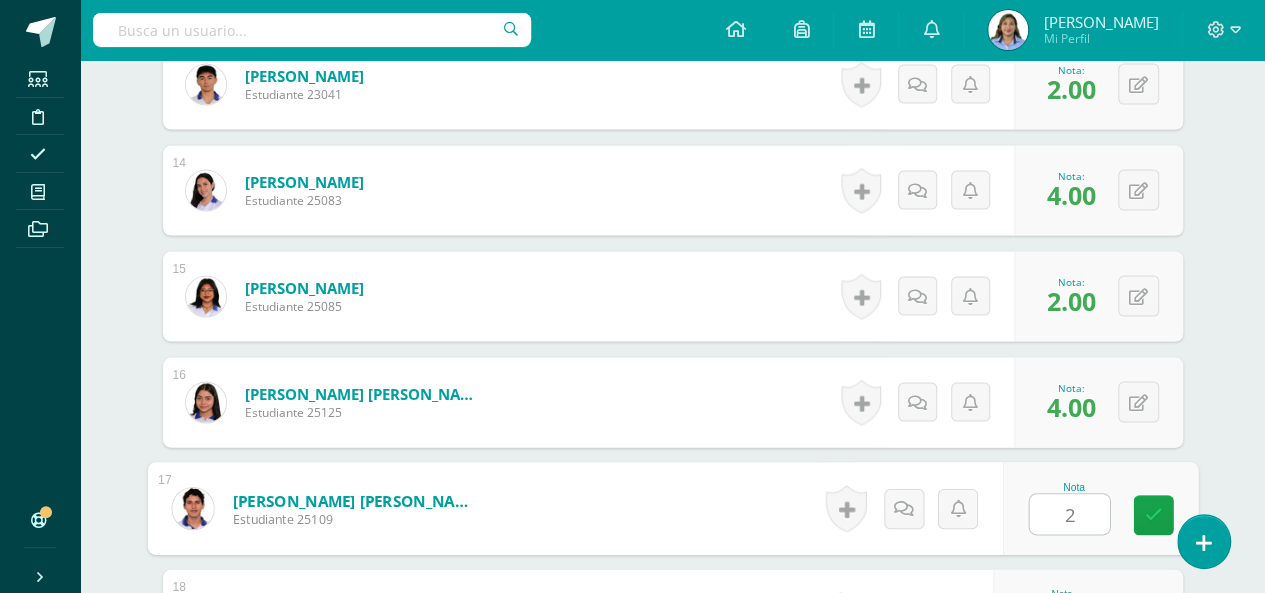 scroll, scrollTop: 2264, scrollLeft: 0, axis: vertical 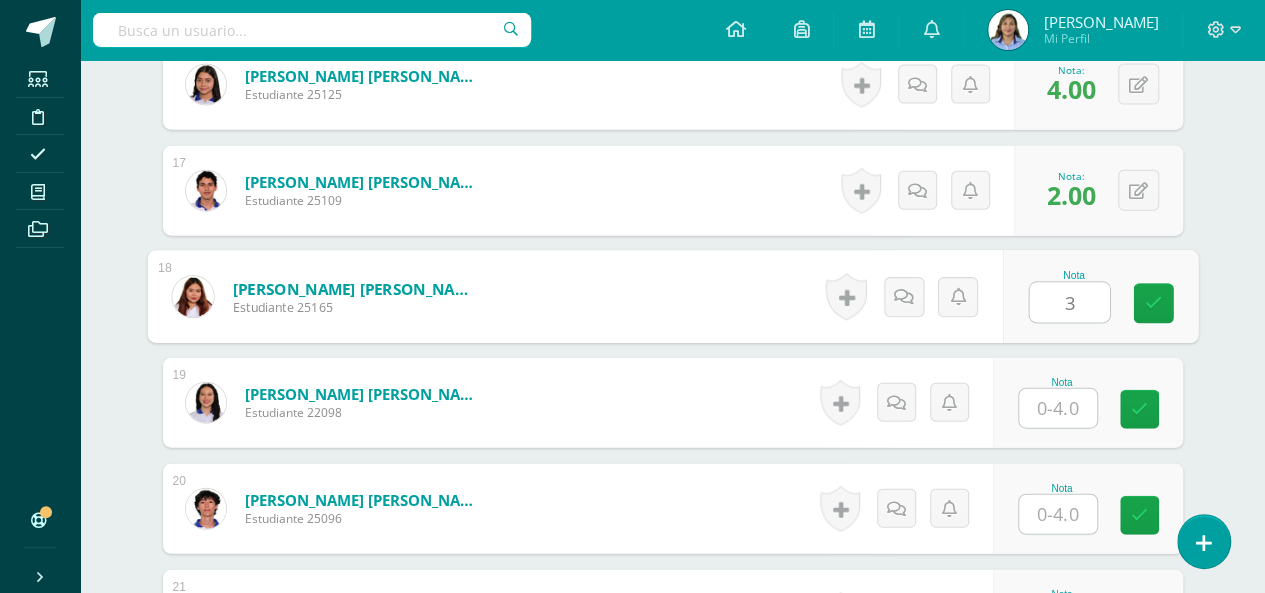 type on "3" 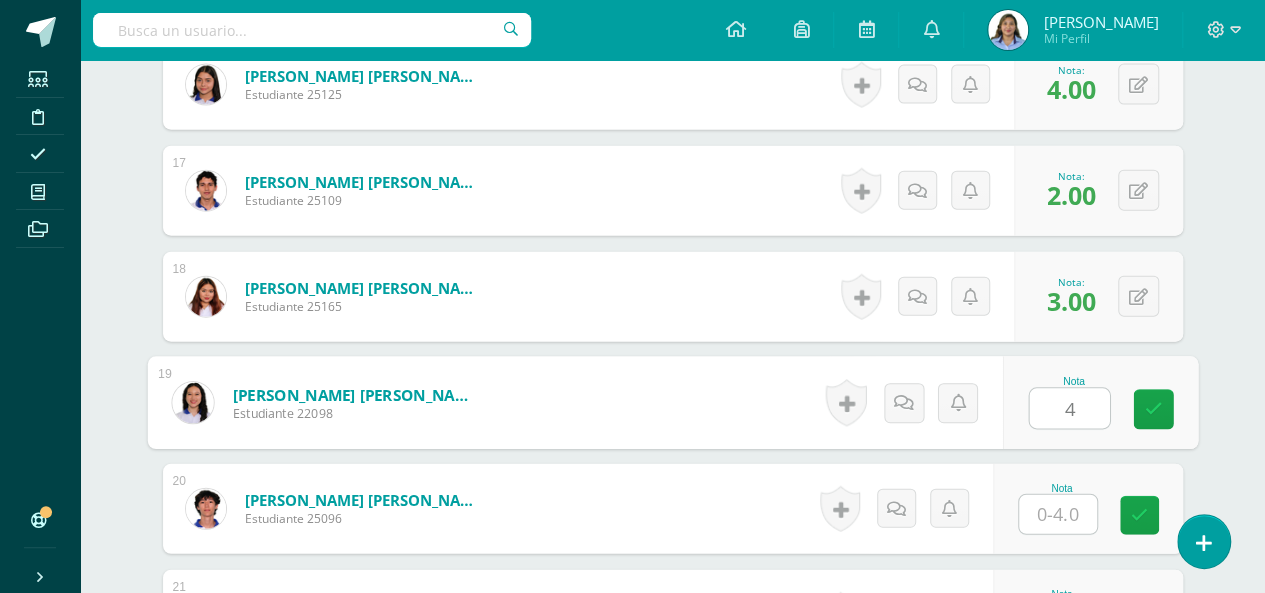 type on "4" 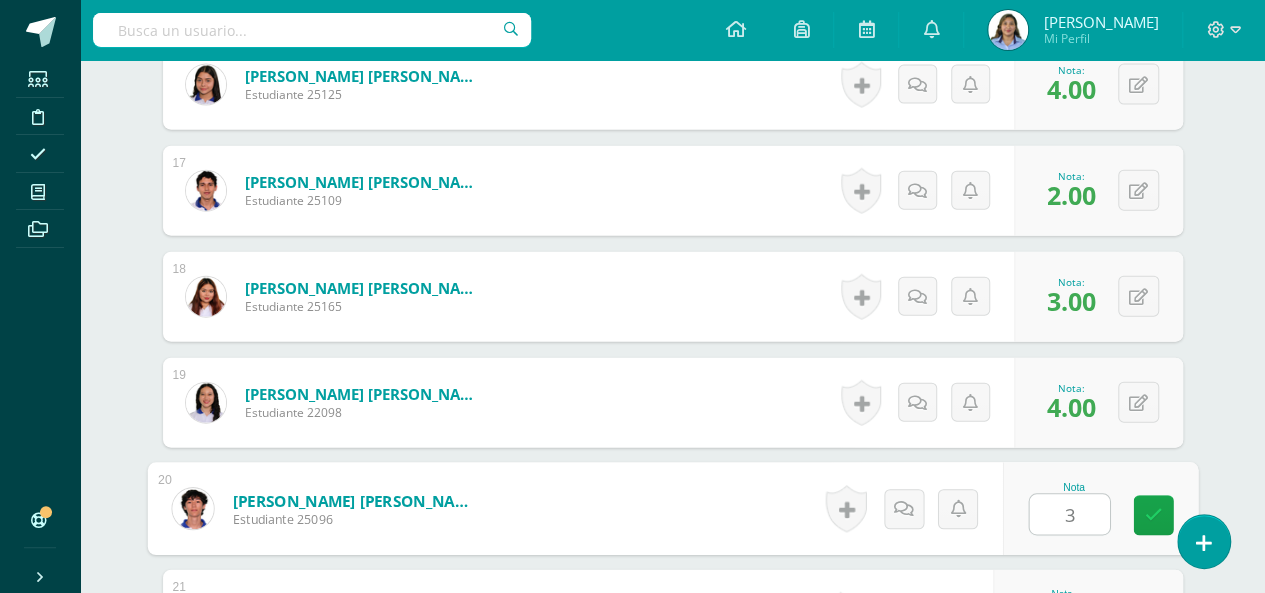 type on "3" 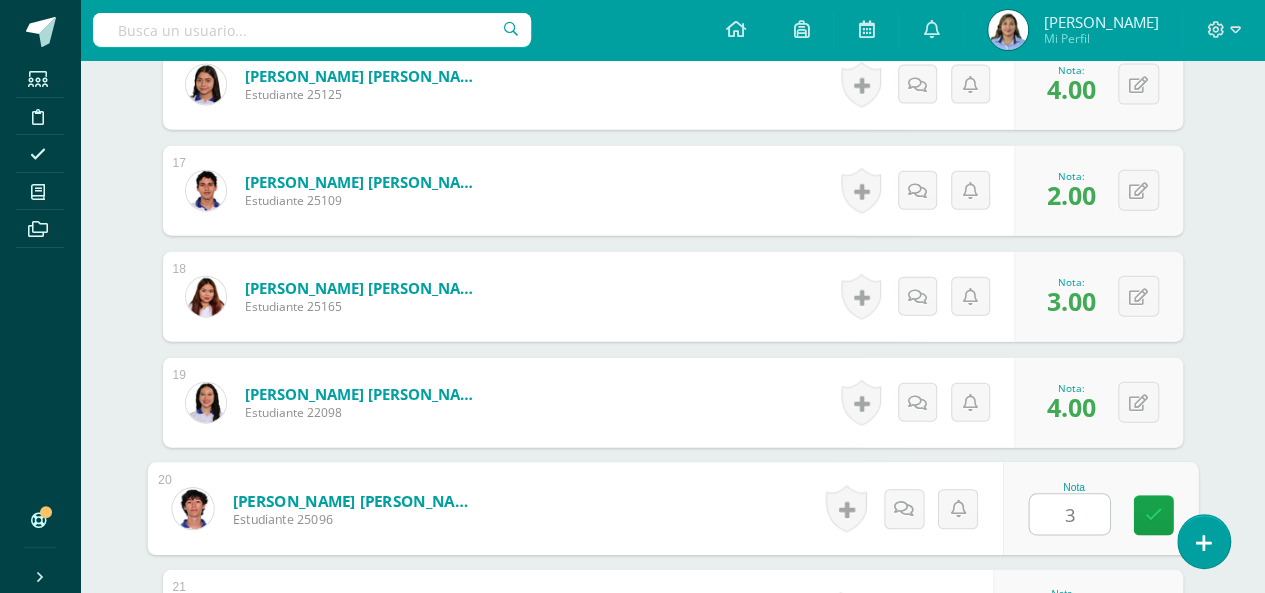 scroll, scrollTop: 2582, scrollLeft: 0, axis: vertical 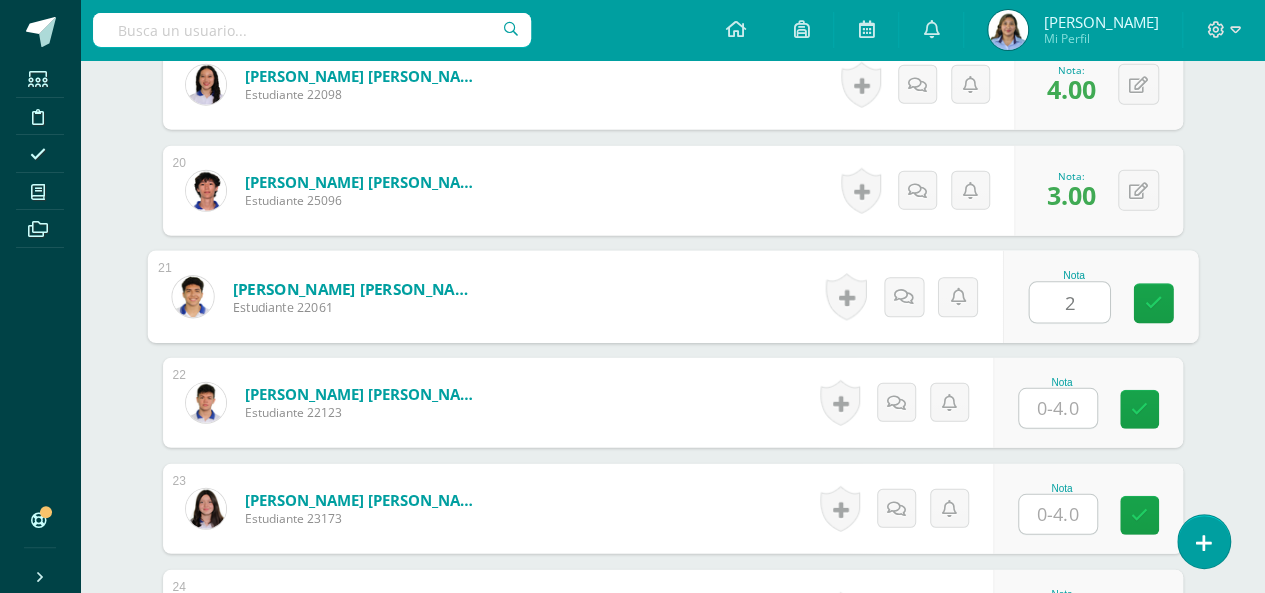 type on "2" 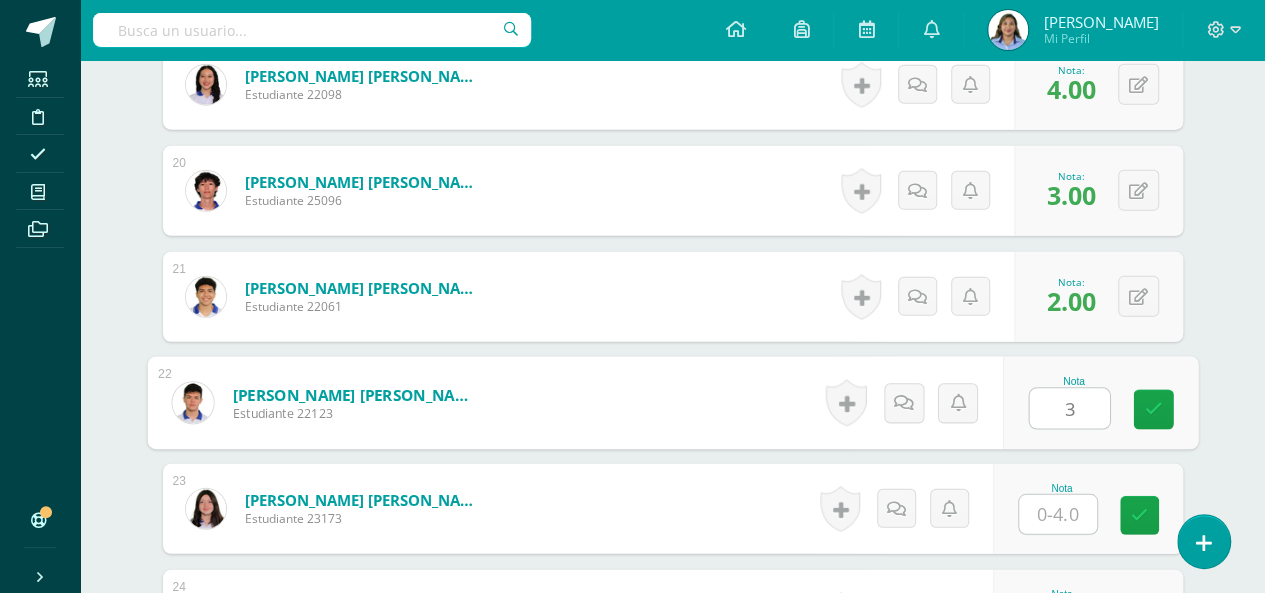 type on "3" 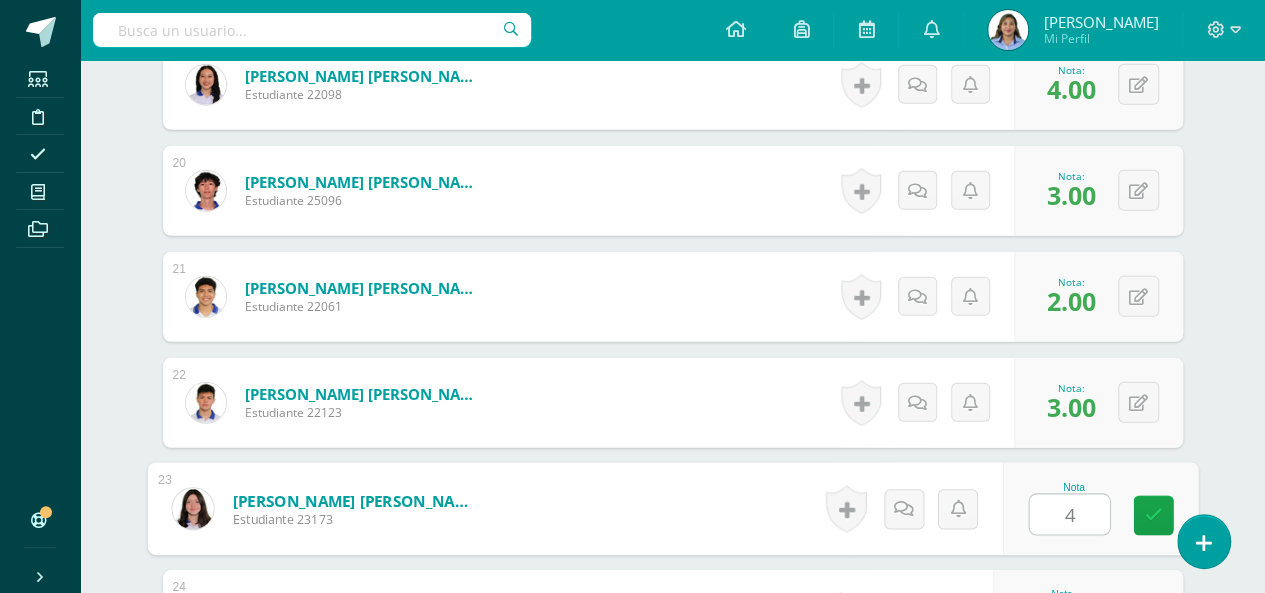type on "4" 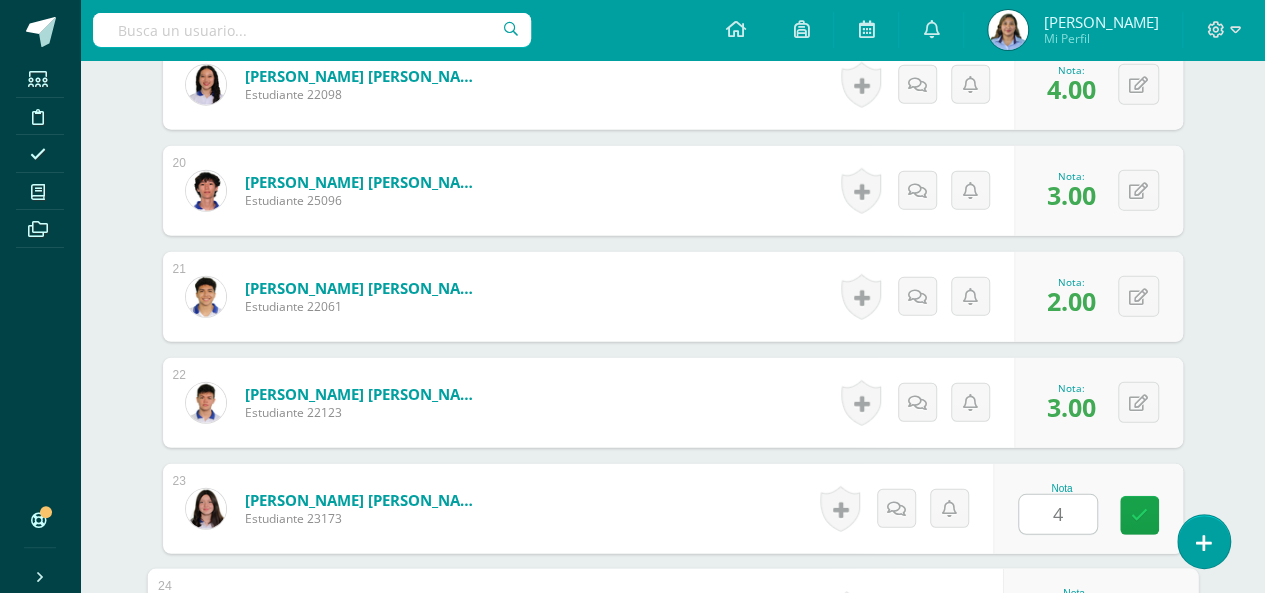 scroll, scrollTop: 2900, scrollLeft: 0, axis: vertical 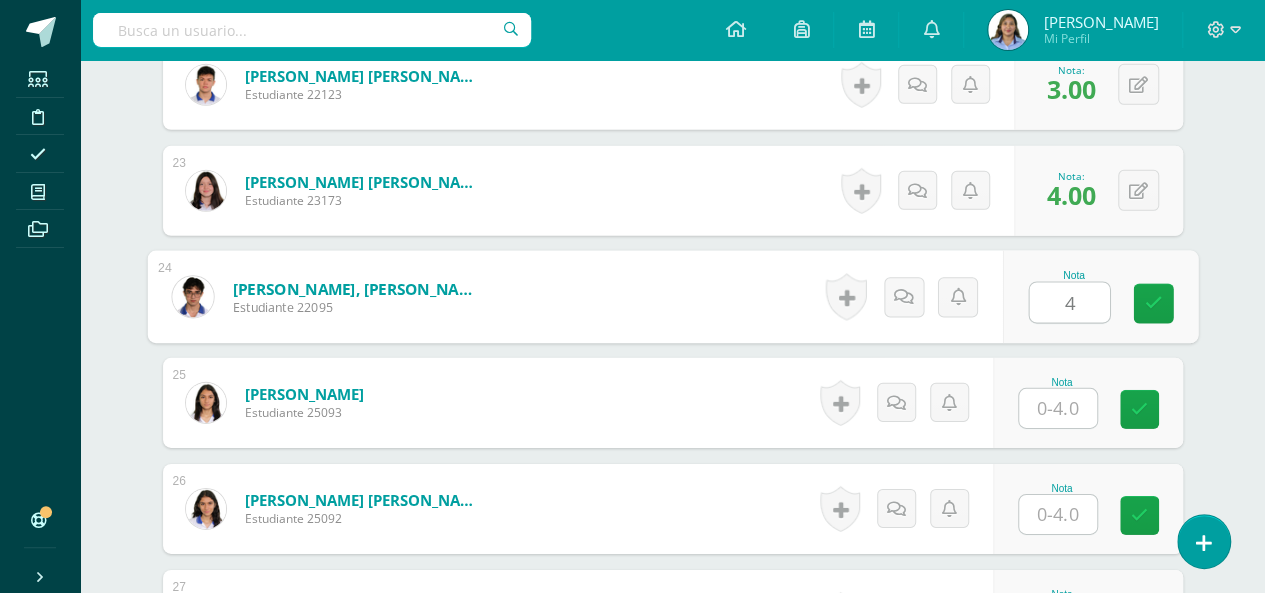 type on "4" 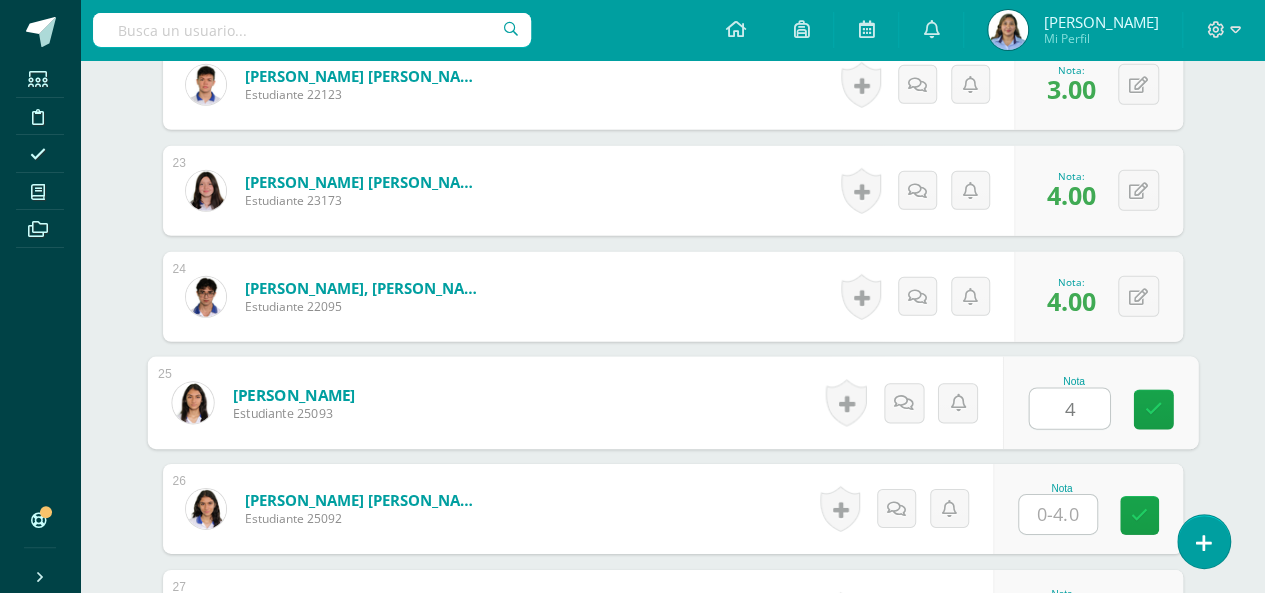 type on "4" 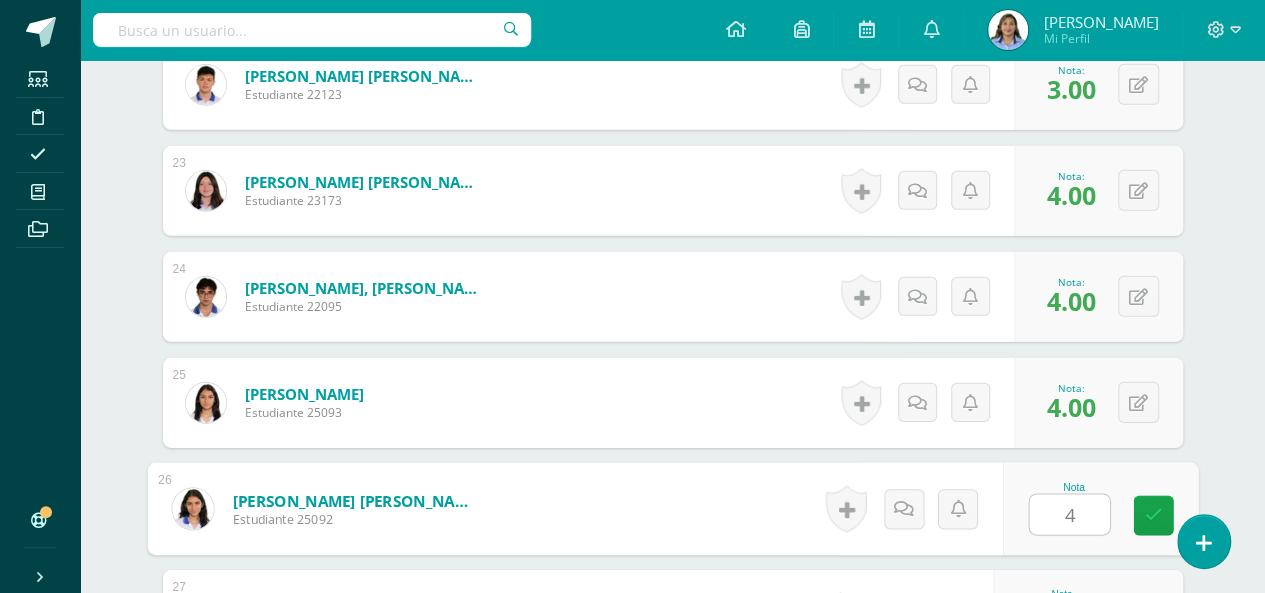 type on "4" 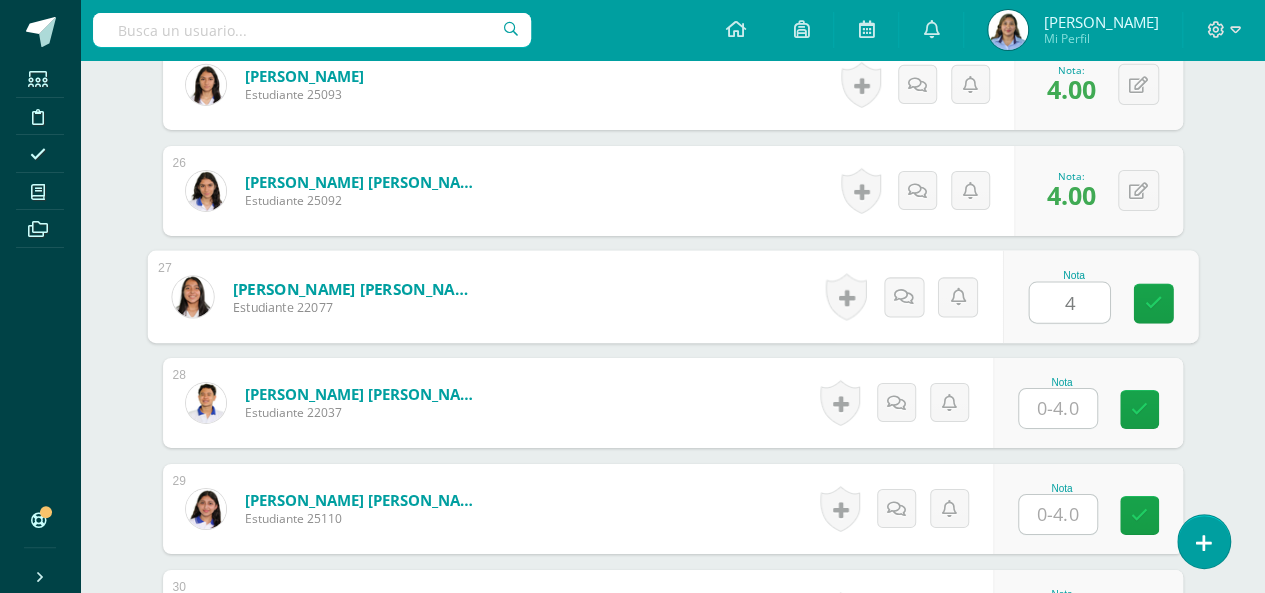type on "4" 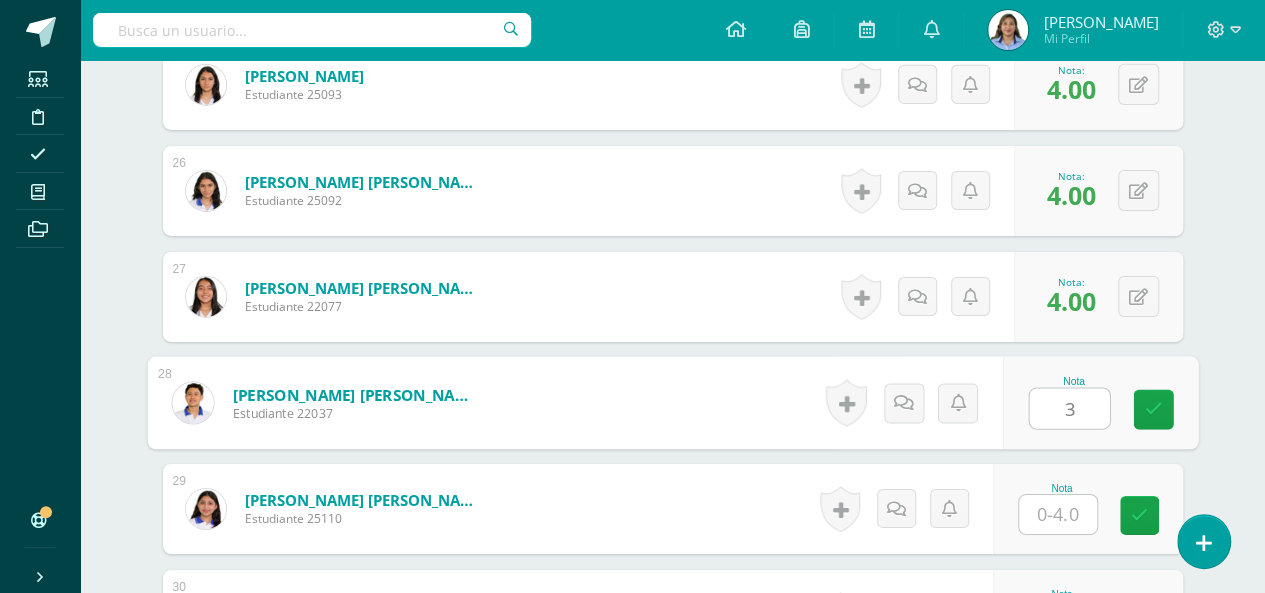 type on "3" 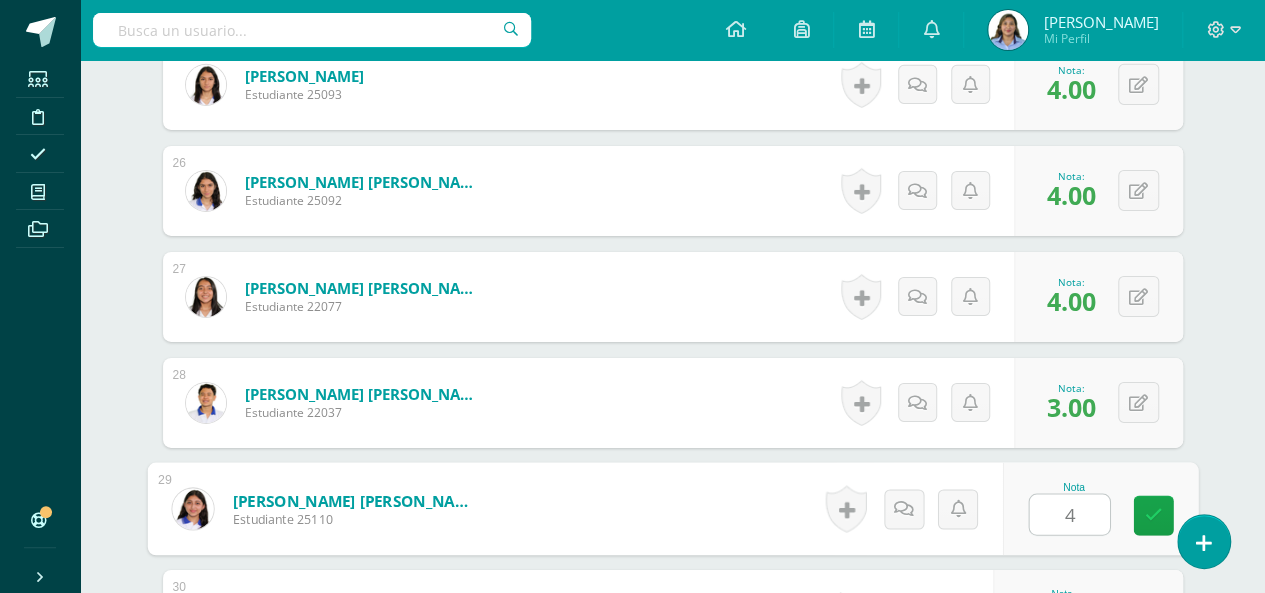 type on "4" 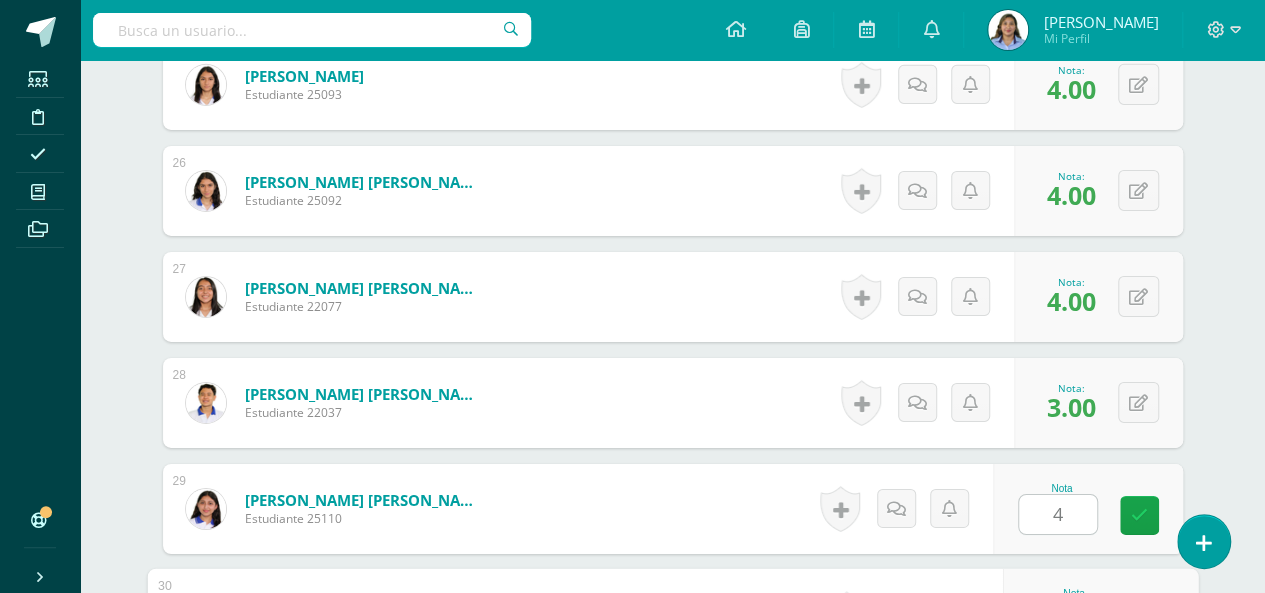 scroll, scrollTop: 3536, scrollLeft: 0, axis: vertical 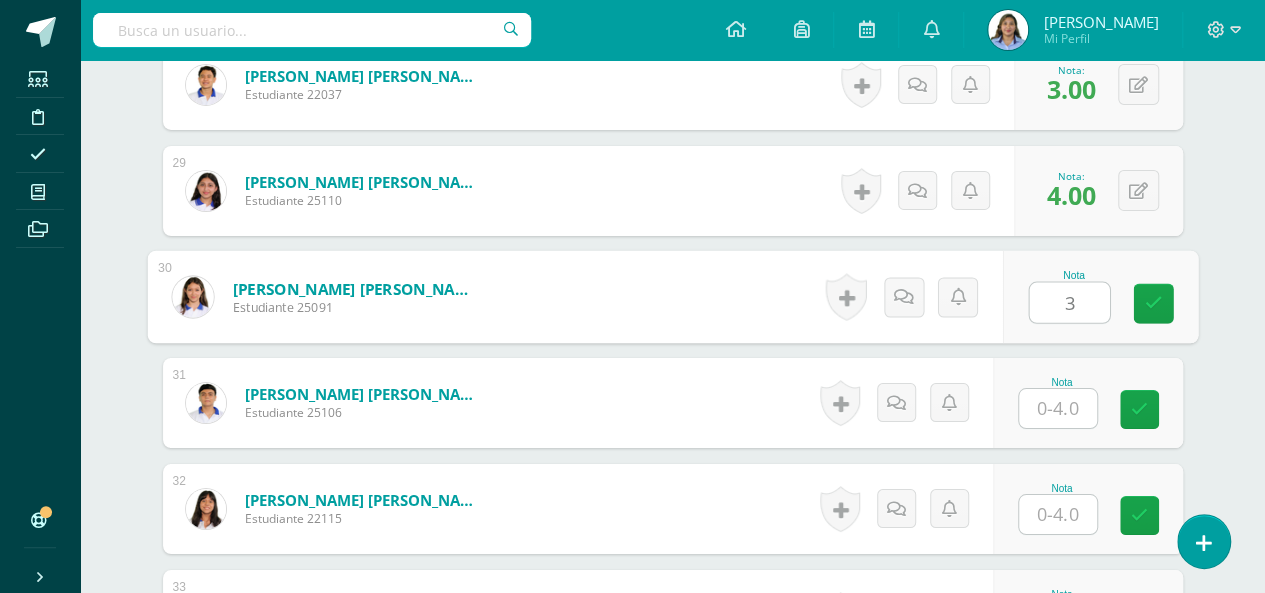 type on "3" 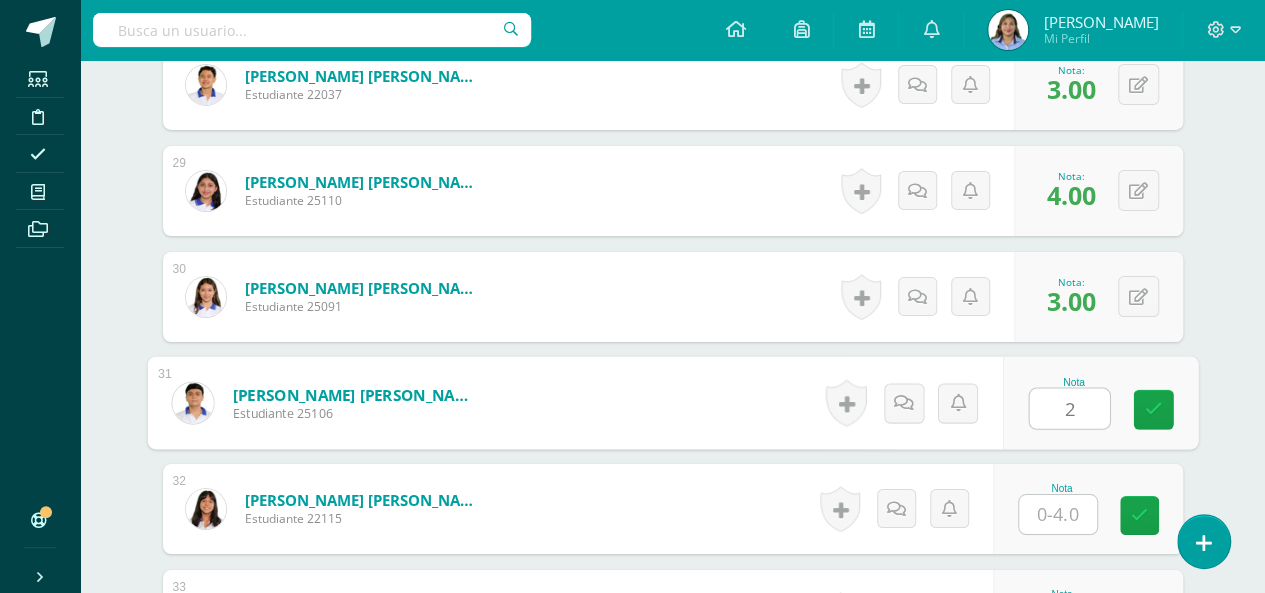 type on "2" 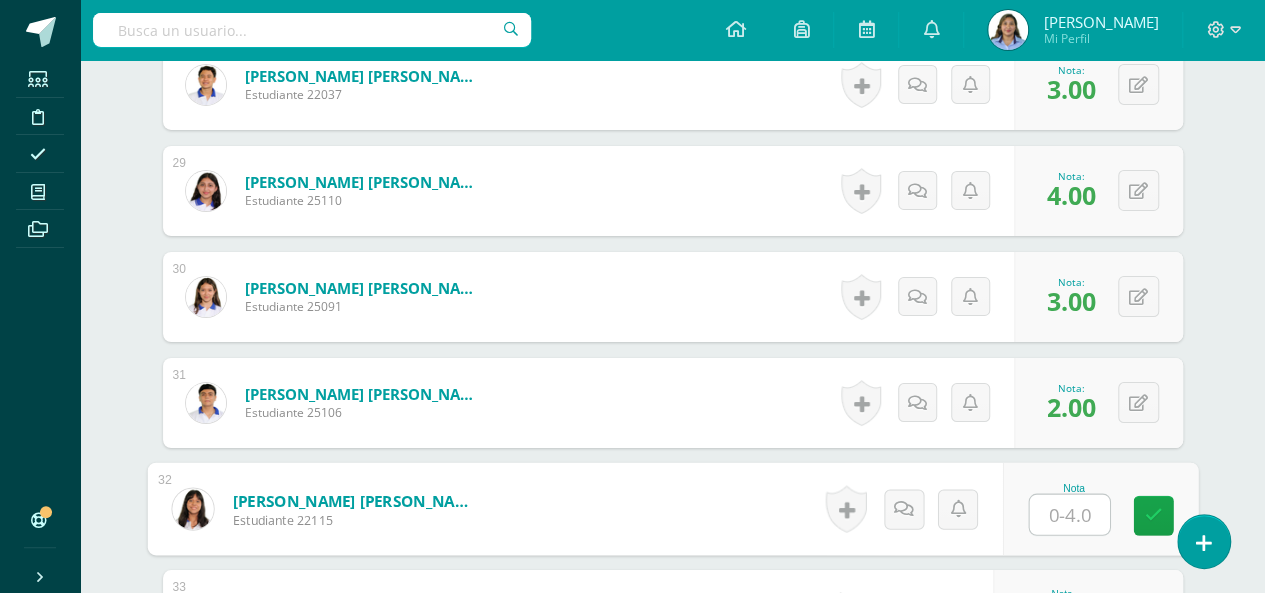 type on "3" 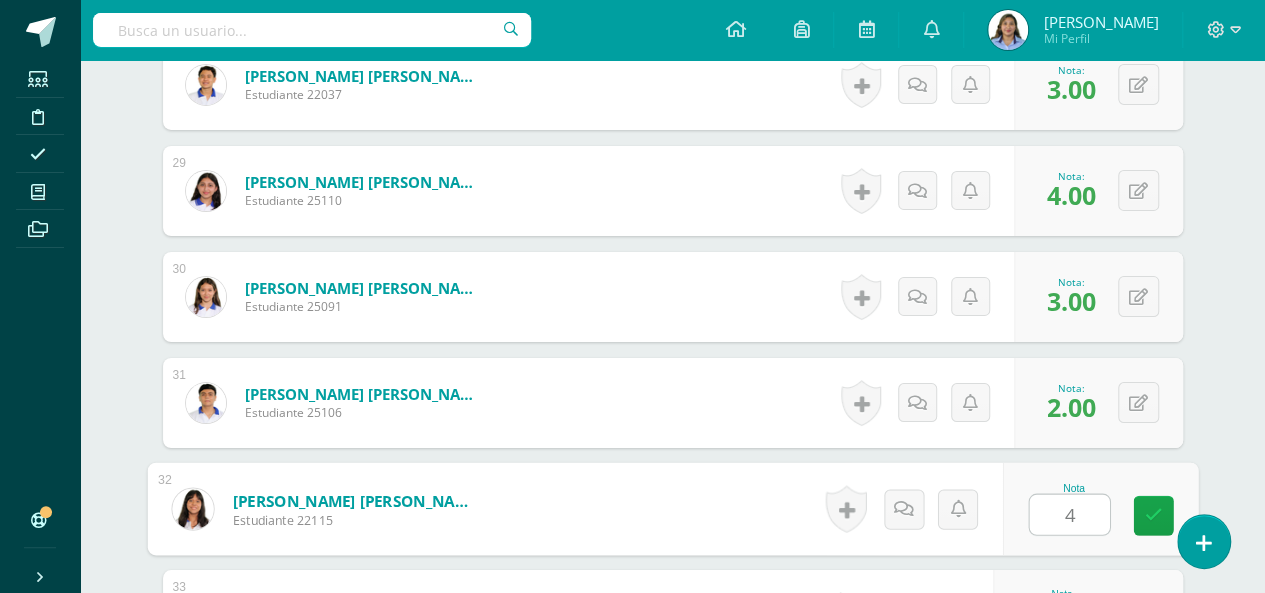 type on "4" 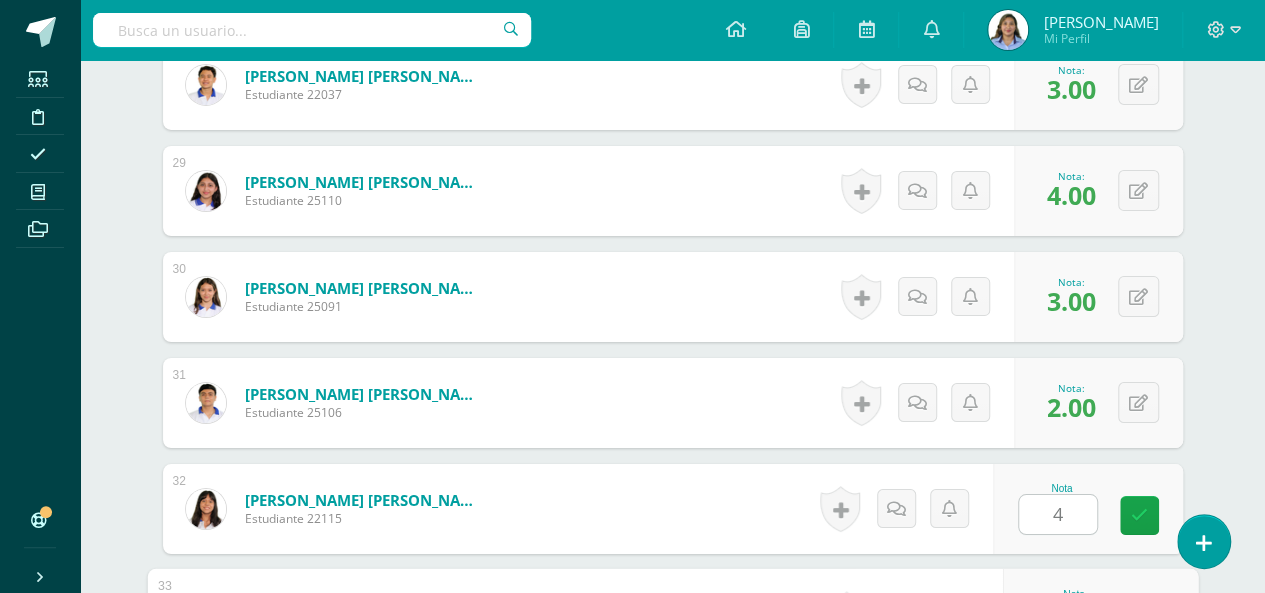scroll, scrollTop: 3854, scrollLeft: 0, axis: vertical 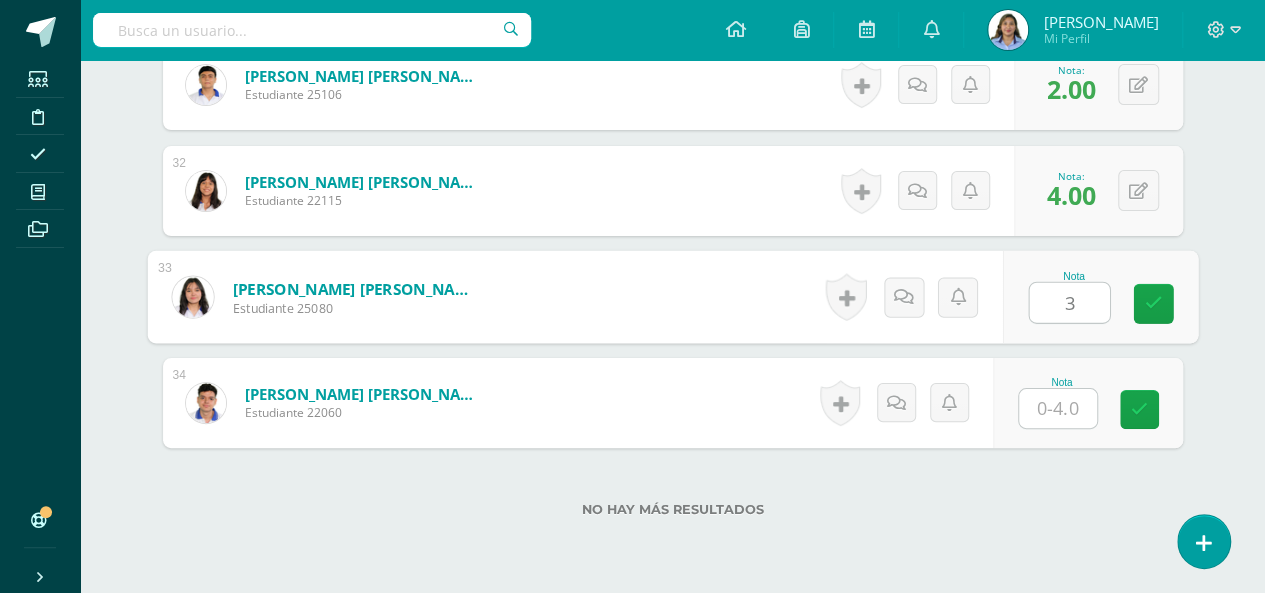 type on "3" 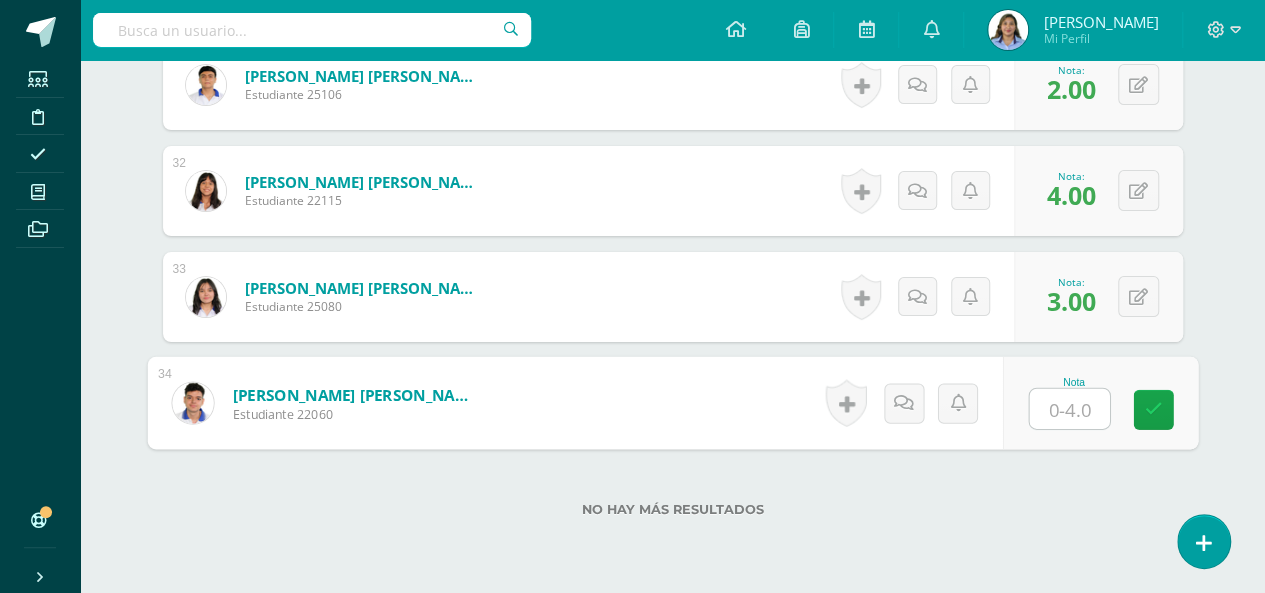 type on "3" 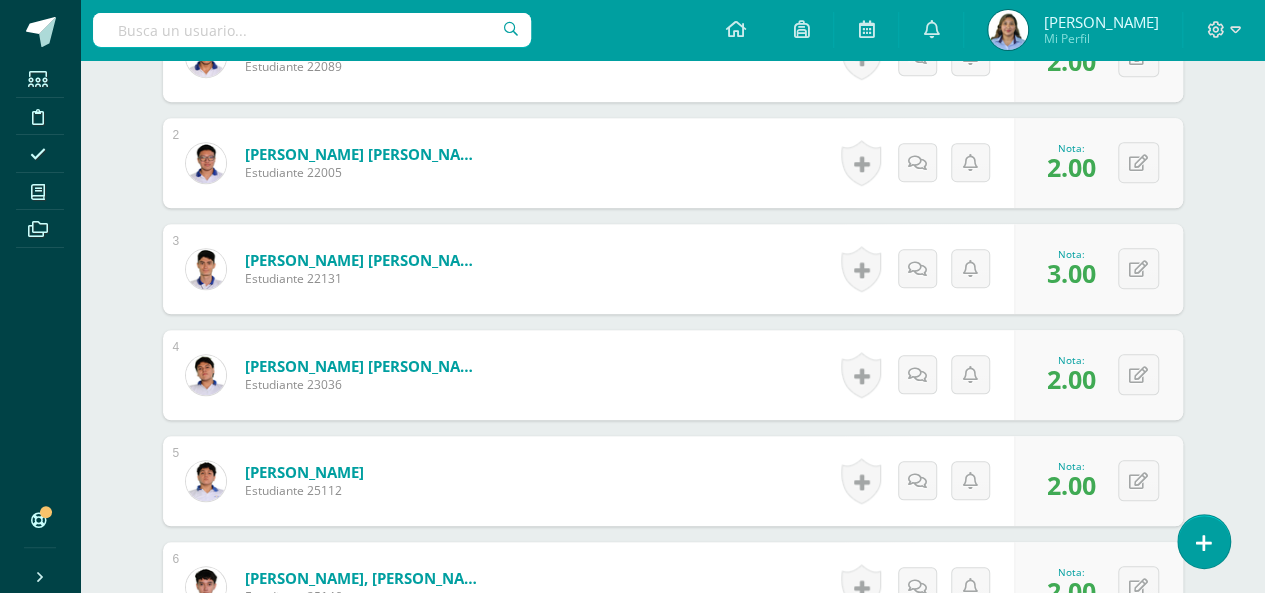 scroll, scrollTop: 224, scrollLeft: 0, axis: vertical 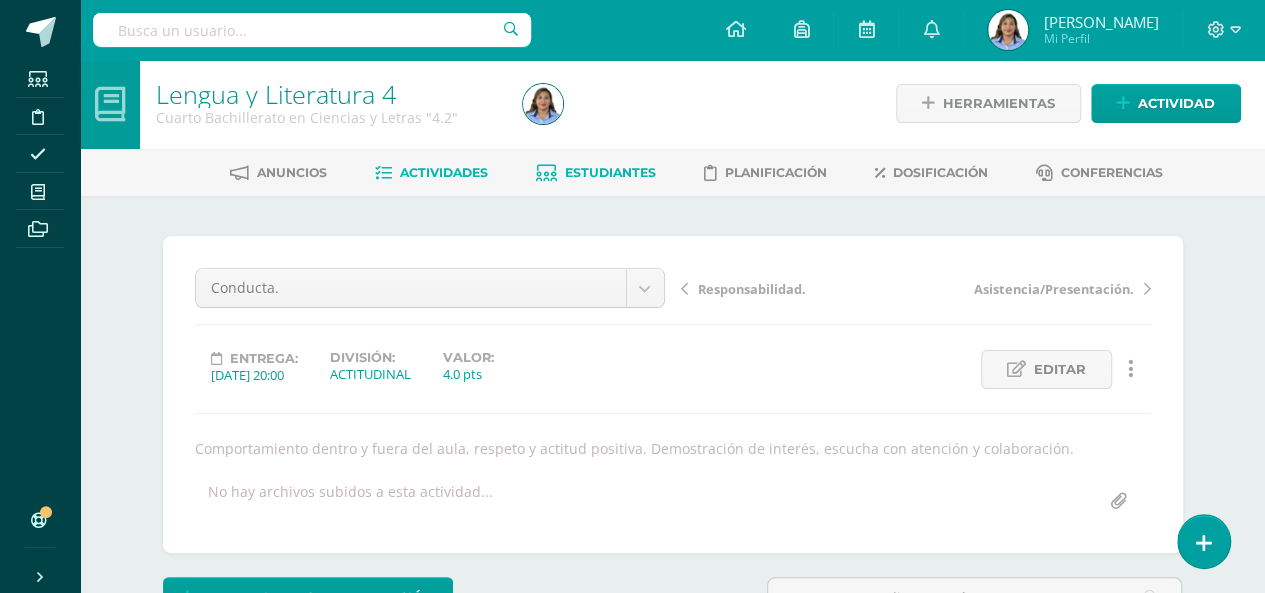 click on "Estudiantes" at bounding box center [596, 173] 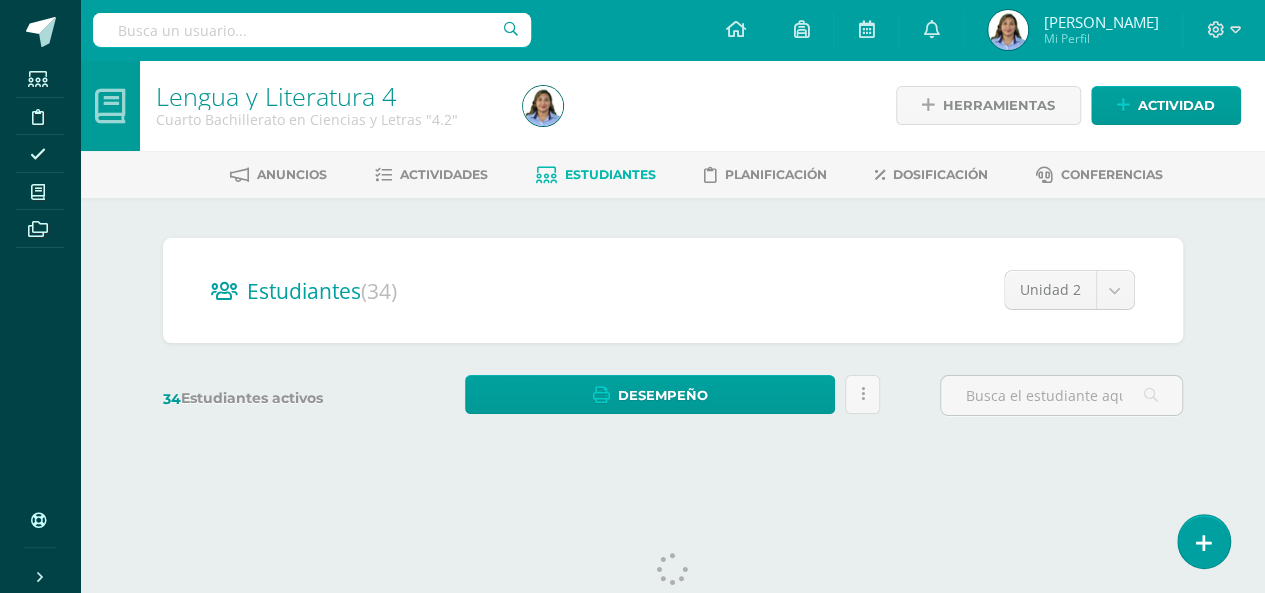 scroll, scrollTop: 0, scrollLeft: 0, axis: both 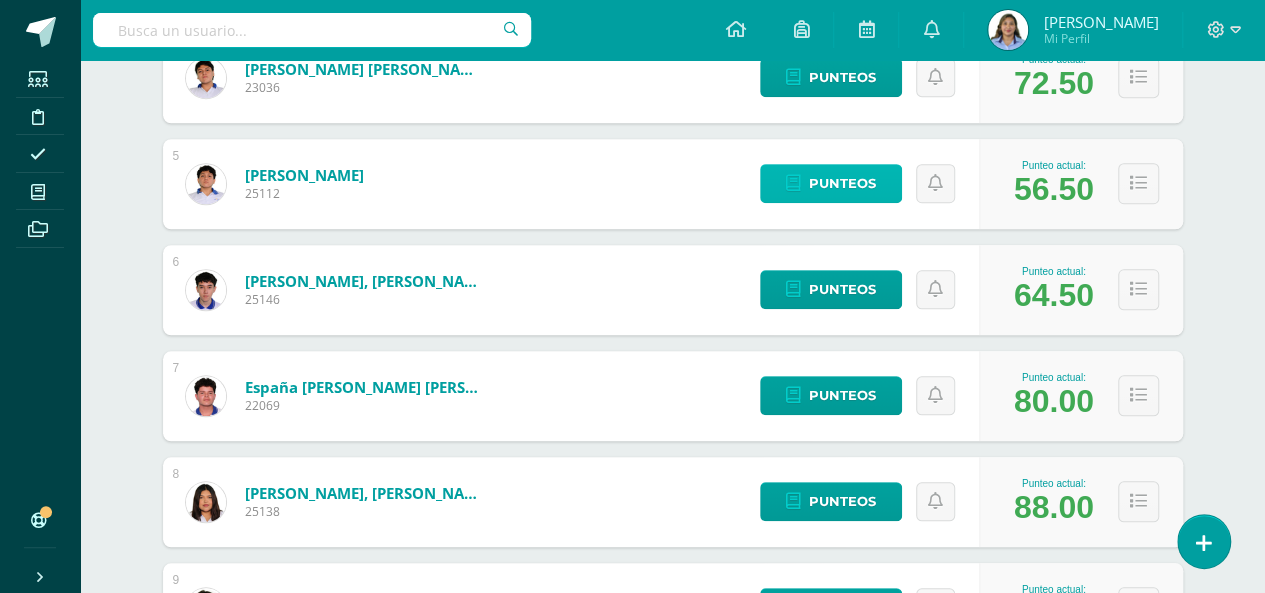 click on "Punteos" at bounding box center (842, 183) 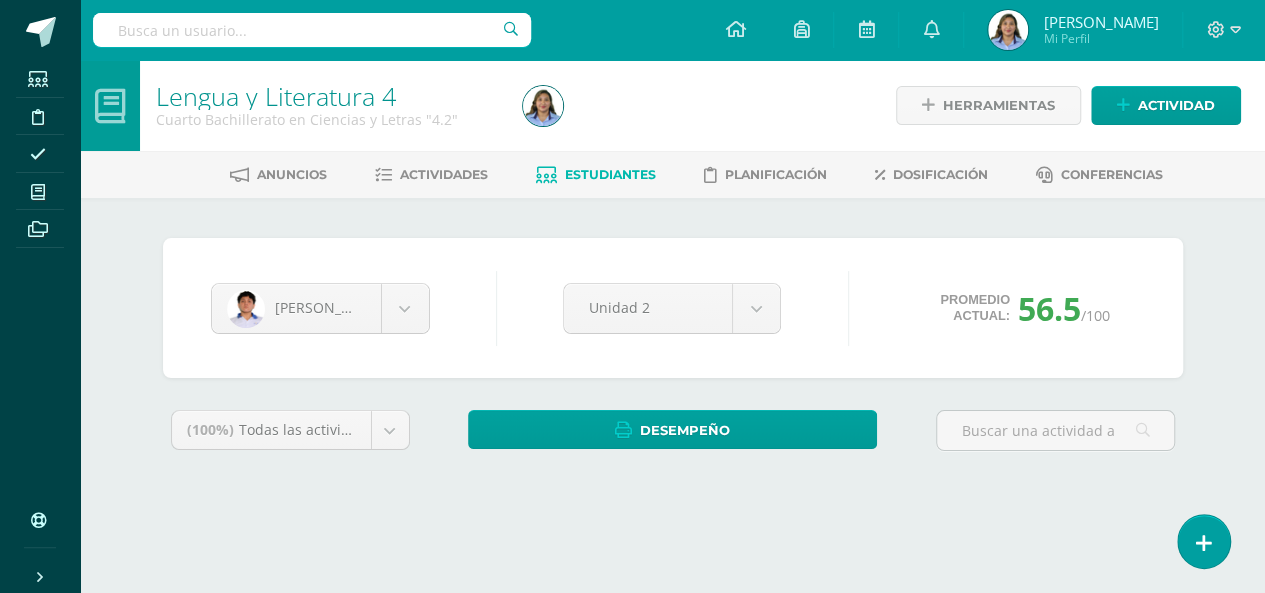 scroll, scrollTop: 0, scrollLeft: 0, axis: both 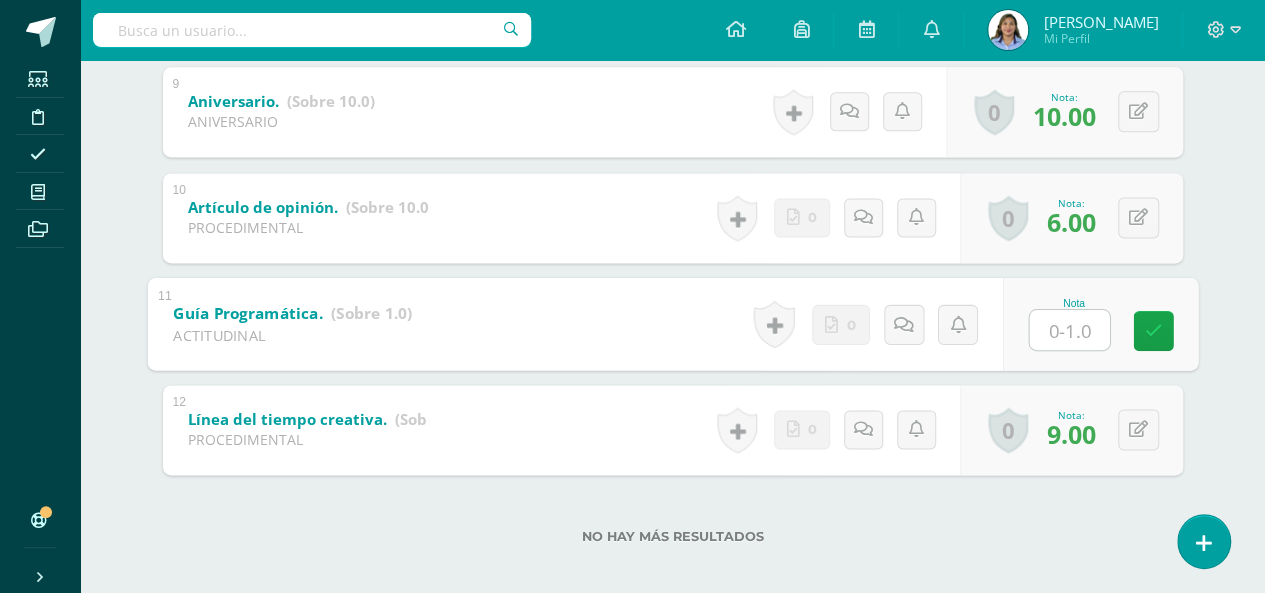 click at bounding box center (1069, 329) 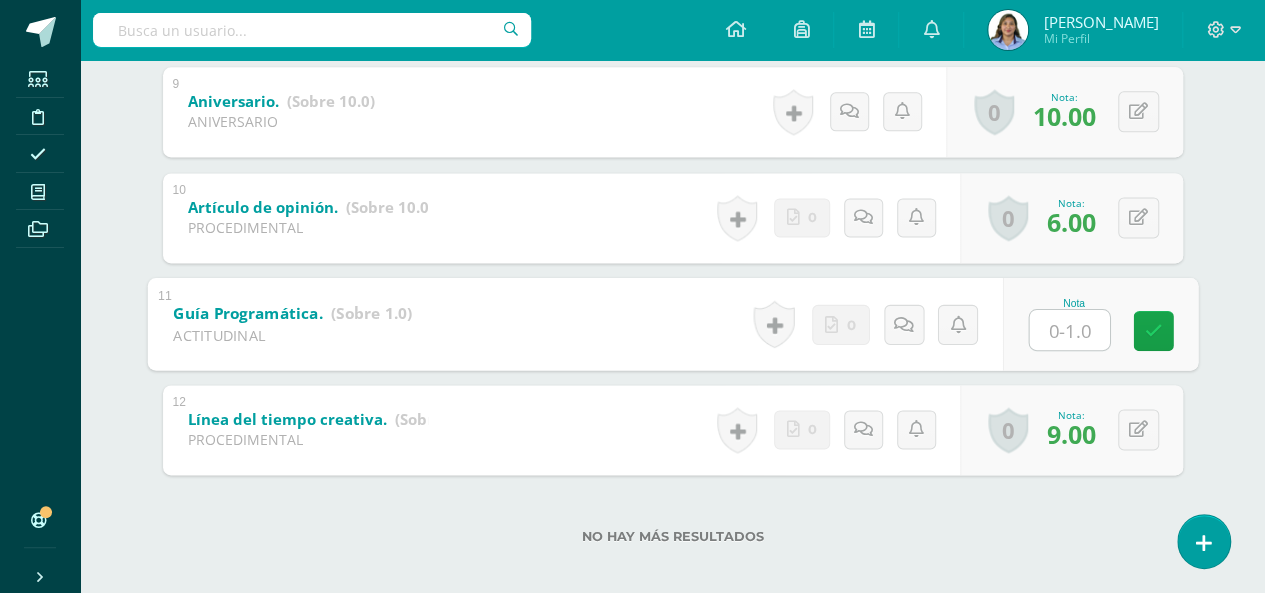 type on "0" 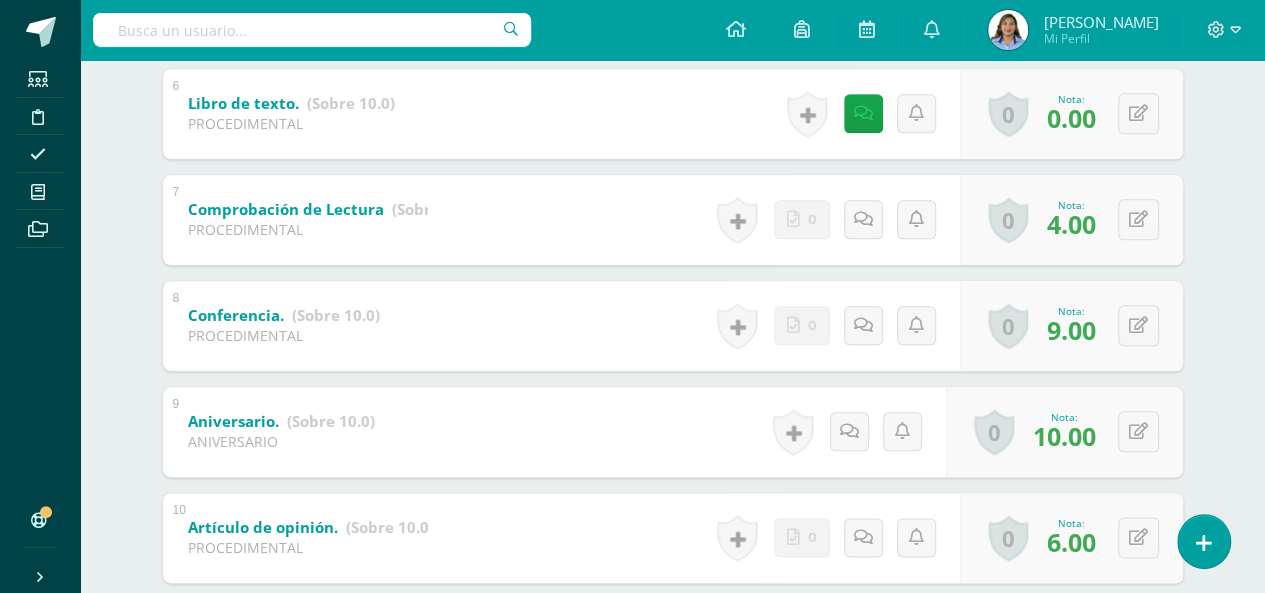 scroll, scrollTop: 920, scrollLeft: 0, axis: vertical 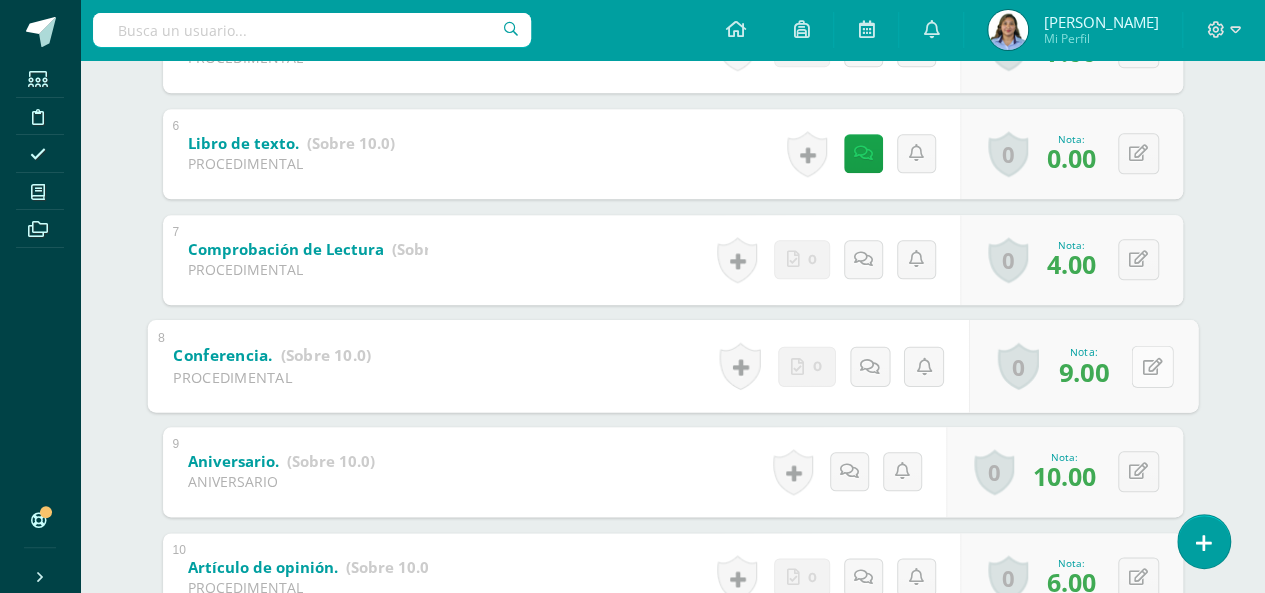 click at bounding box center (1152, 366) 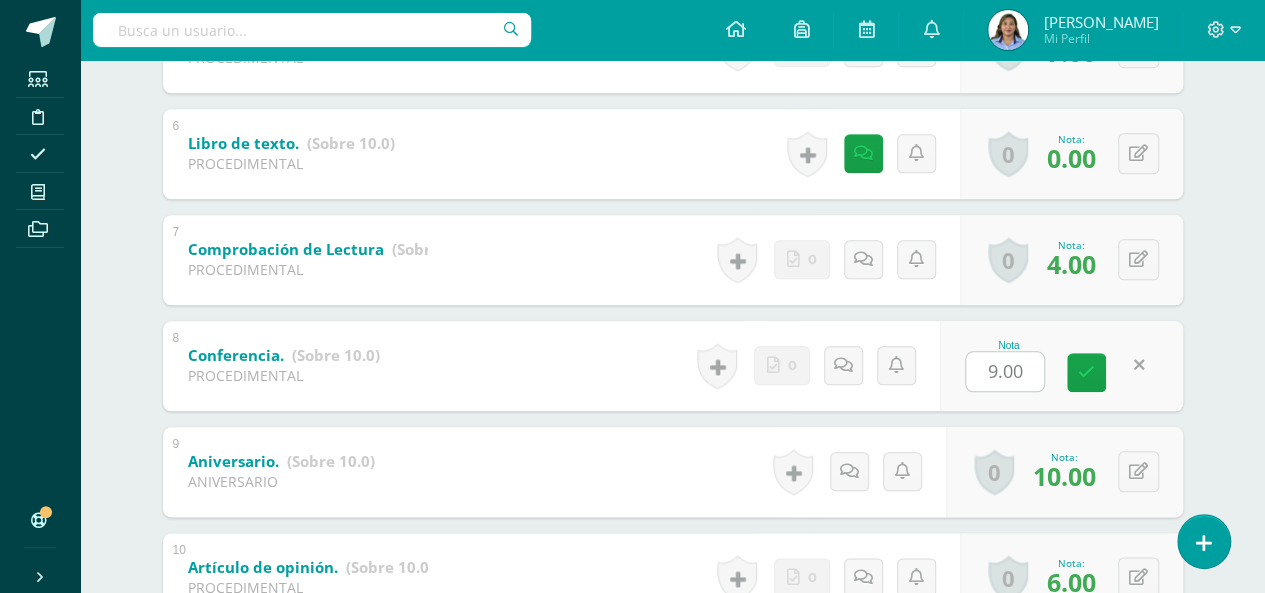 click on "Lengua y Literatura 4
Cuarto Bachillerato en Ciencias y Letras "4.2"
Herramientas
Detalle de asistencias
Actividad
Anuncios
Actividades
Estudiantes
Planificación
Dosificación
Conferencias     Jeison Chávez                             Edgar Aguilar José Caal Ricardo Cardona Javier Castillo Jeison Chávez Mario Cruz Jesús España Rachell Felipe Angie Franco Steven Gálvez Diego Guerra Ariana Hernández Fredy Lemus Valeria López Estrella Marín Romina Martínez Héctor Martínez Samantha Martínez Marlyn Medrano Diego Monroy Hector Morales Stephano Morales Dulce Morales Osmán Pantaleón Ivana Pazos Ariana Pazos Dulce Pinto Adolfo Porras Emily Ramírez Sidney Ruedas Oscar Sagastume Amy Serrano Jackelyne Trabanino Diego Valdés     Unidad 2                             56.5 1" at bounding box center [672, 54] 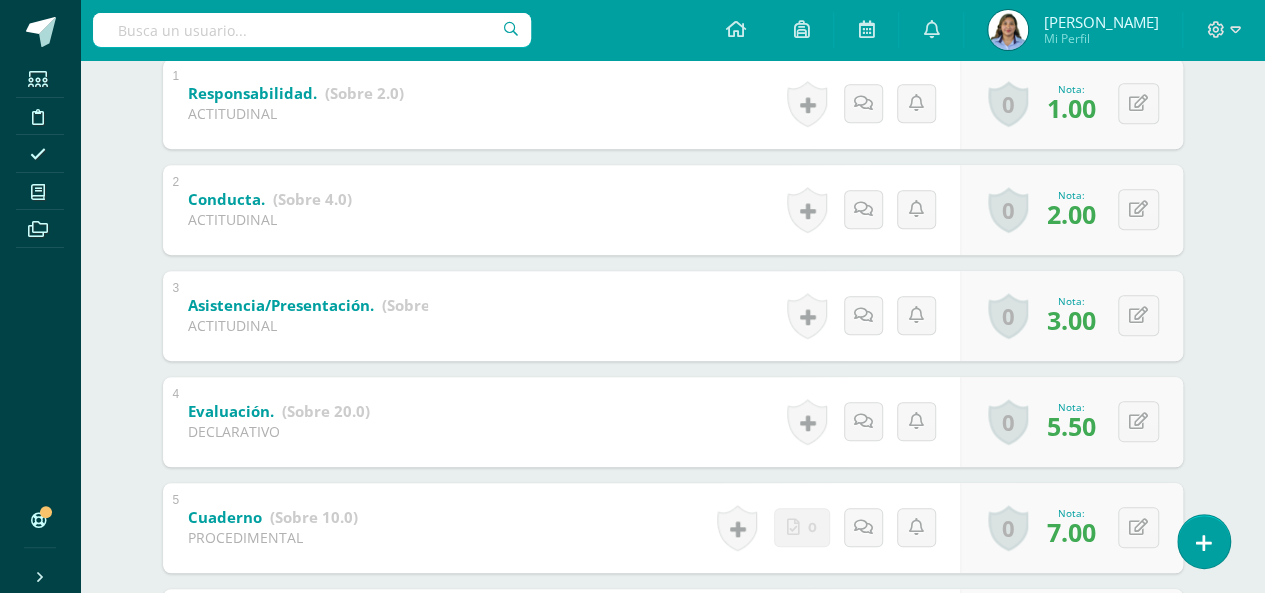 scroll, scrollTop: 400, scrollLeft: 0, axis: vertical 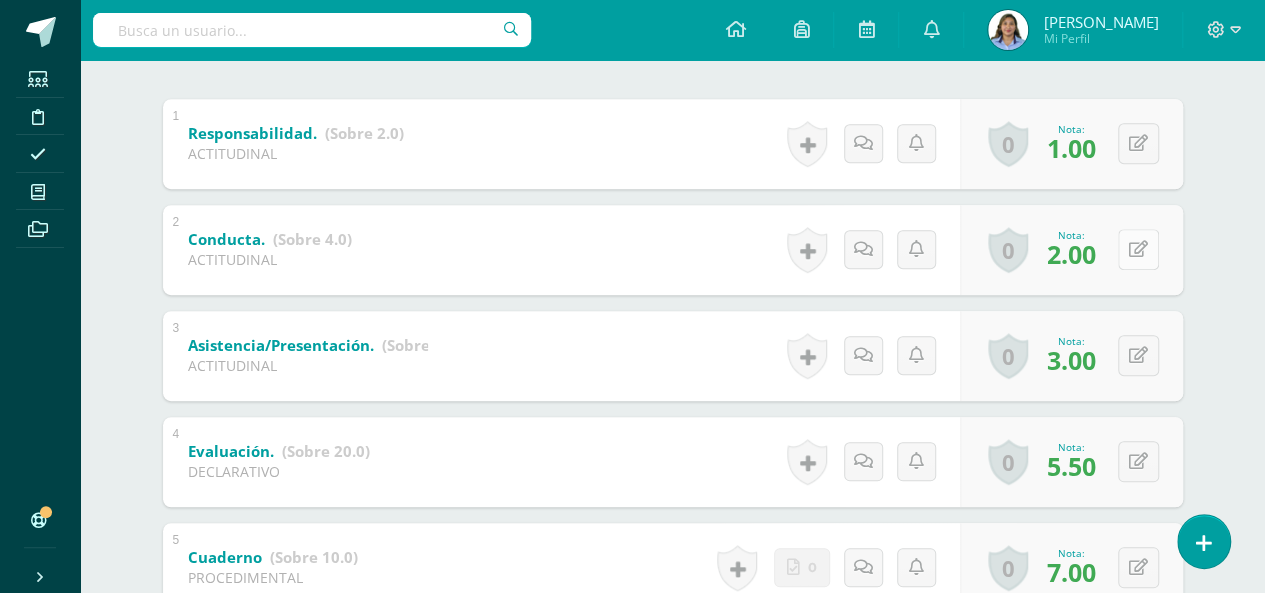 click at bounding box center [1138, 249] 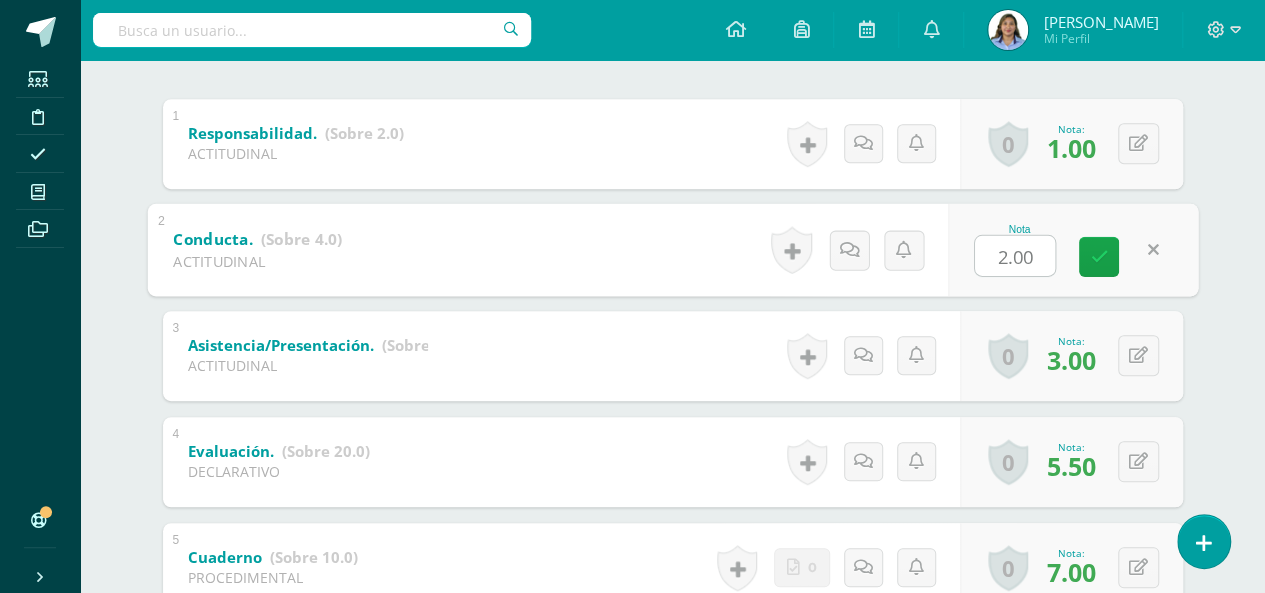 type on "1" 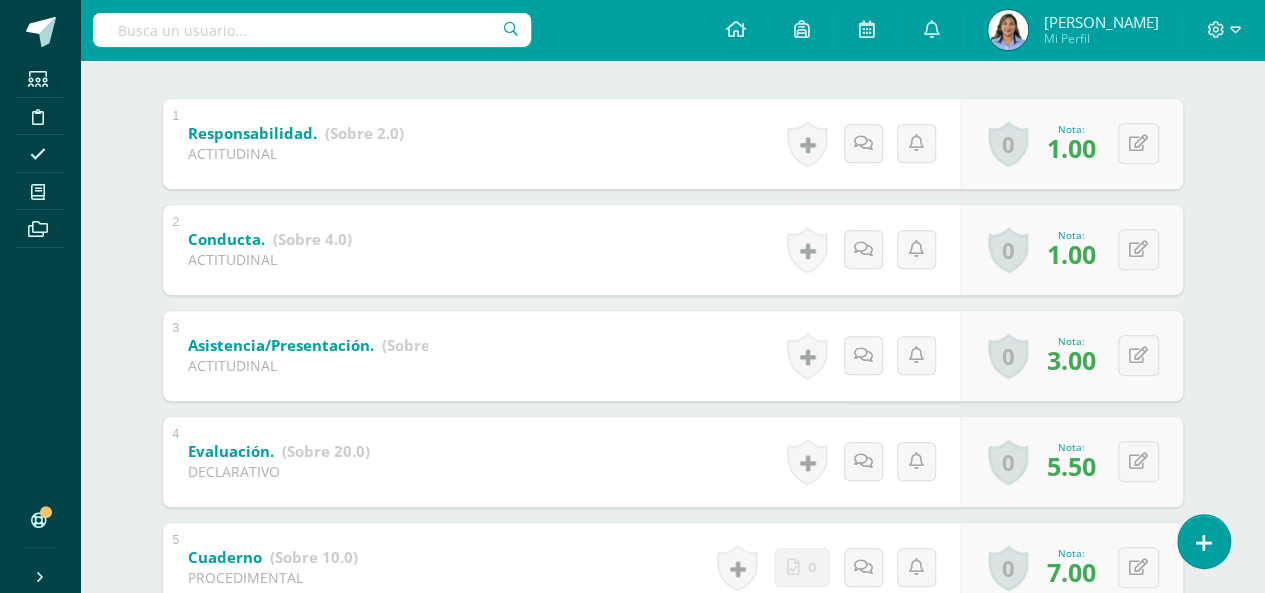 scroll, scrollTop: 0, scrollLeft: 0, axis: both 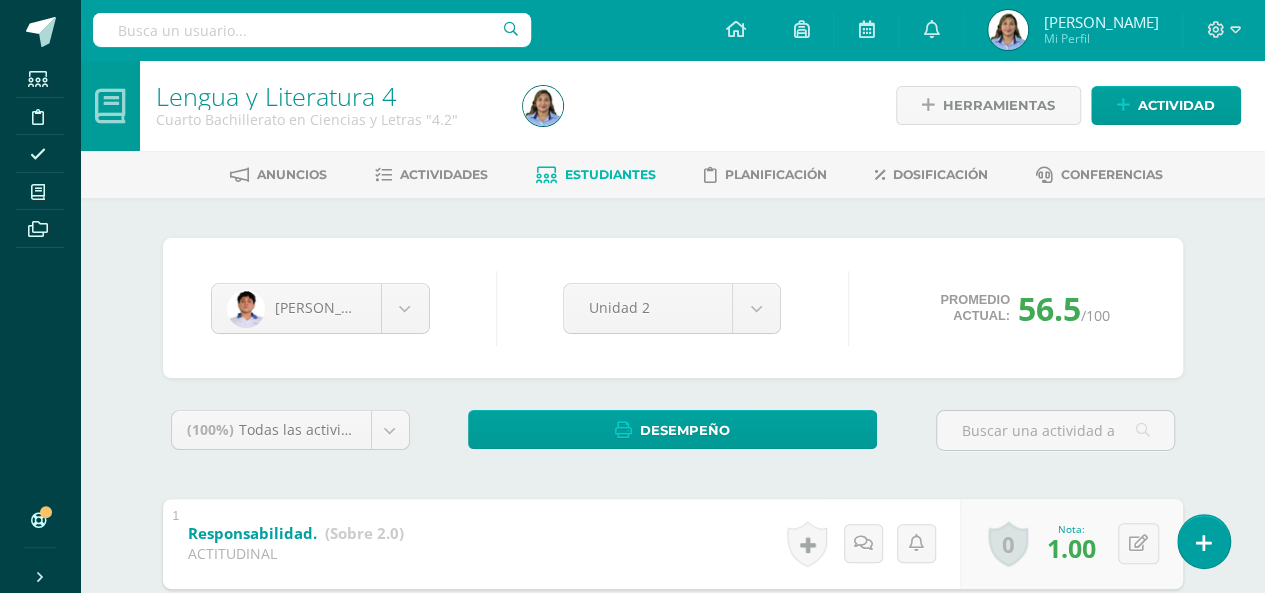 click on "Estudiantes" at bounding box center [596, 175] 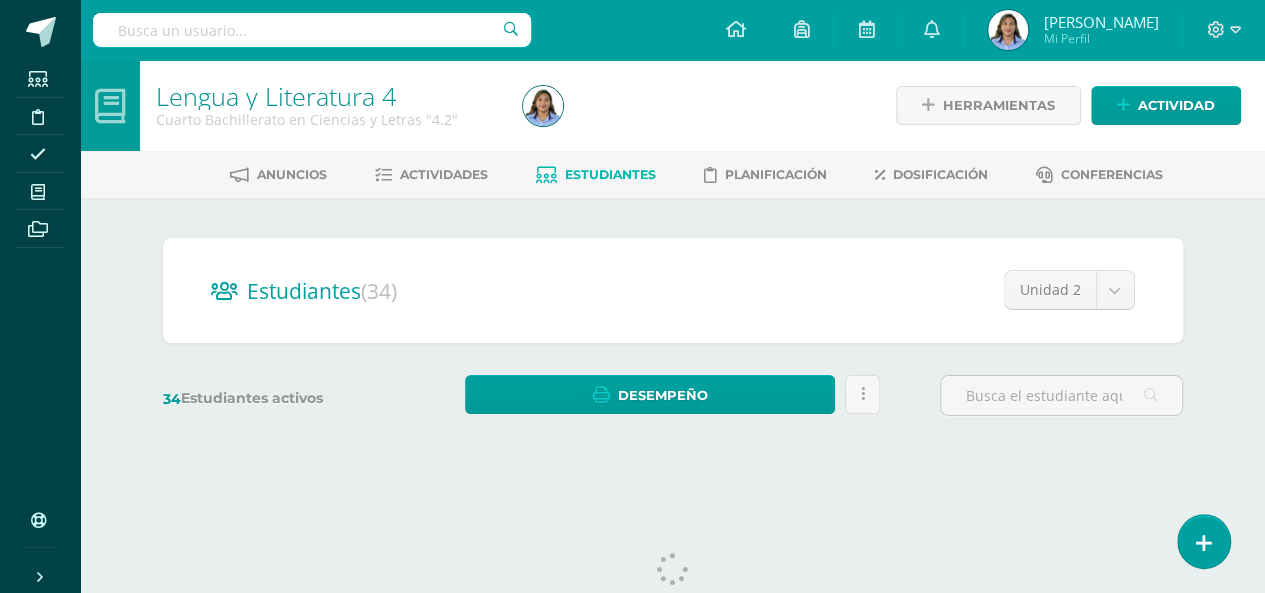 scroll, scrollTop: 0, scrollLeft: 0, axis: both 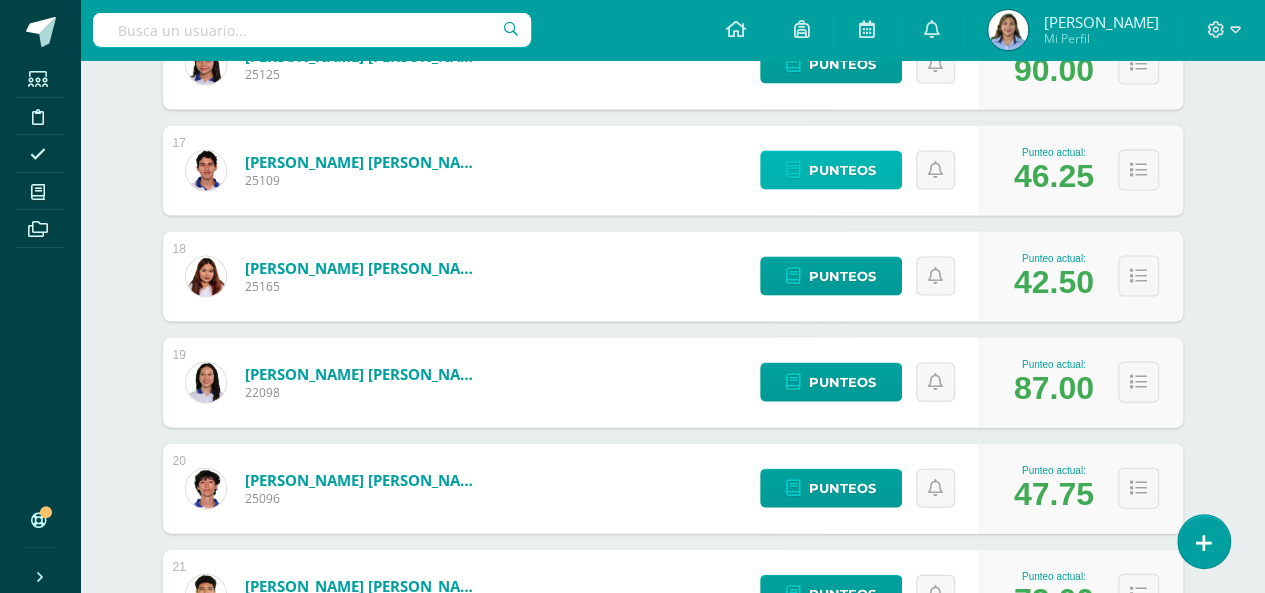 click on "Punteos" at bounding box center (842, 170) 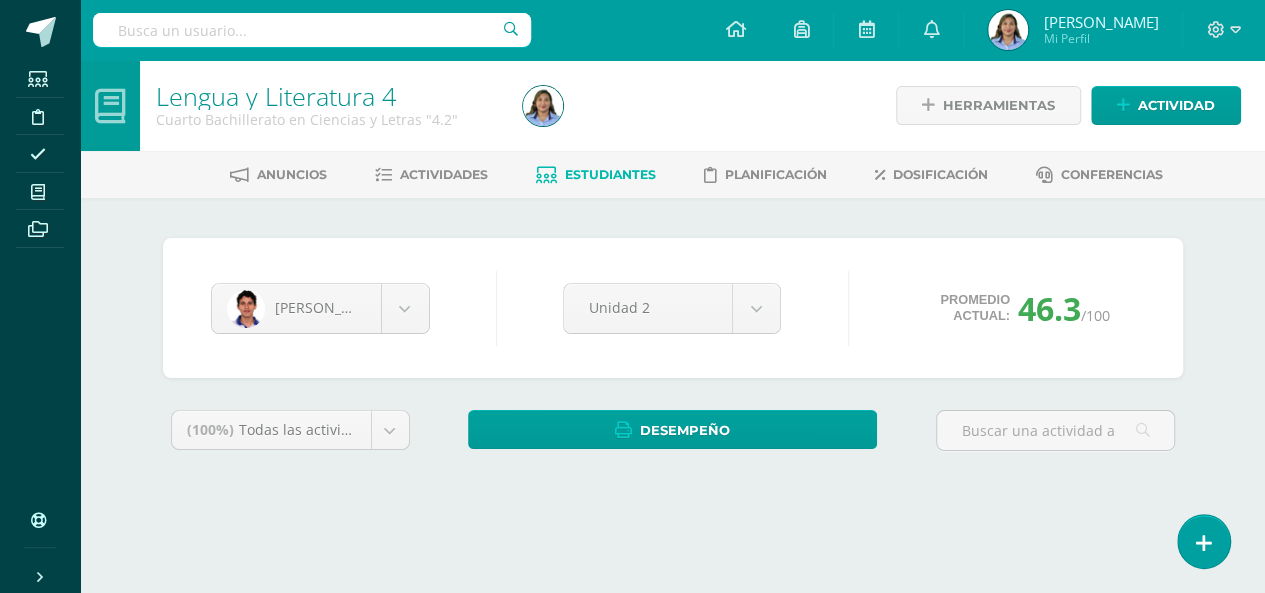 scroll, scrollTop: 0, scrollLeft: 0, axis: both 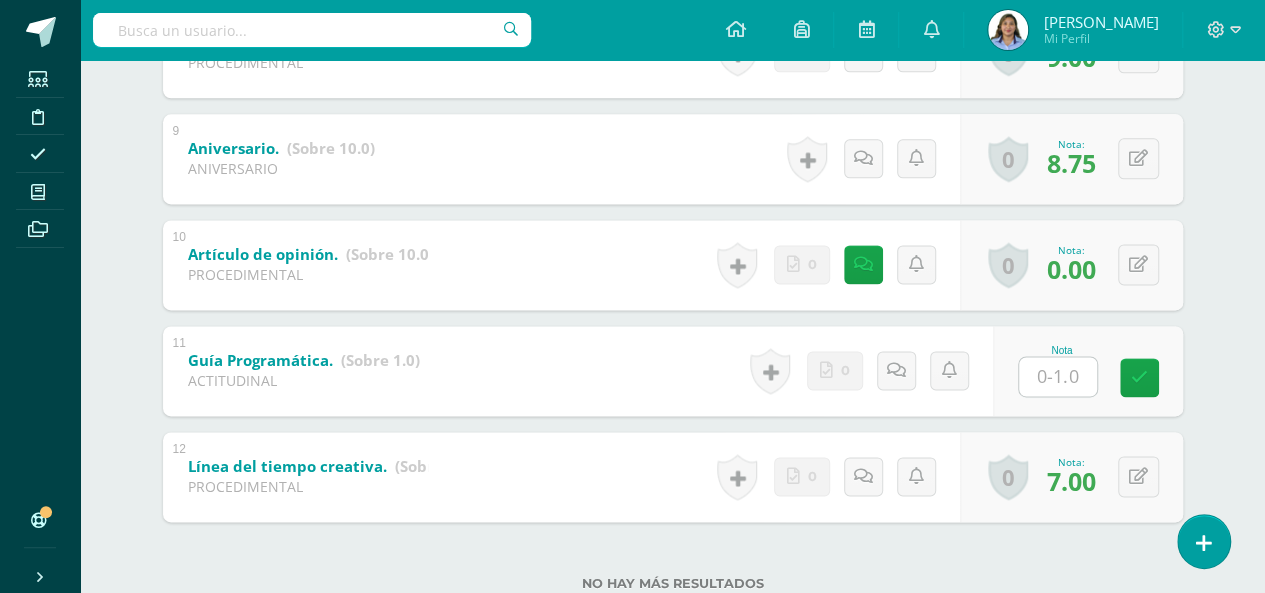click at bounding box center [1058, 376] 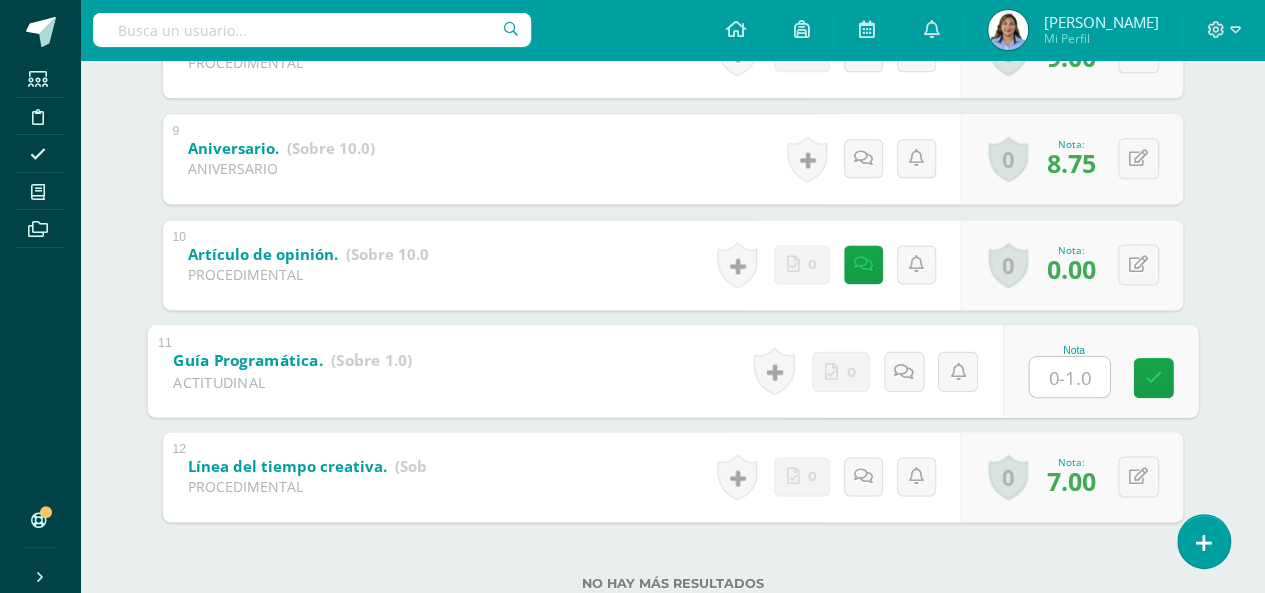 type on "0" 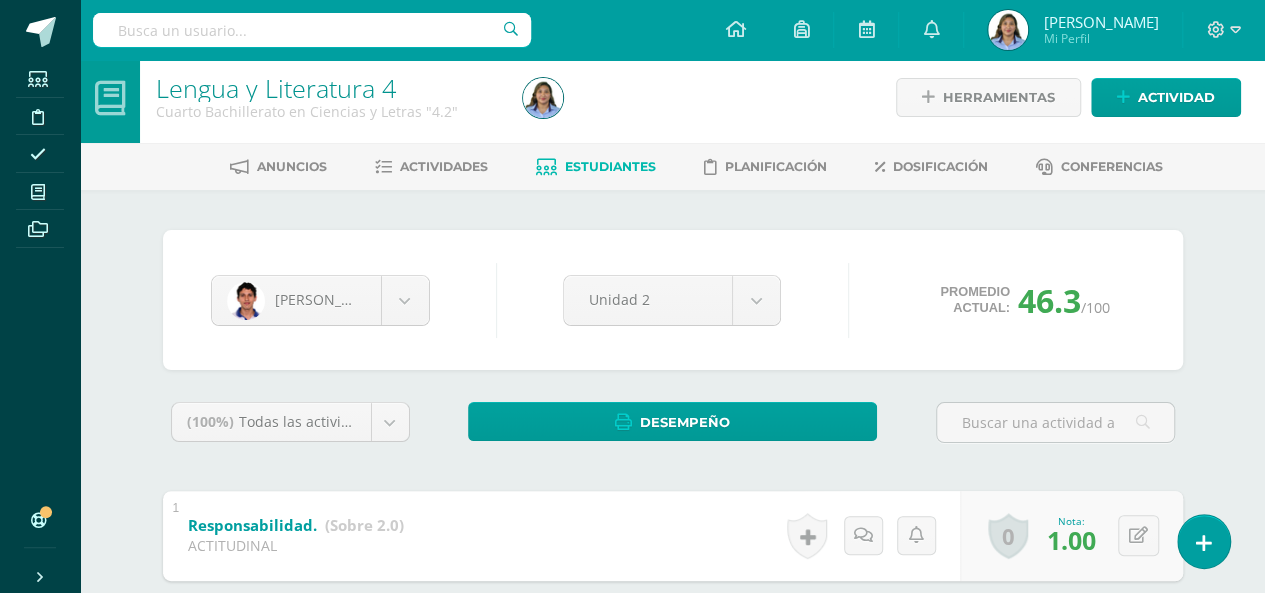 scroll, scrollTop: 0, scrollLeft: 0, axis: both 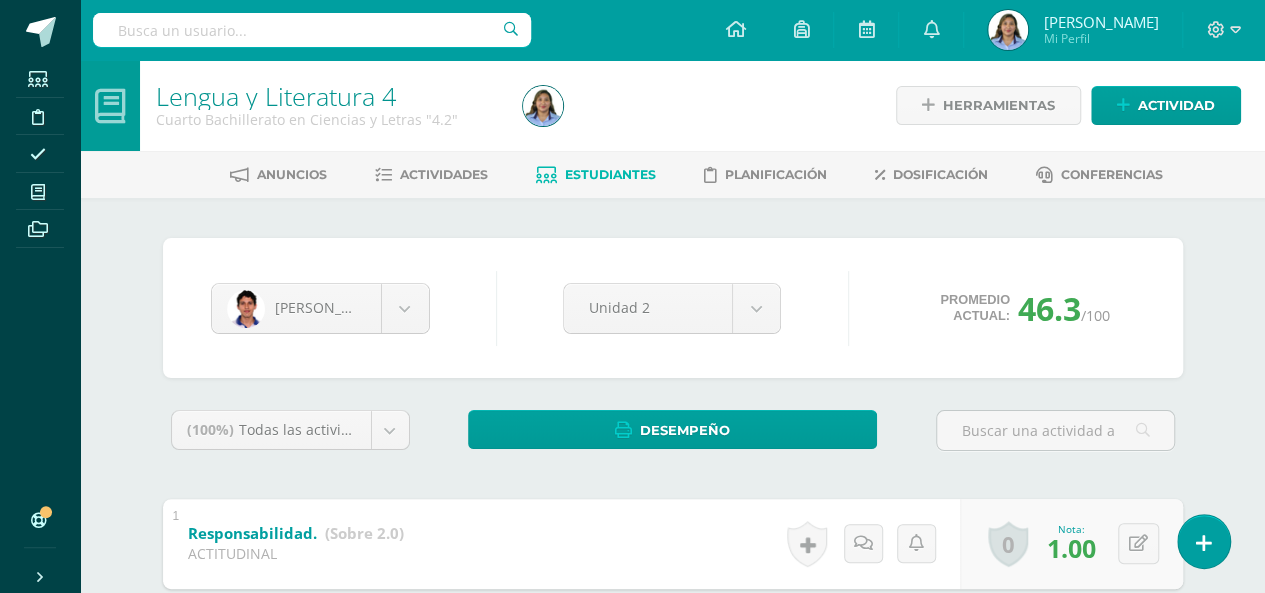 click on "Estudiantes" at bounding box center [596, 175] 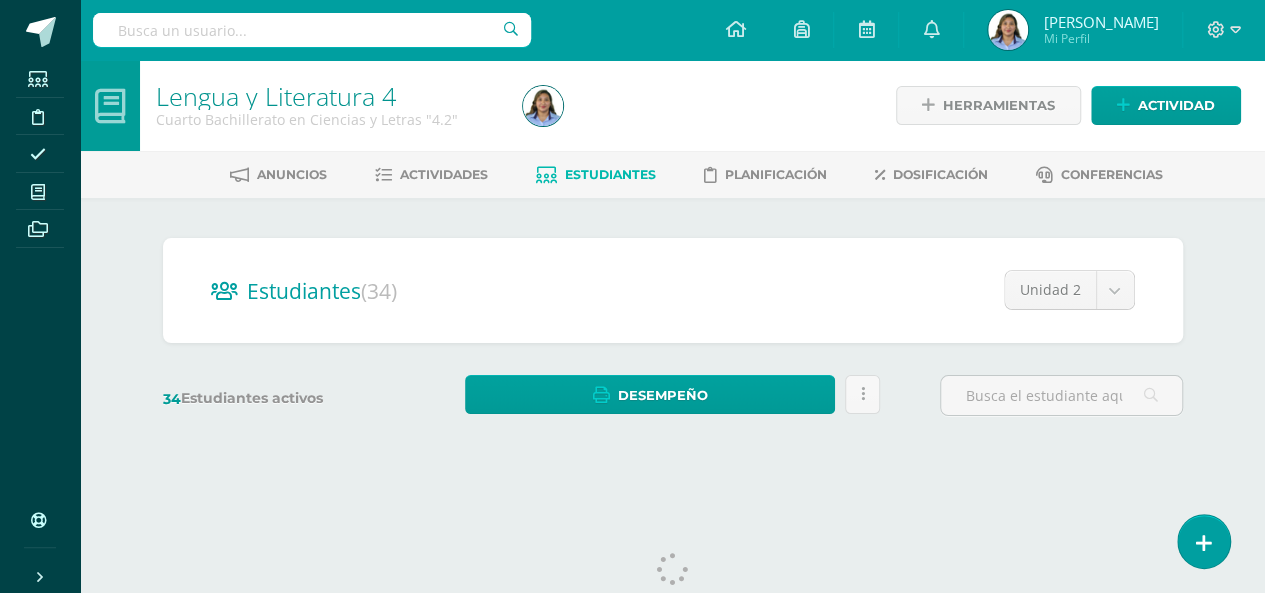 scroll, scrollTop: 0, scrollLeft: 0, axis: both 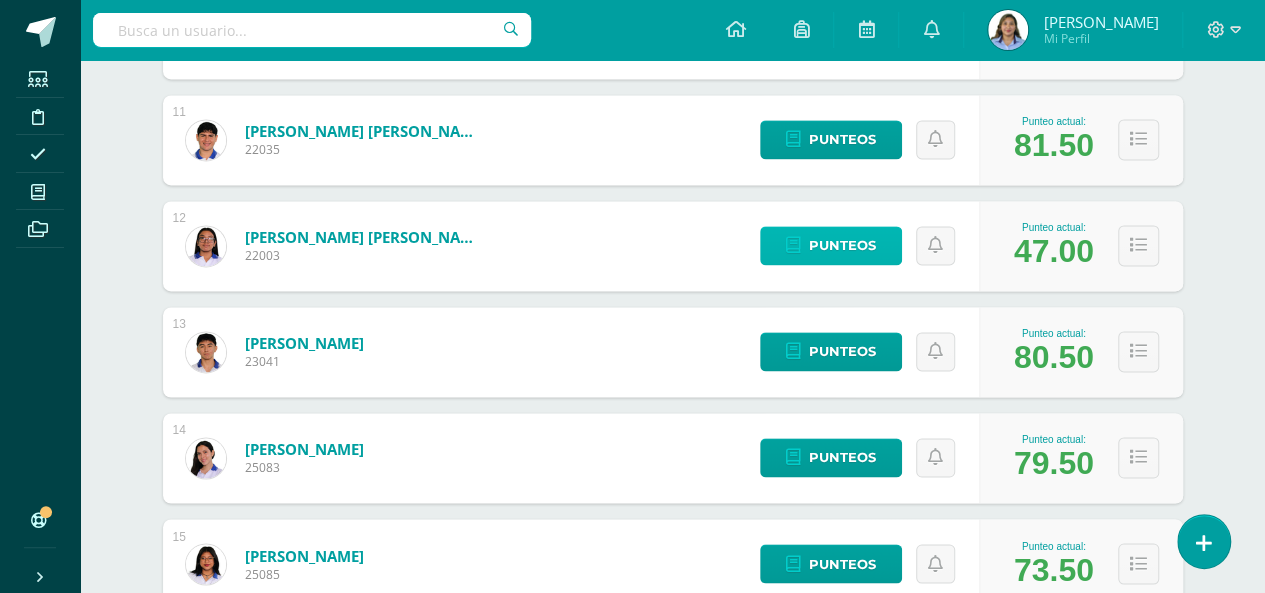 click on "Punteos" at bounding box center (842, 245) 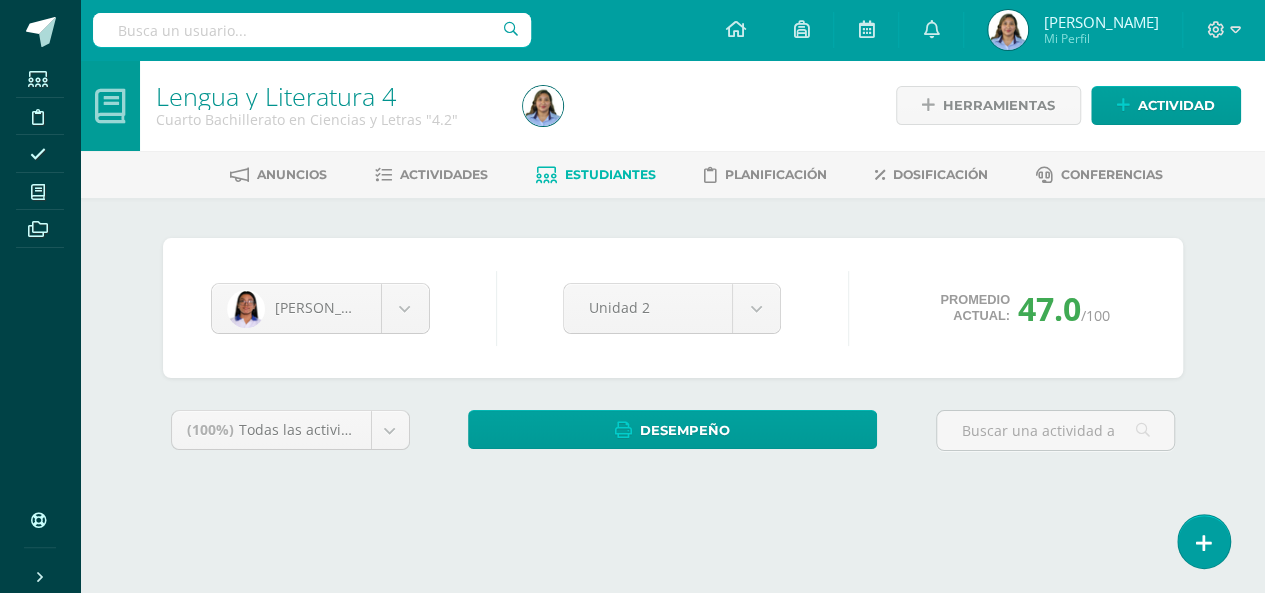 scroll, scrollTop: 0, scrollLeft: 0, axis: both 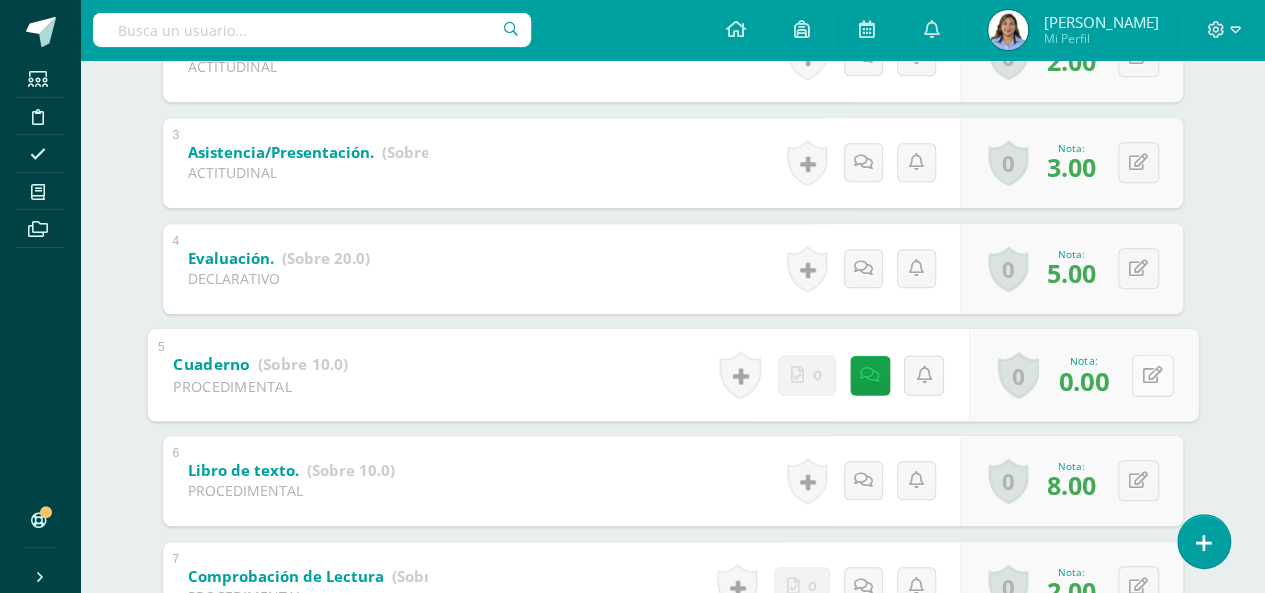 click at bounding box center (1152, 375) 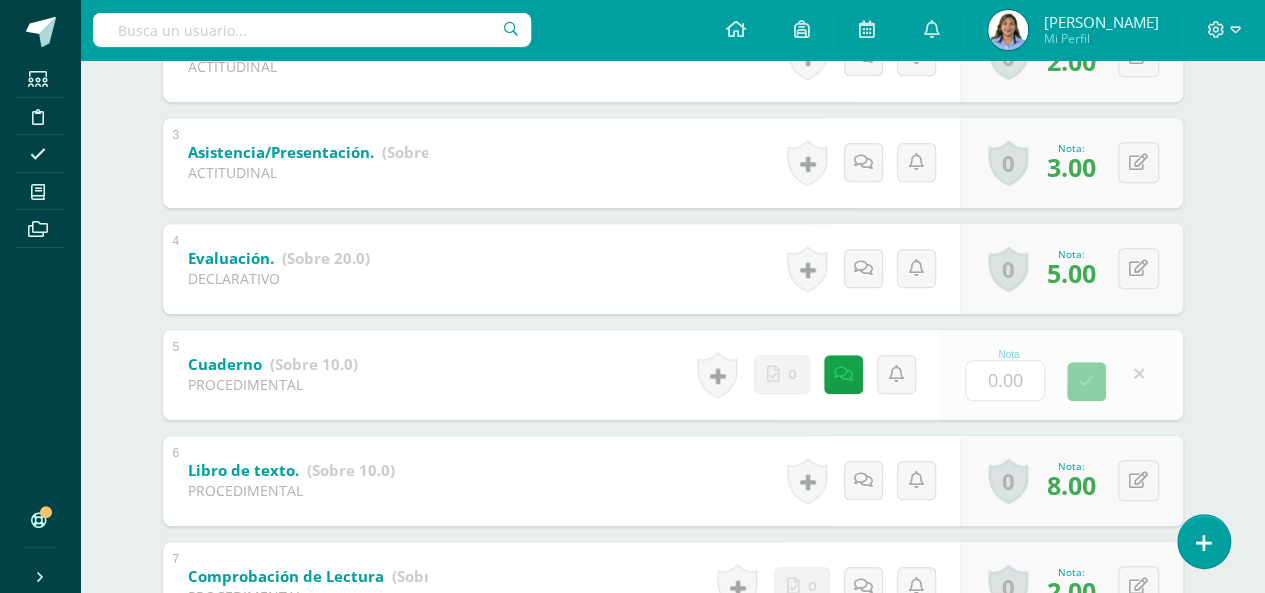 type on "6" 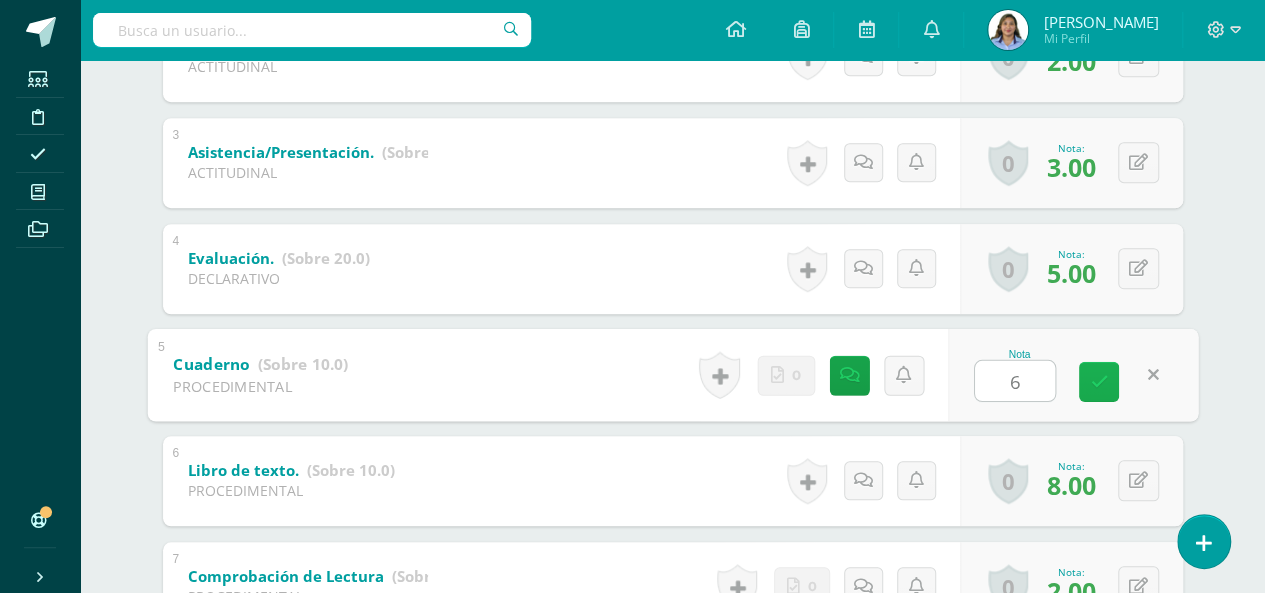 click at bounding box center (1099, 381) 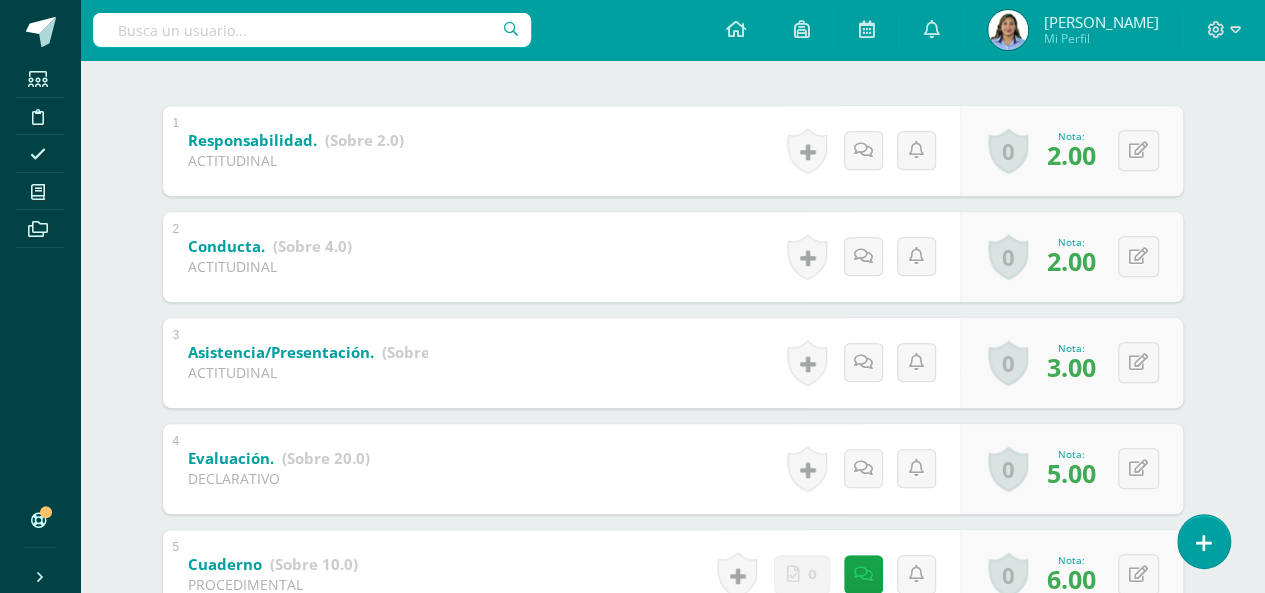 scroll, scrollTop: 353, scrollLeft: 0, axis: vertical 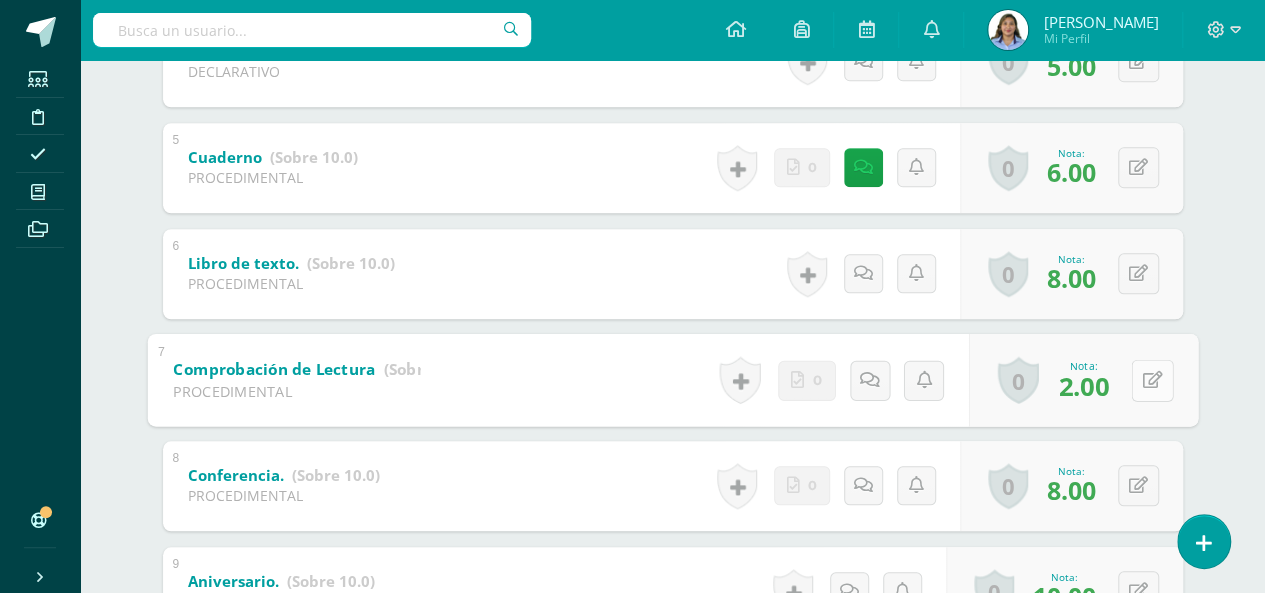 click at bounding box center [1152, 380] 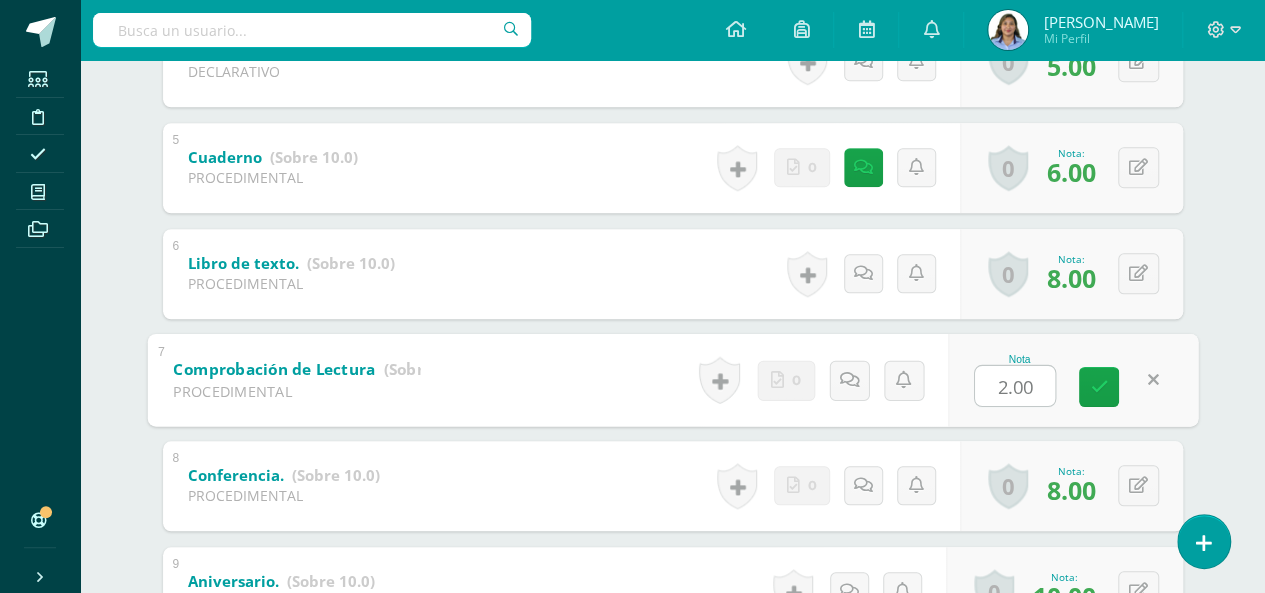 type on "3" 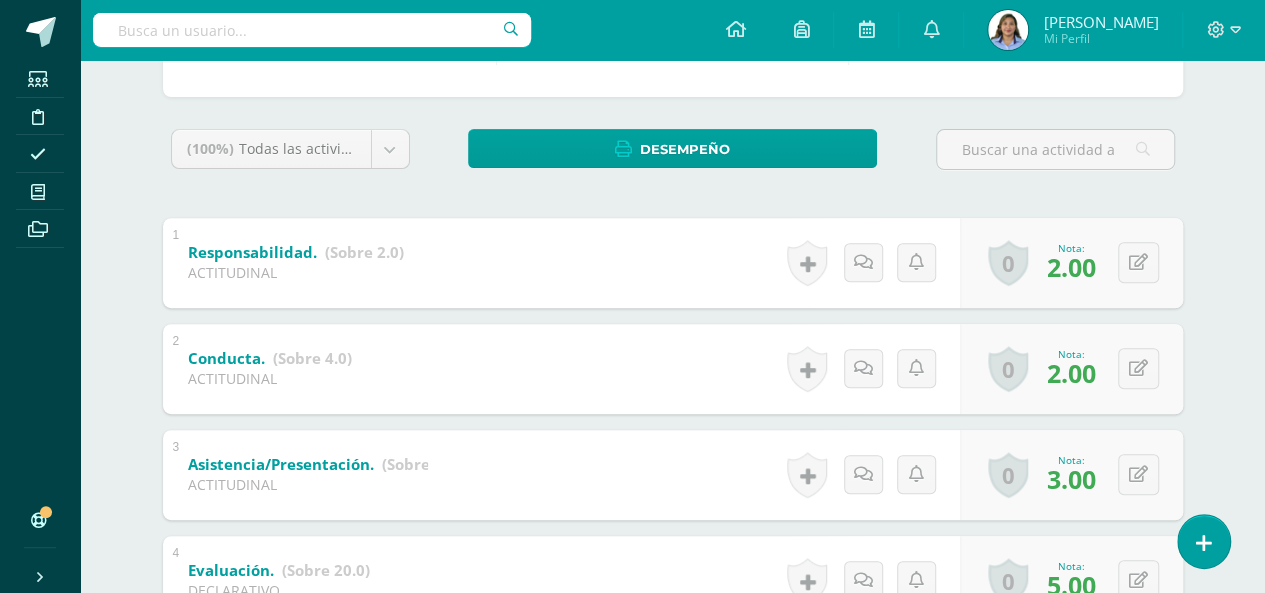 scroll, scrollTop: 0, scrollLeft: 0, axis: both 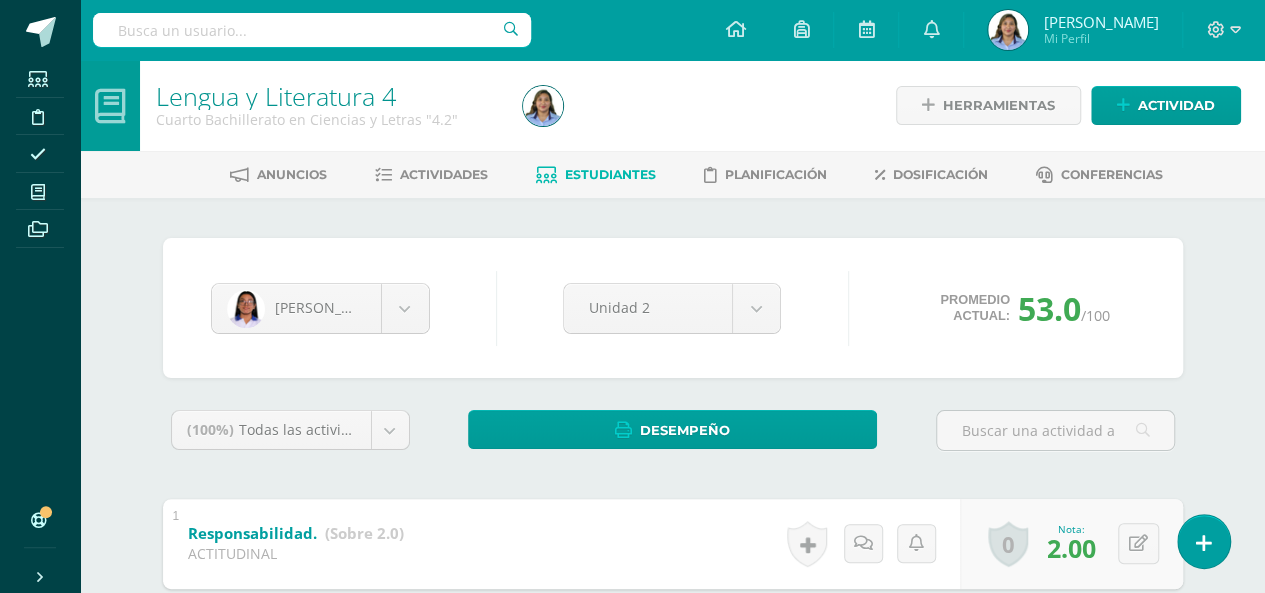 click on "Estudiantes" at bounding box center (610, 174) 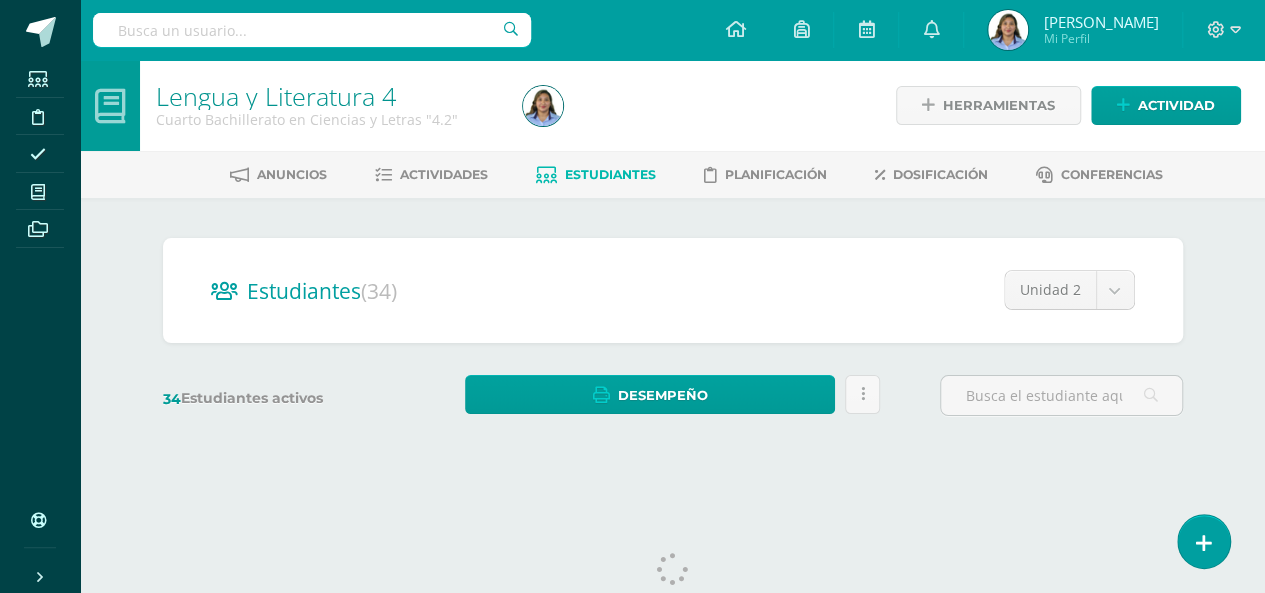 scroll, scrollTop: 0, scrollLeft: 0, axis: both 